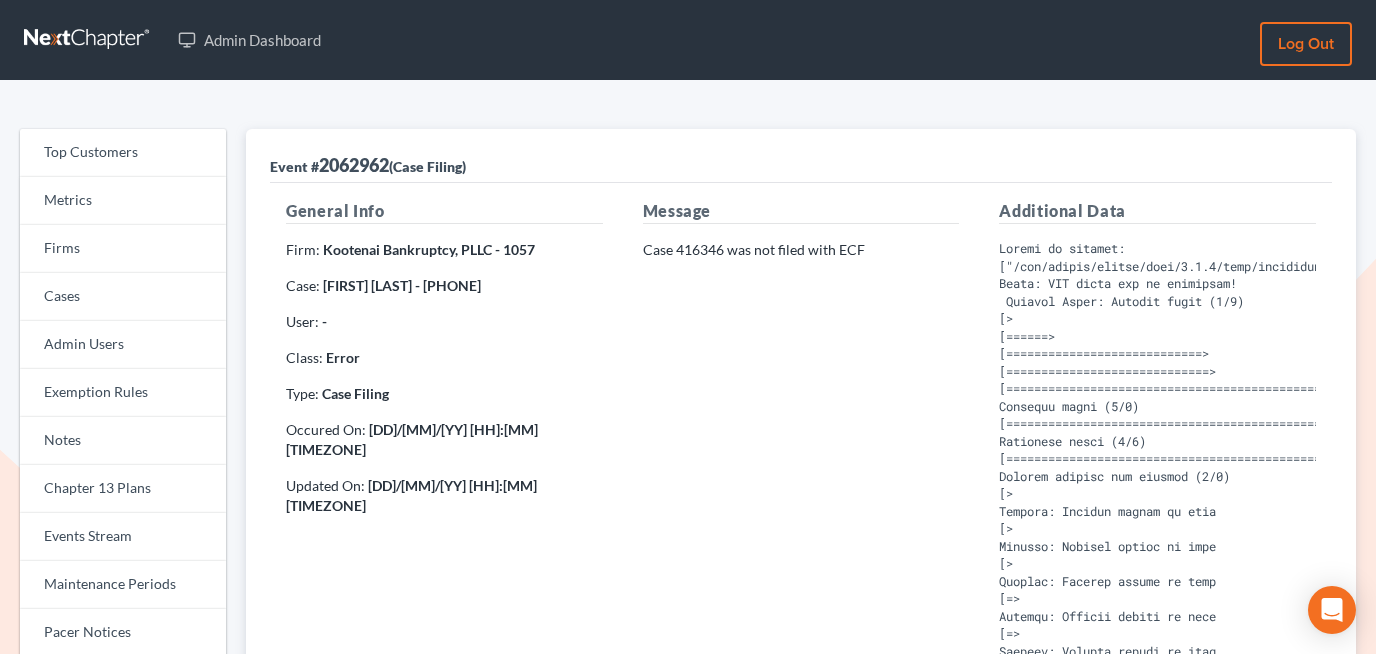 scroll, scrollTop: 571, scrollLeft: 0, axis: vertical 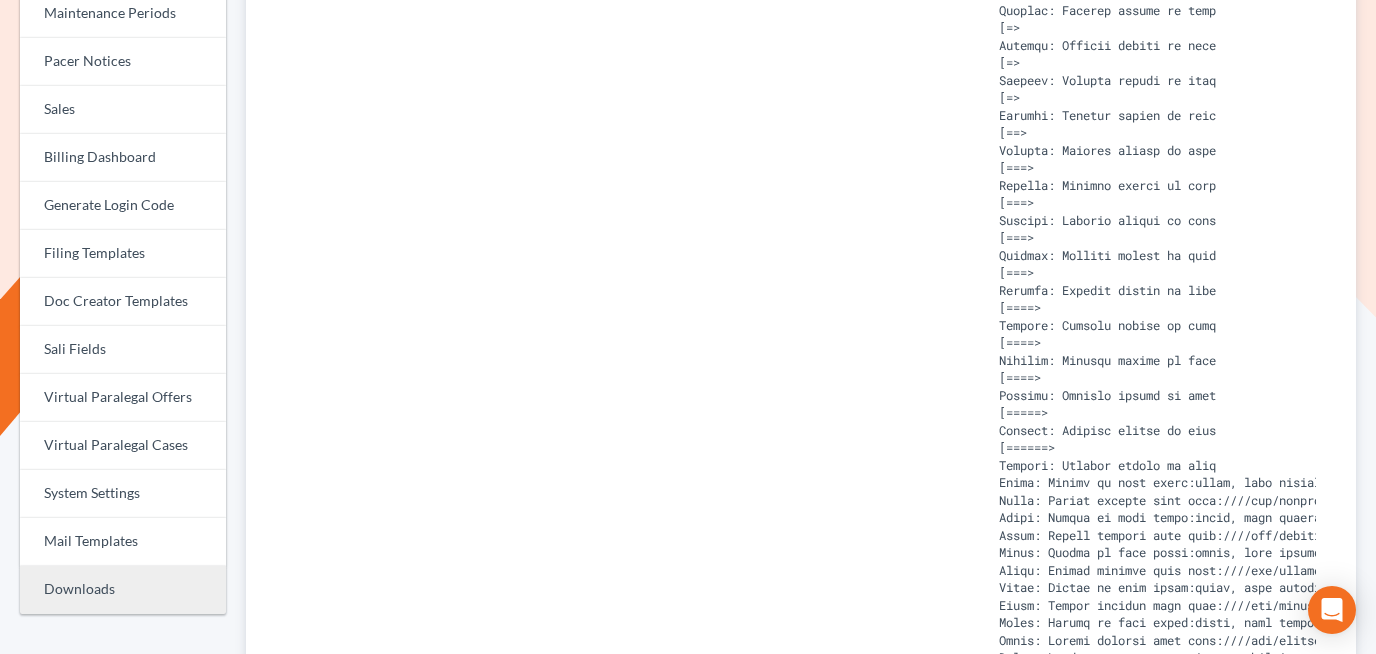 click on "Downloads" at bounding box center (123, 590) 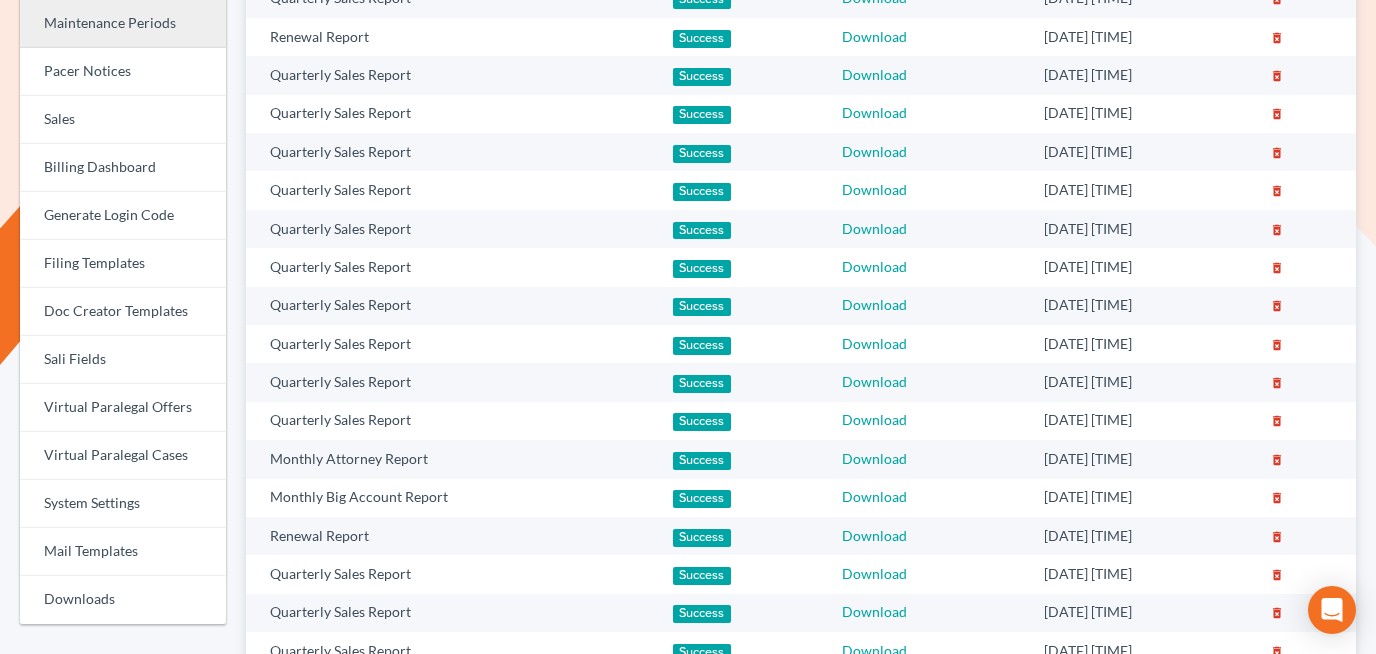 scroll, scrollTop: 721, scrollLeft: 0, axis: vertical 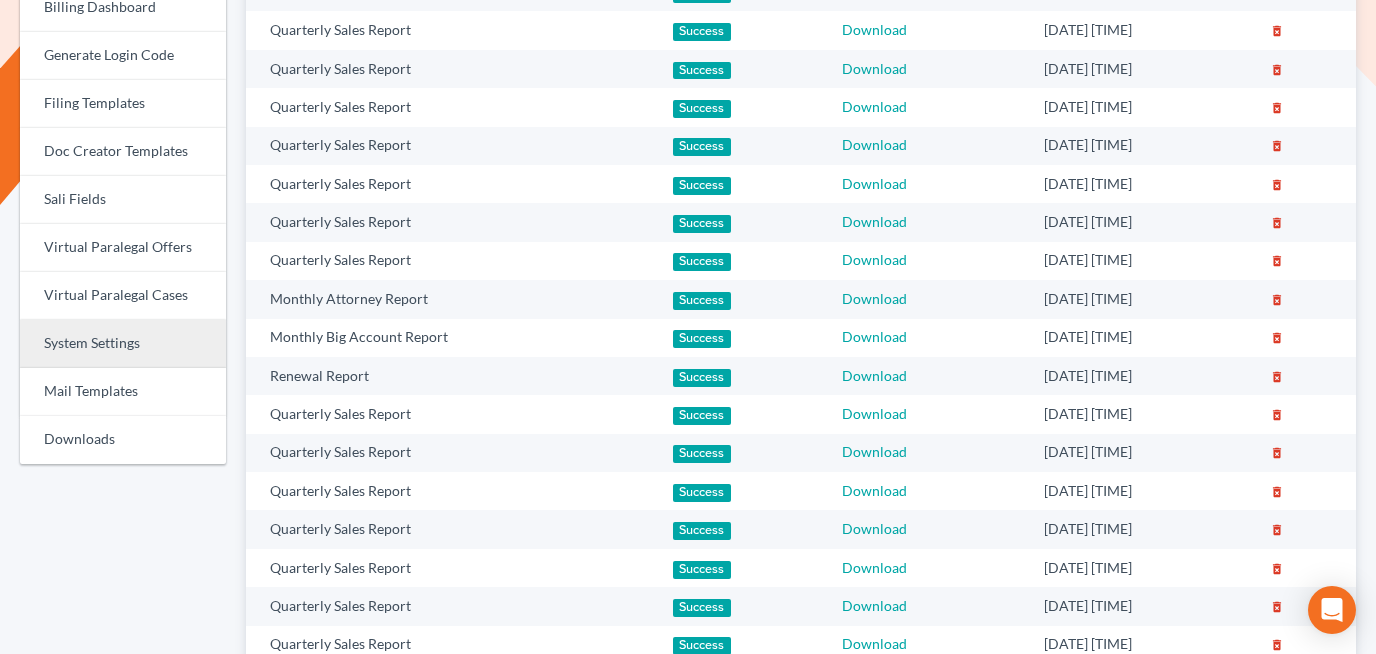 click on "System Settings" at bounding box center (123, 344) 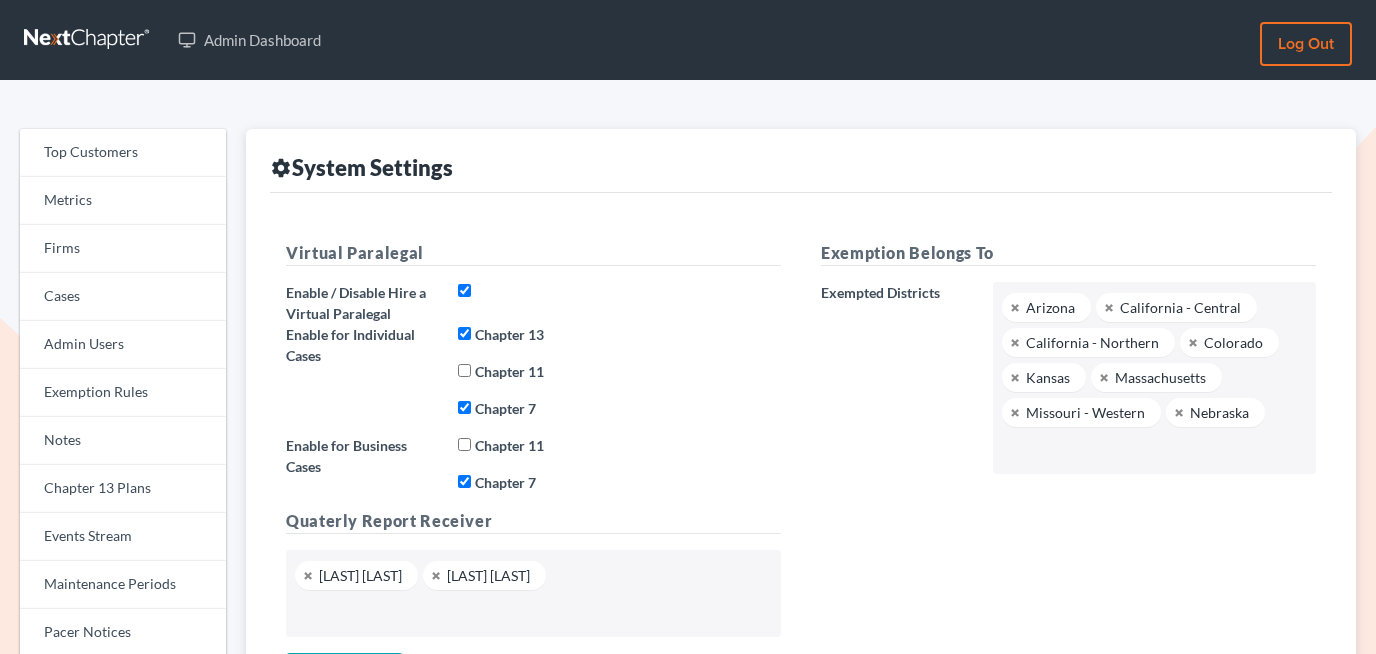 scroll, scrollTop: 0, scrollLeft: 0, axis: both 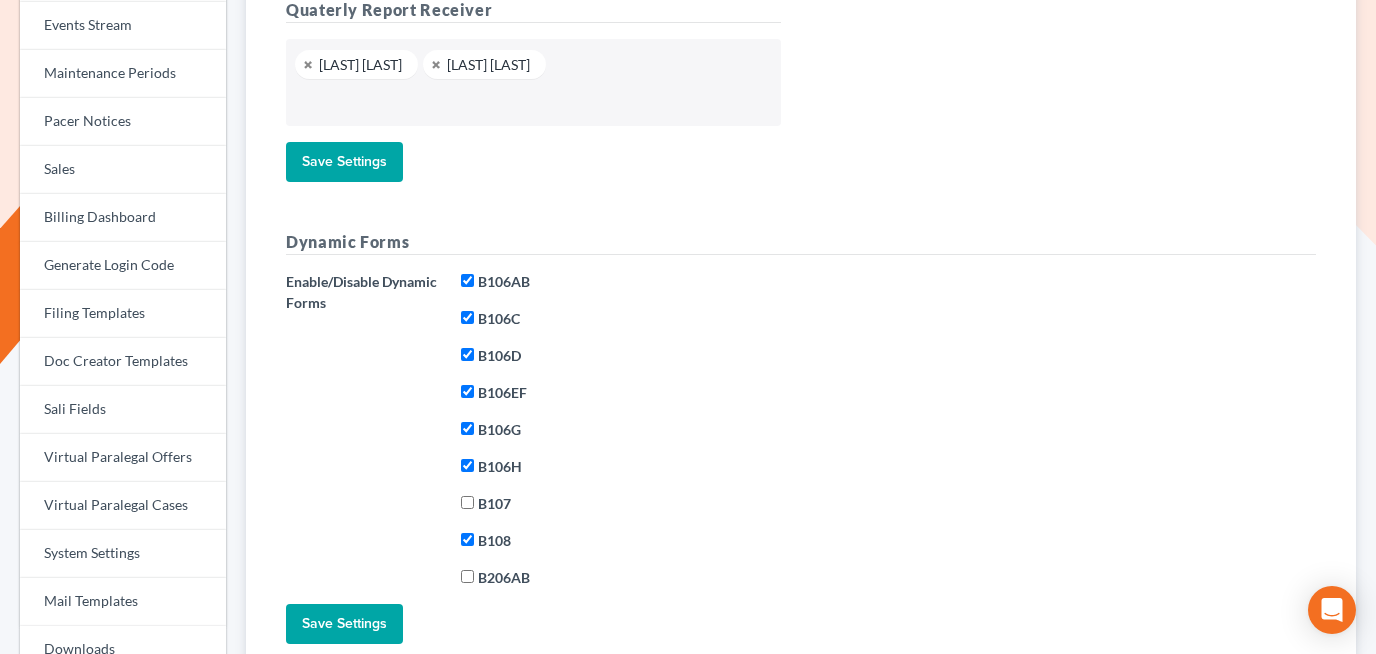 click on "B106AB" at bounding box center (504, 281) 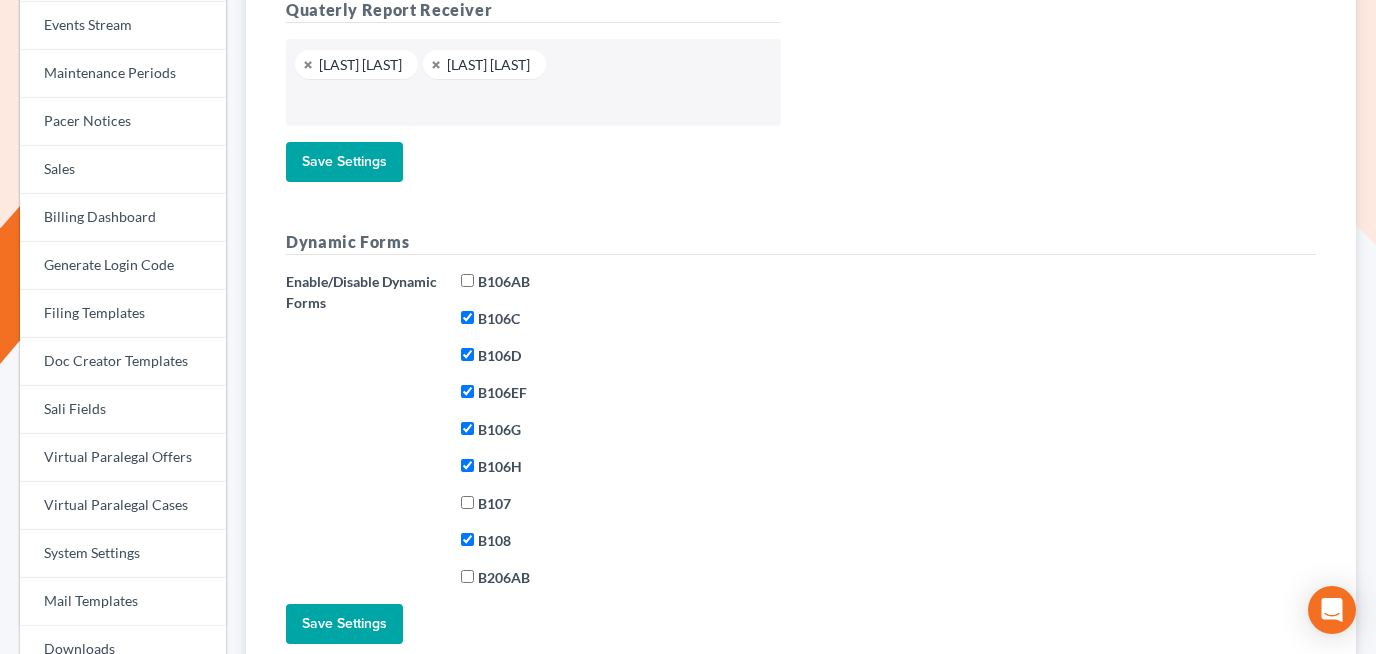 click on "Save Settings" at bounding box center (344, 624) 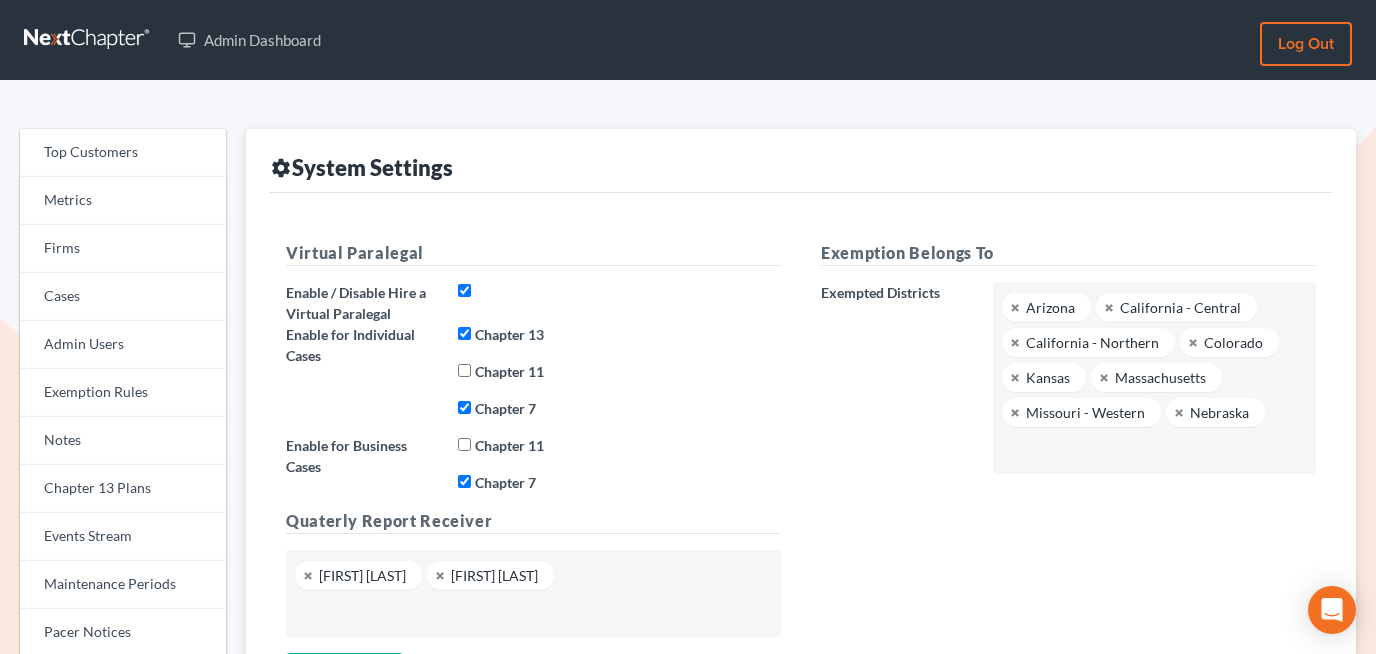 scroll, scrollTop: 0, scrollLeft: 0, axis: both 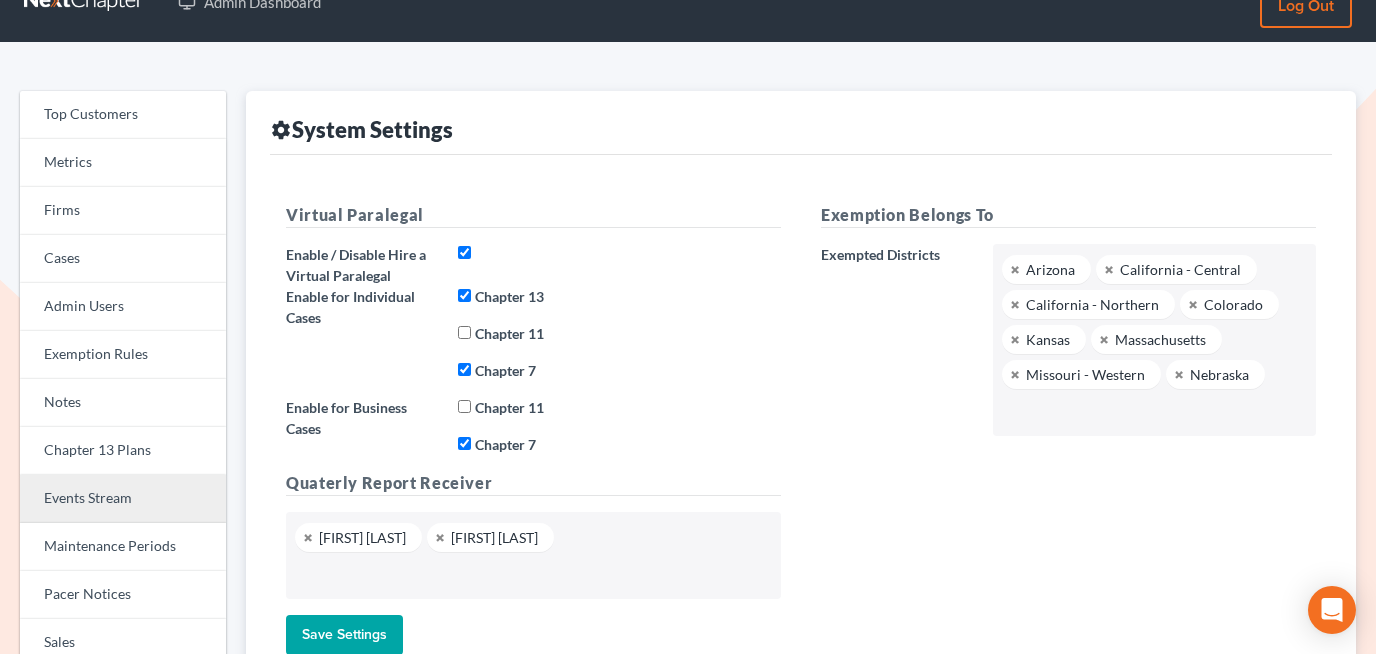 click on "Events Stream" at bounding box center [123, 499] 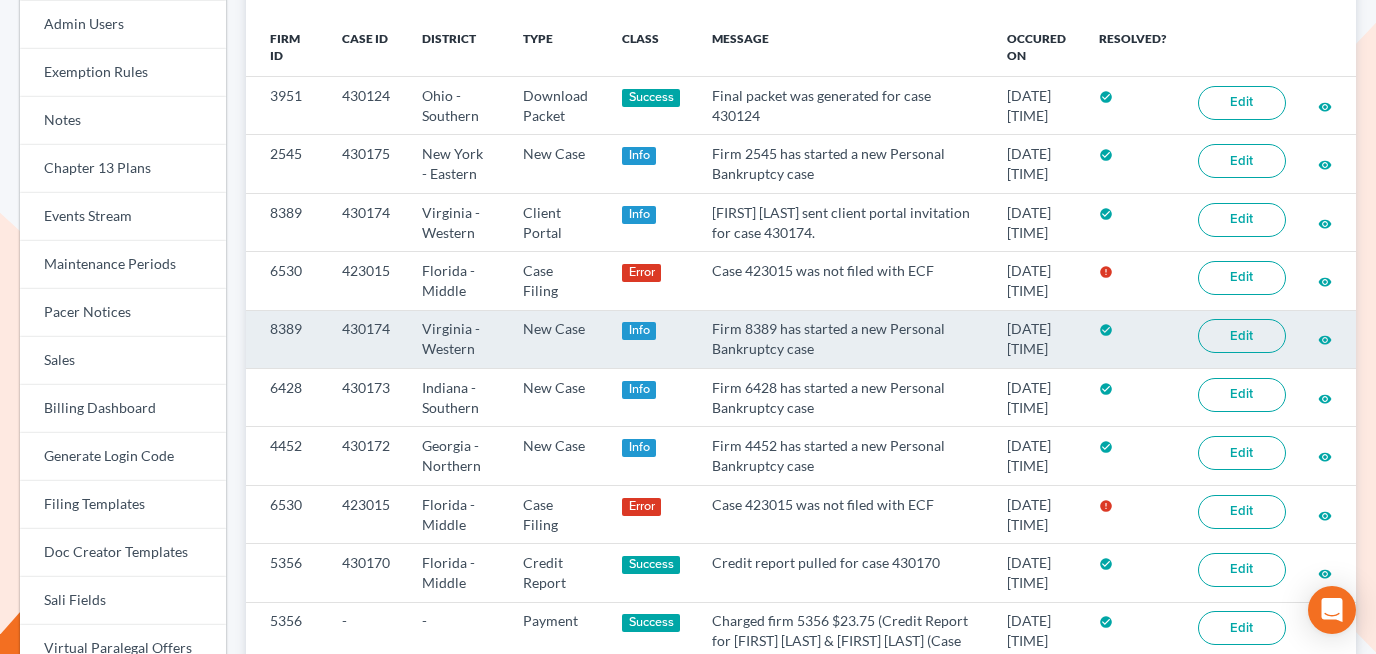 scroll, scrollTop: 323, scrollLeft: 0, axis: vertical 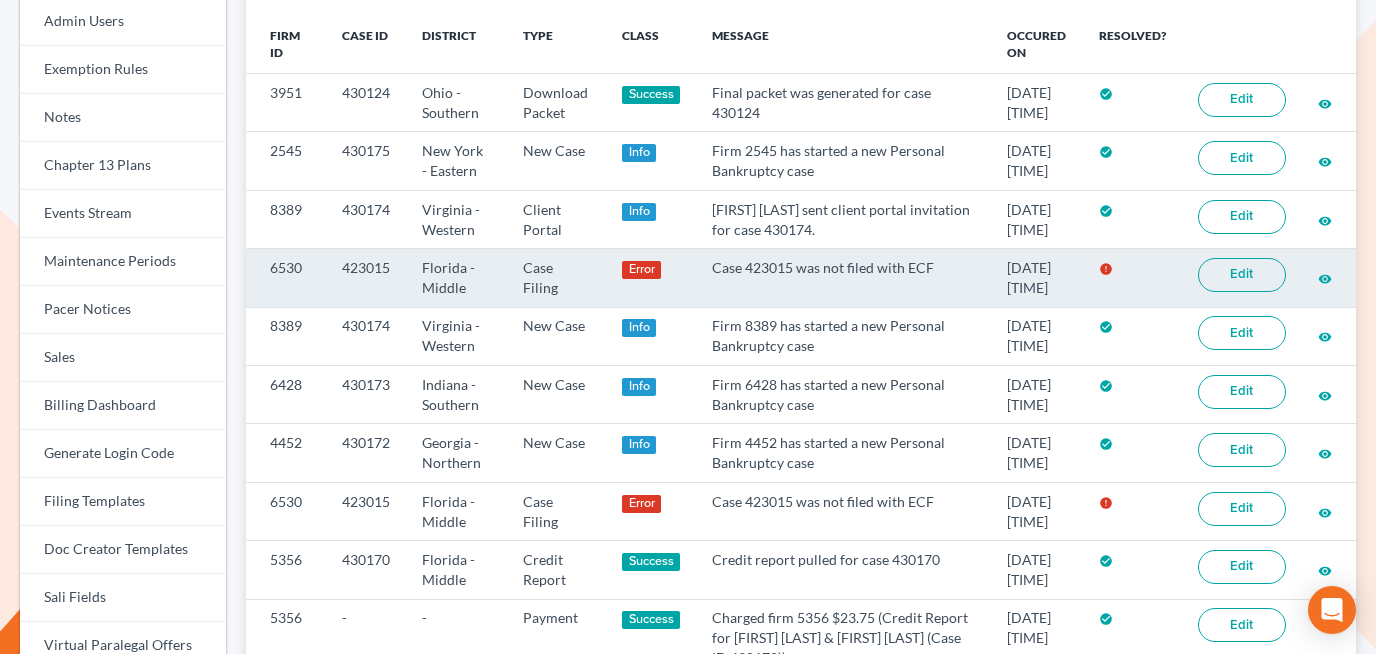 click on "Edit" at bounding box center (1242, 275) 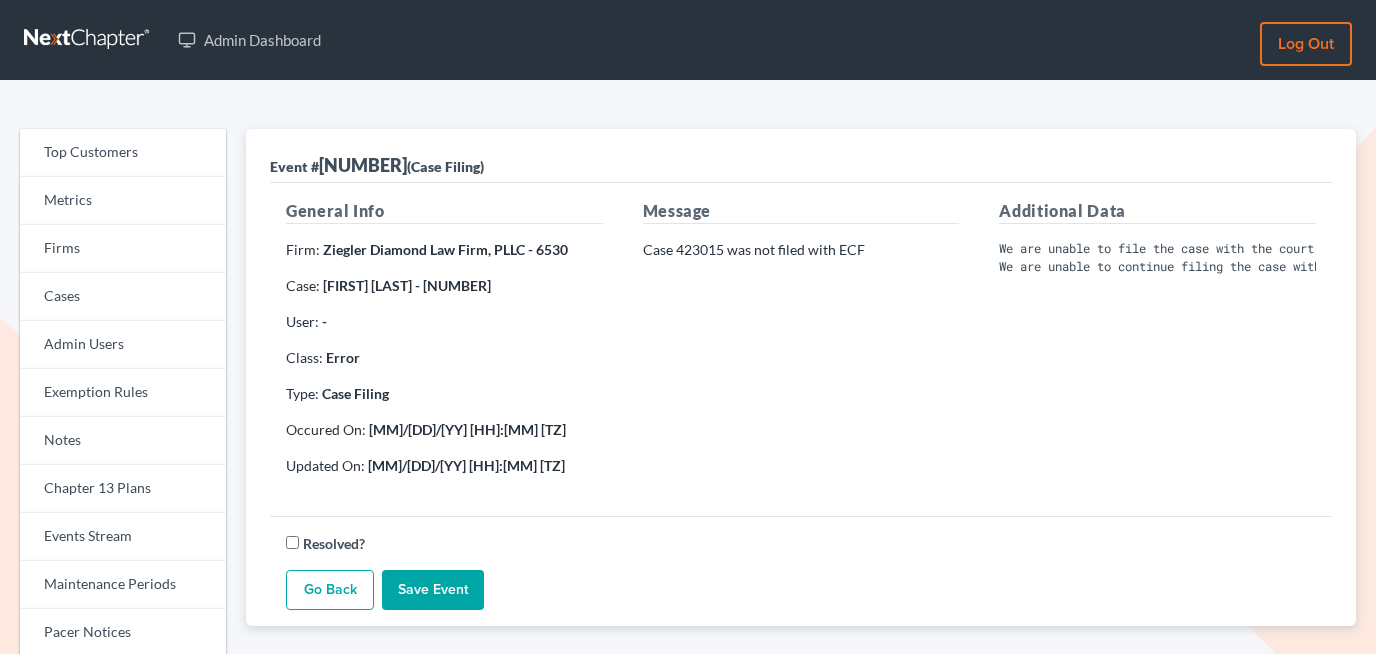 scroll, scrollTop: 0, scrollLeft: 0, axis: both 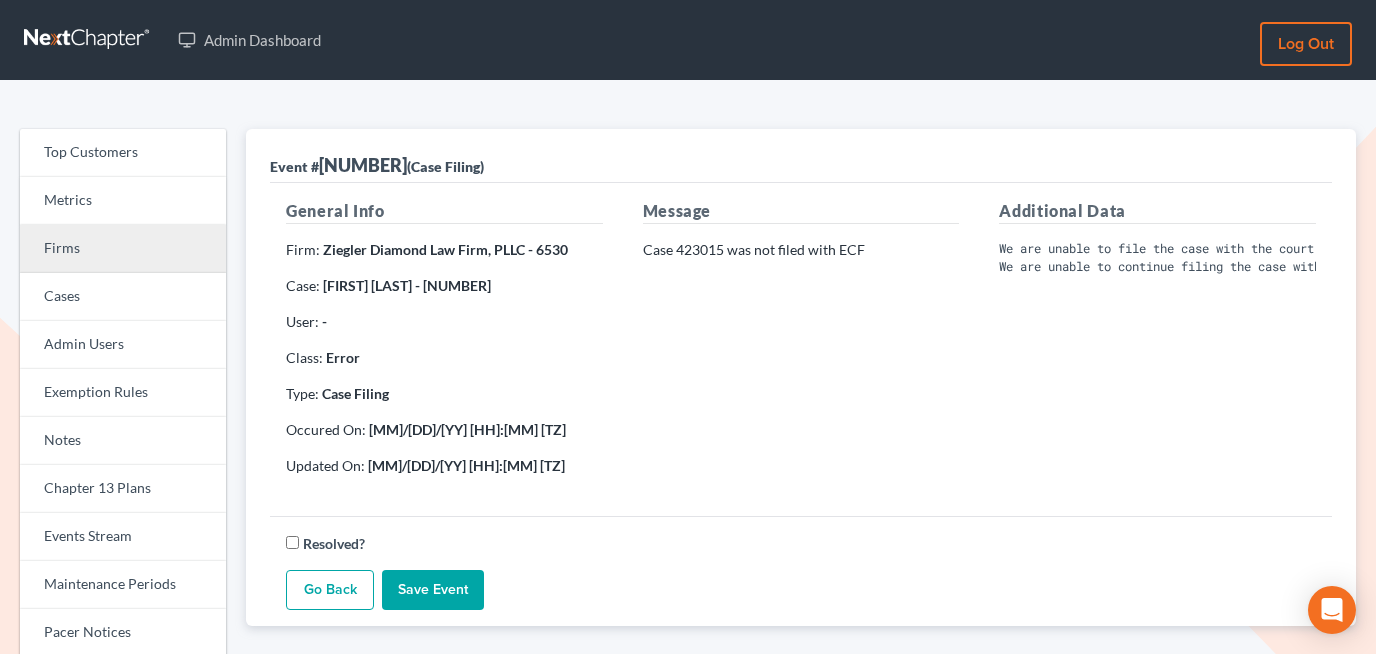 click on "Firms" at bounding box center (123, 249) 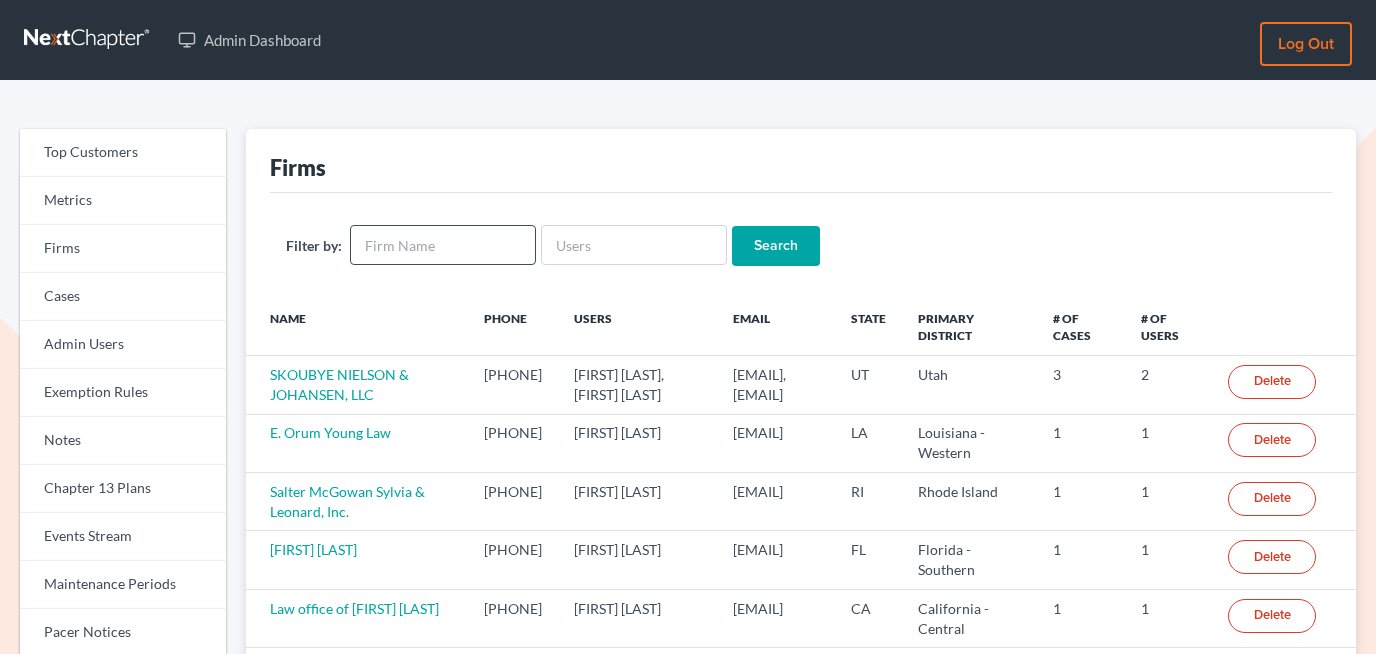 scroll, scrollTop: 0, scrollLeft: 0, axis: both 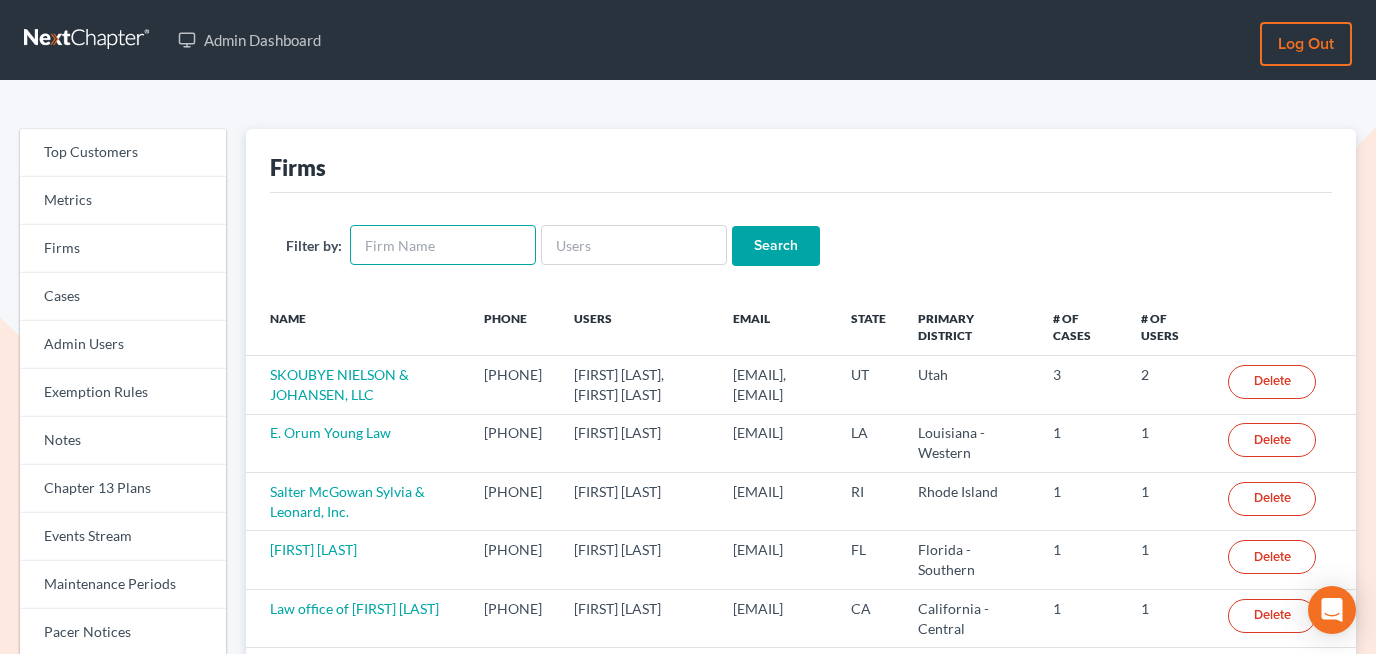 click at bounding box center (443, 245) 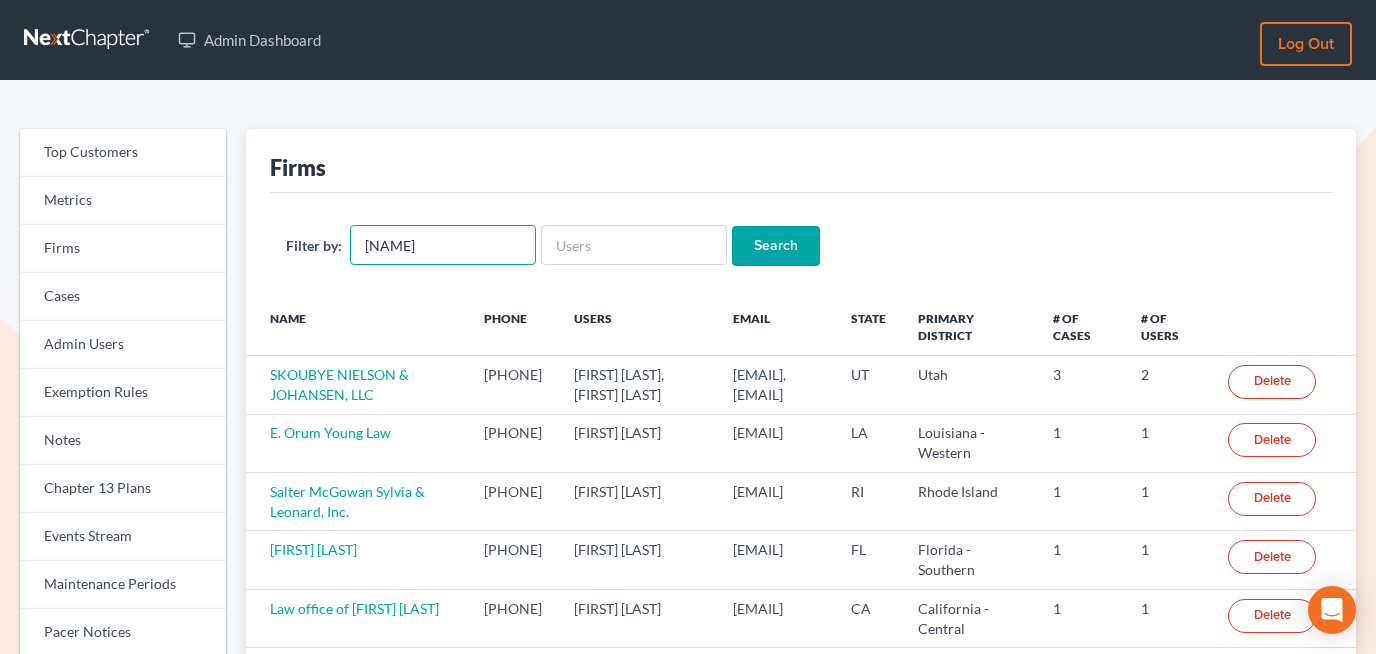 type on "[NAME]" 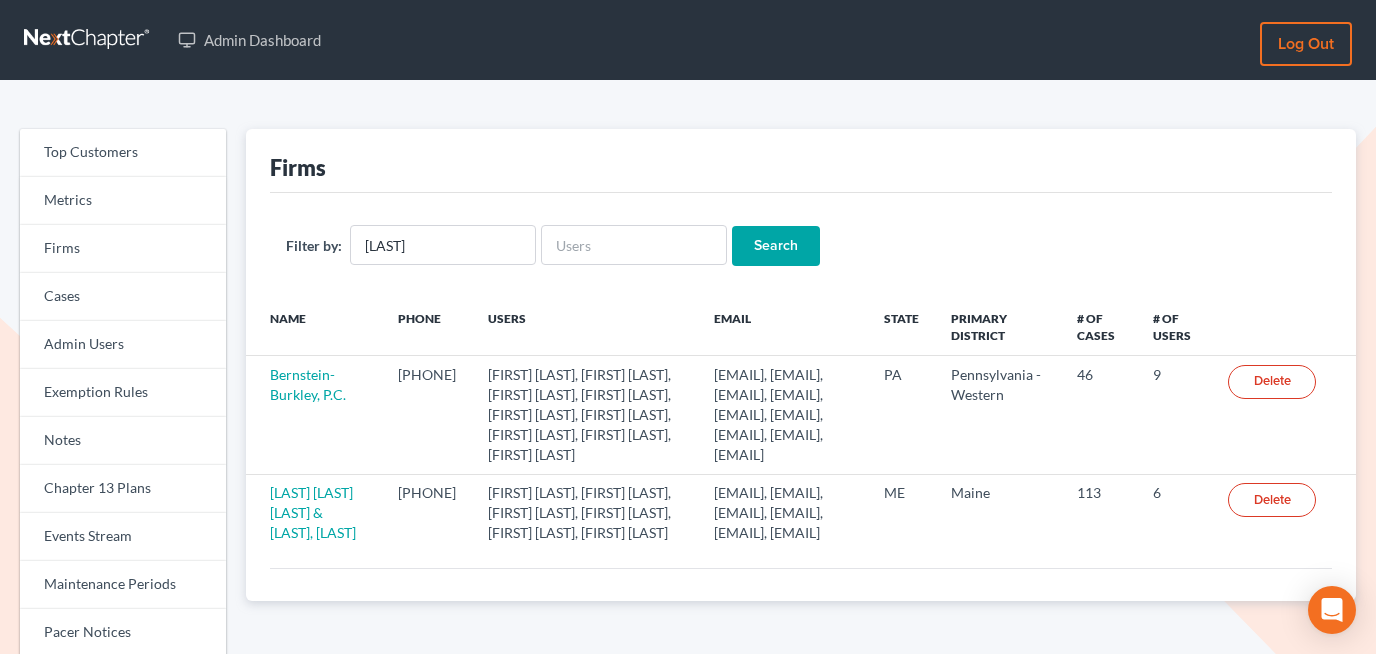 scroll, scrollTop: 0, scrollLeft: 0, axis: both 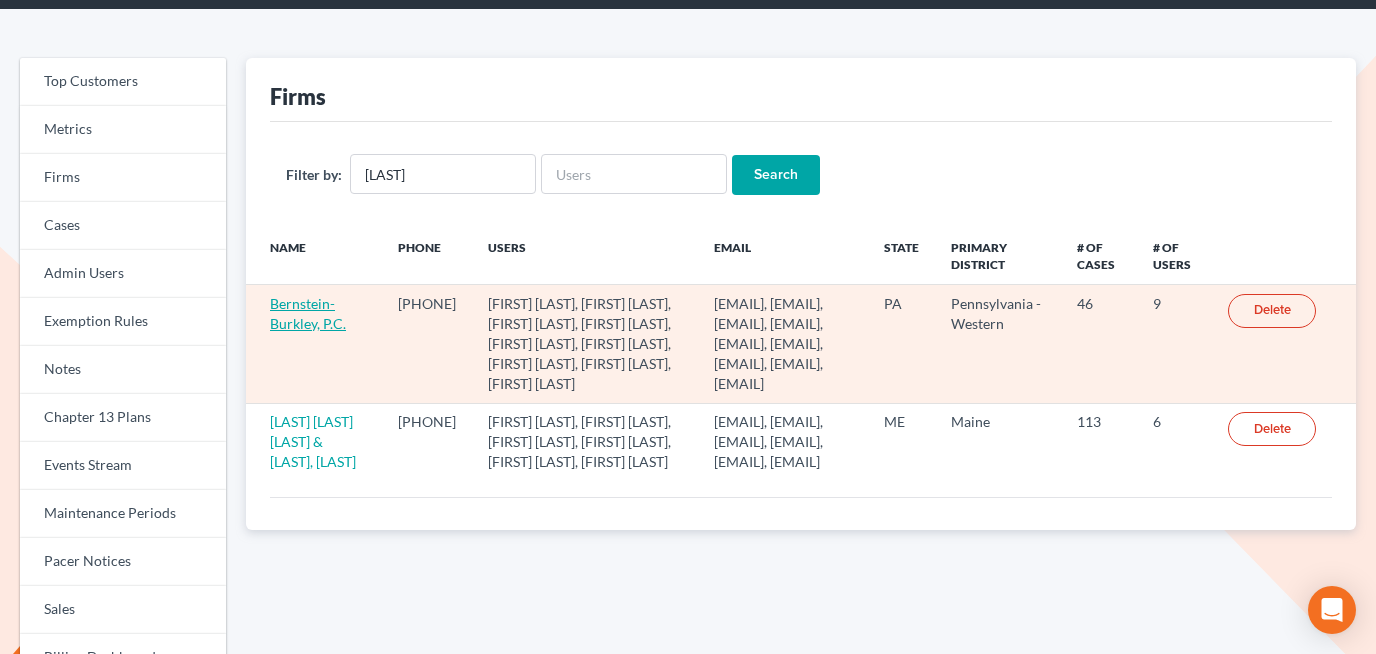 click on "Bernstein-Burkley, P.C." at bounding box center (308, 313) 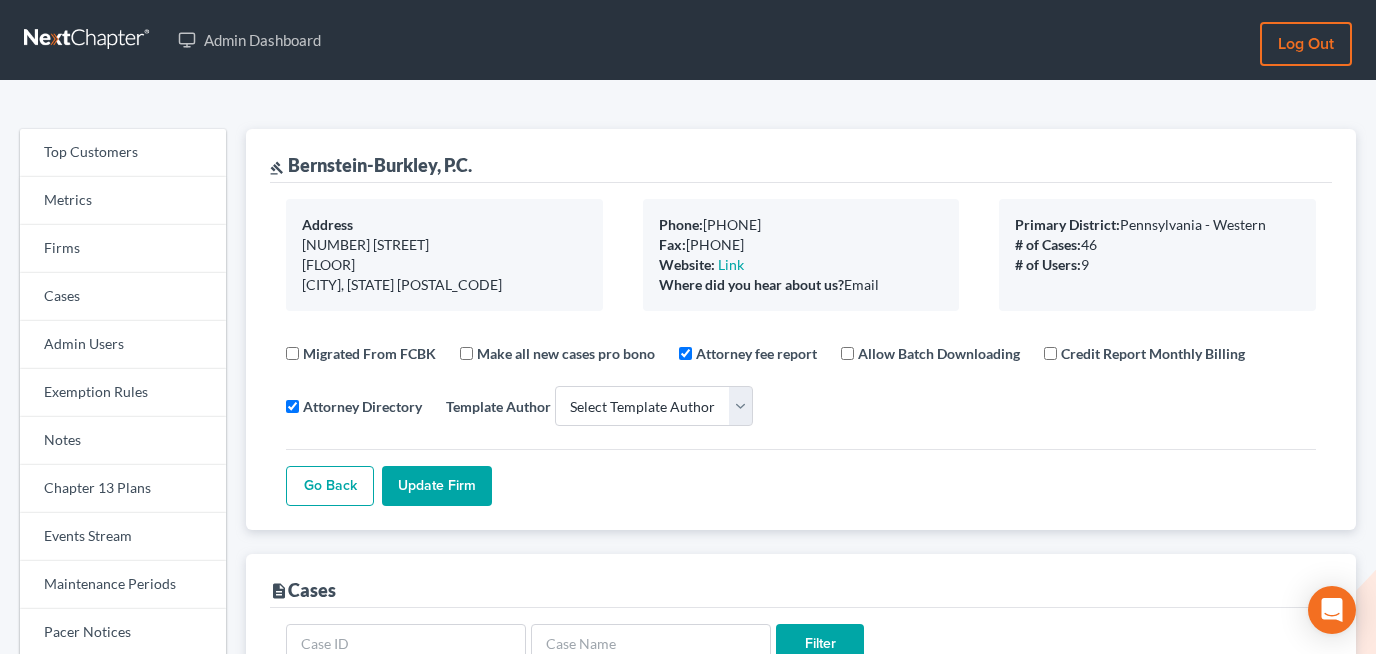 select 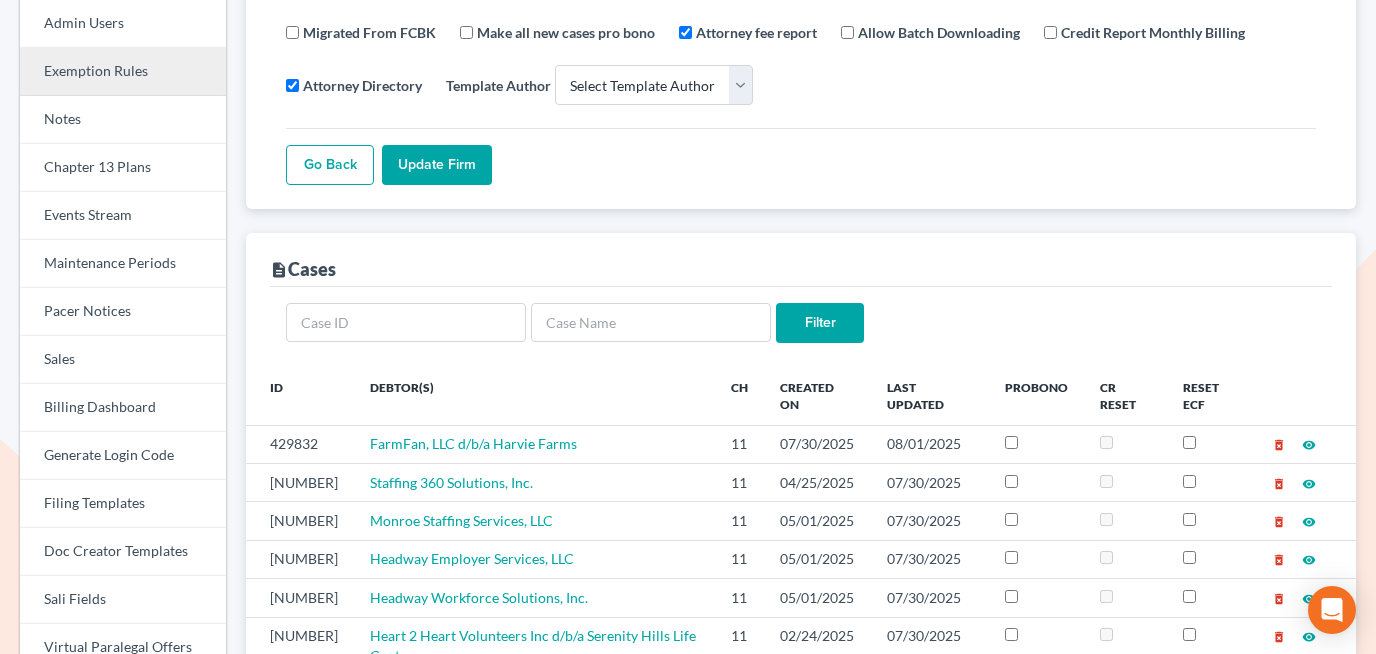 scroll, scrollTop: 331, scrollLeft: 0, axis: vertical 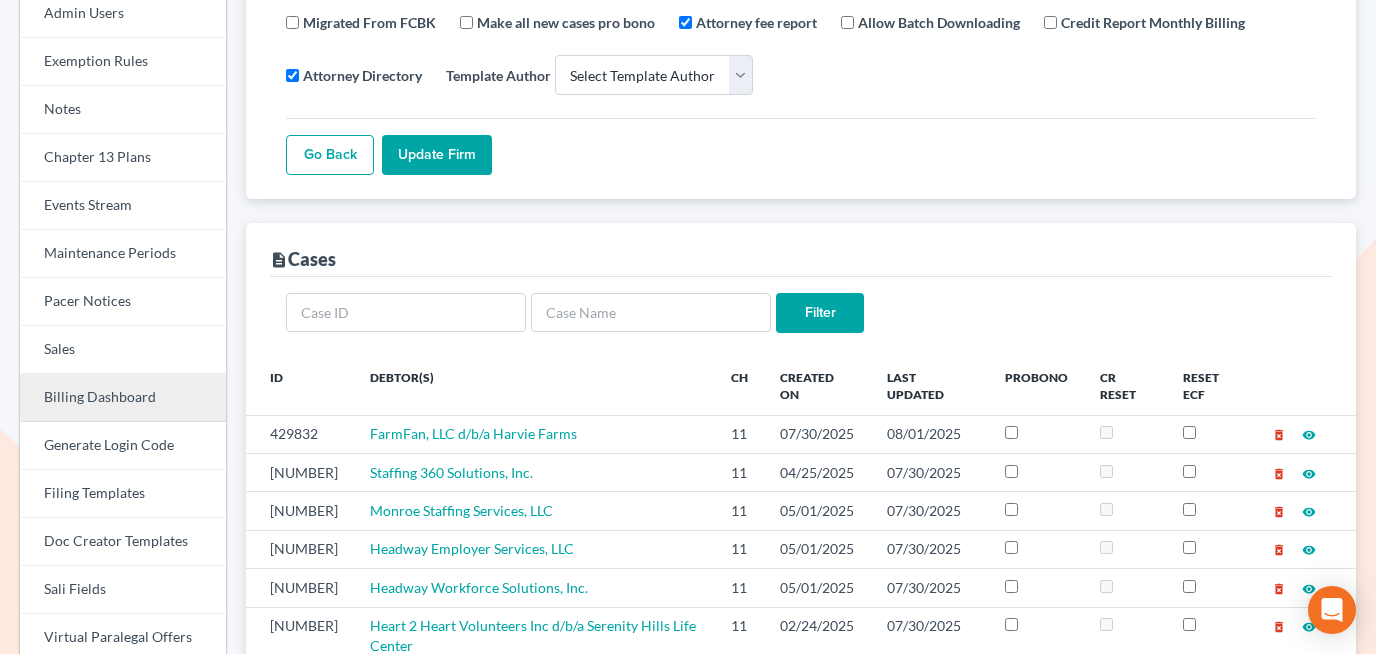 click on "Billing Dashboard" at bounding box center [123, 398] 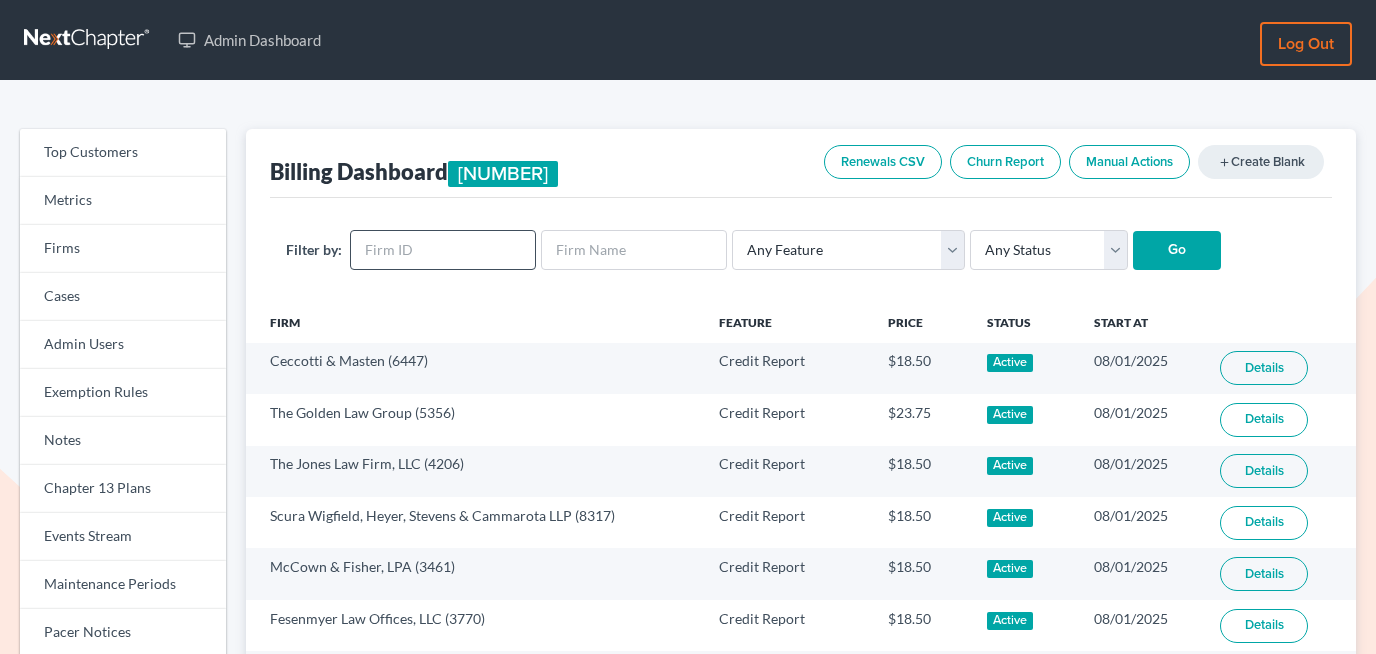scroll, scrollTop: 0, scrollLeft: 0, axis: both 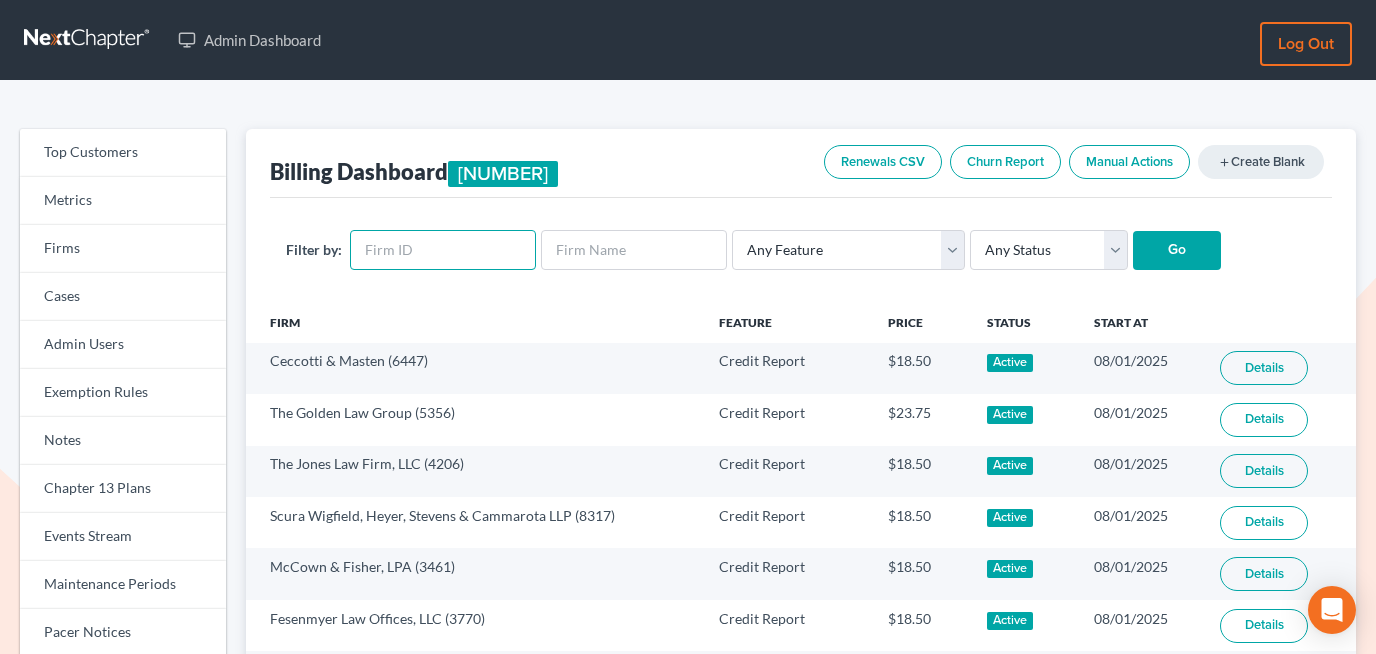 click at bounding box center [443, 250] 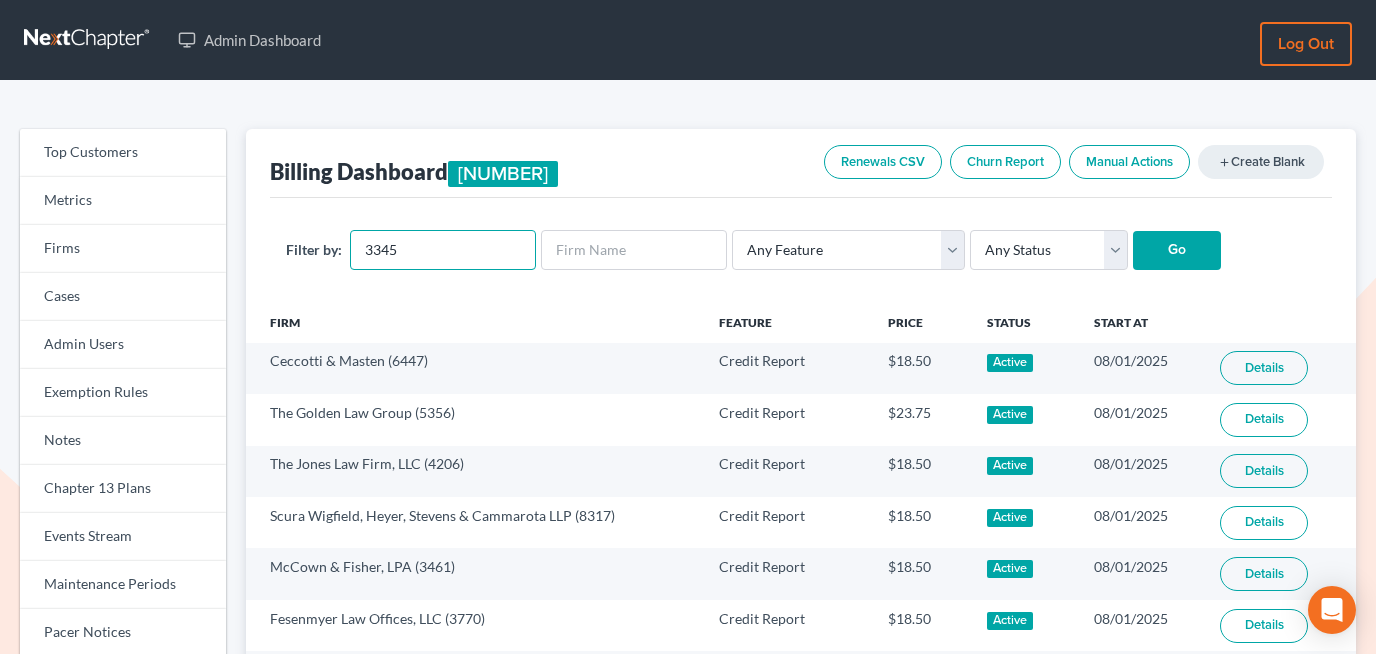 type on "3345" 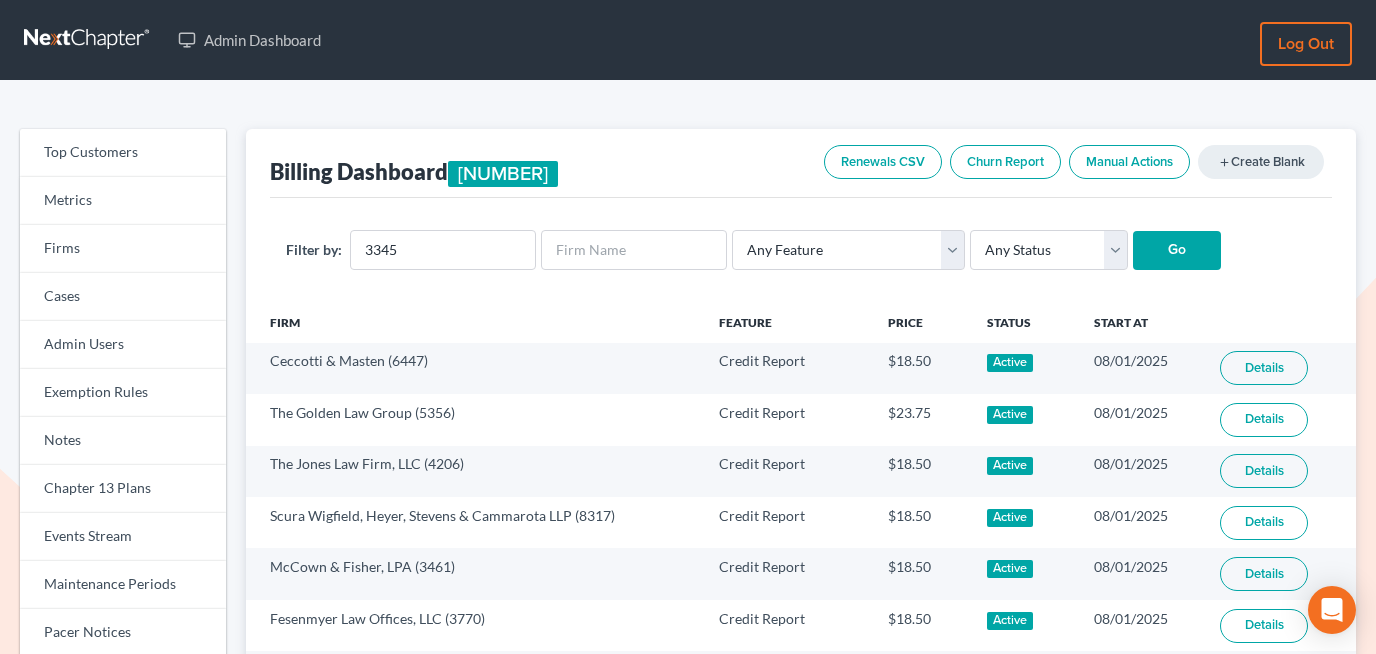 click on "Go" at bounding box center (1177, 251) 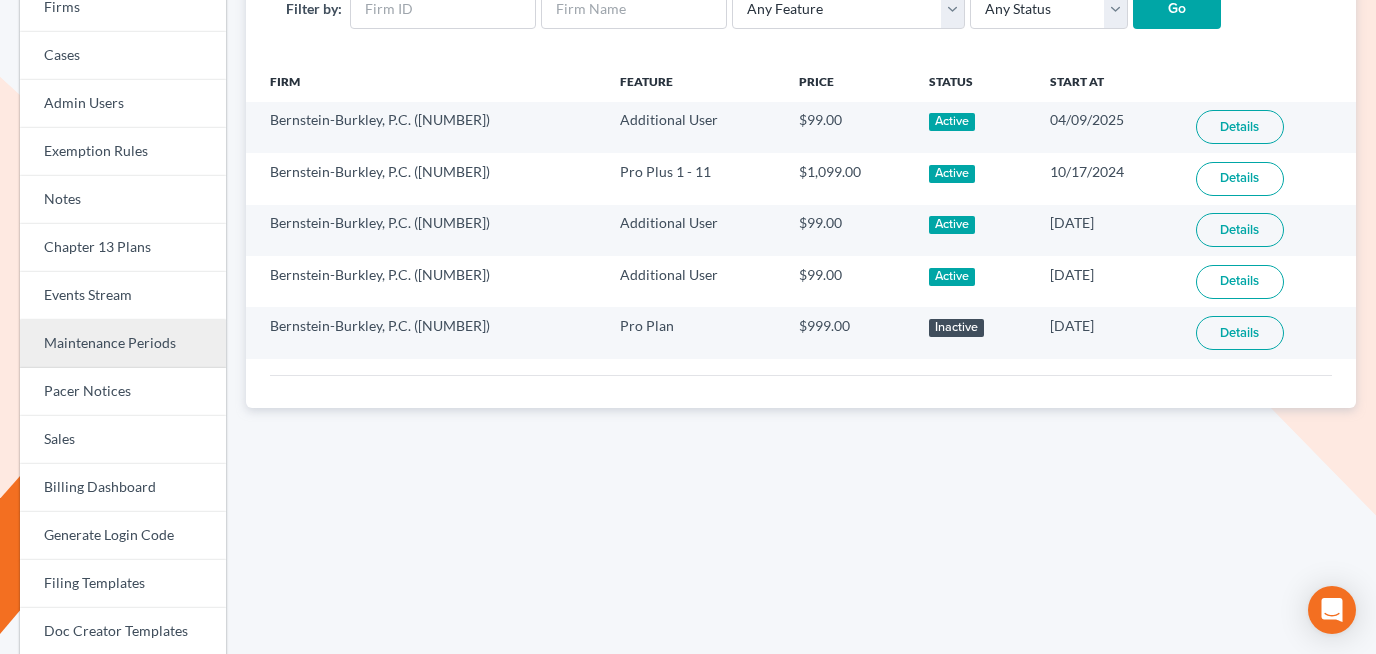 scroll, scrollTop: 264, scrollLeft: 0, axis: vertical 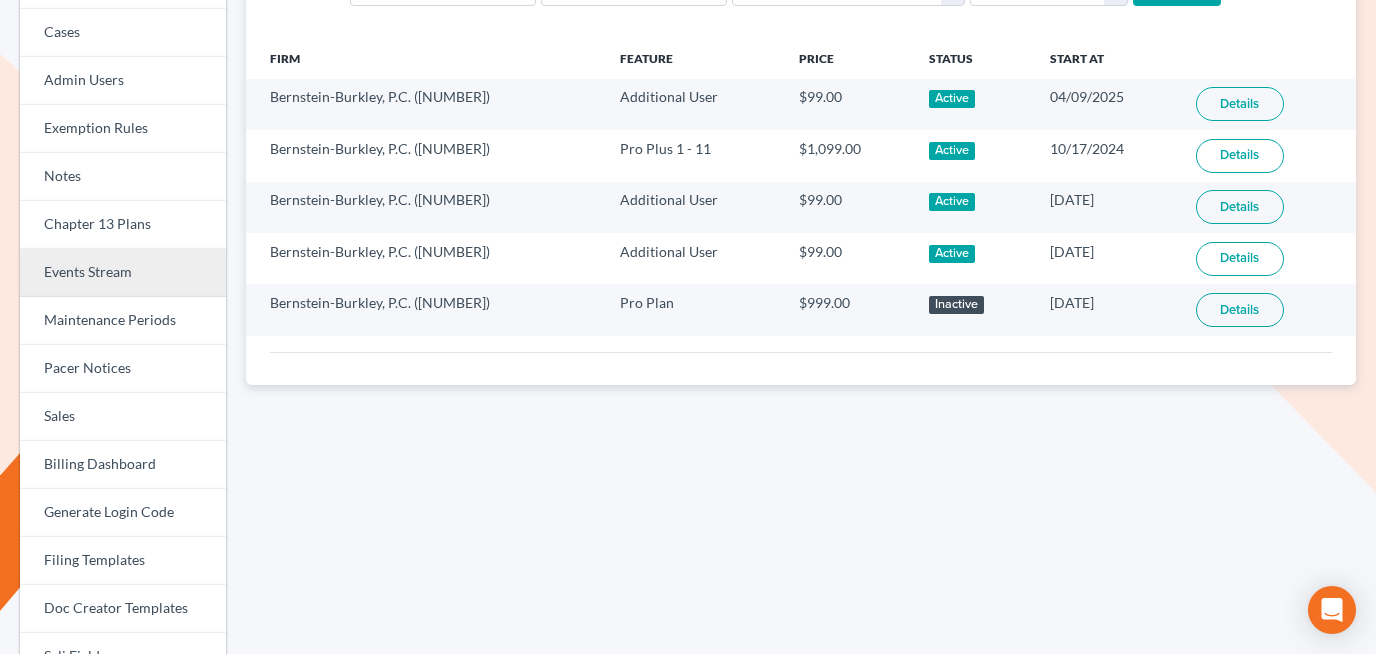 click on "Events Stream" at bounding box center (123, 273) 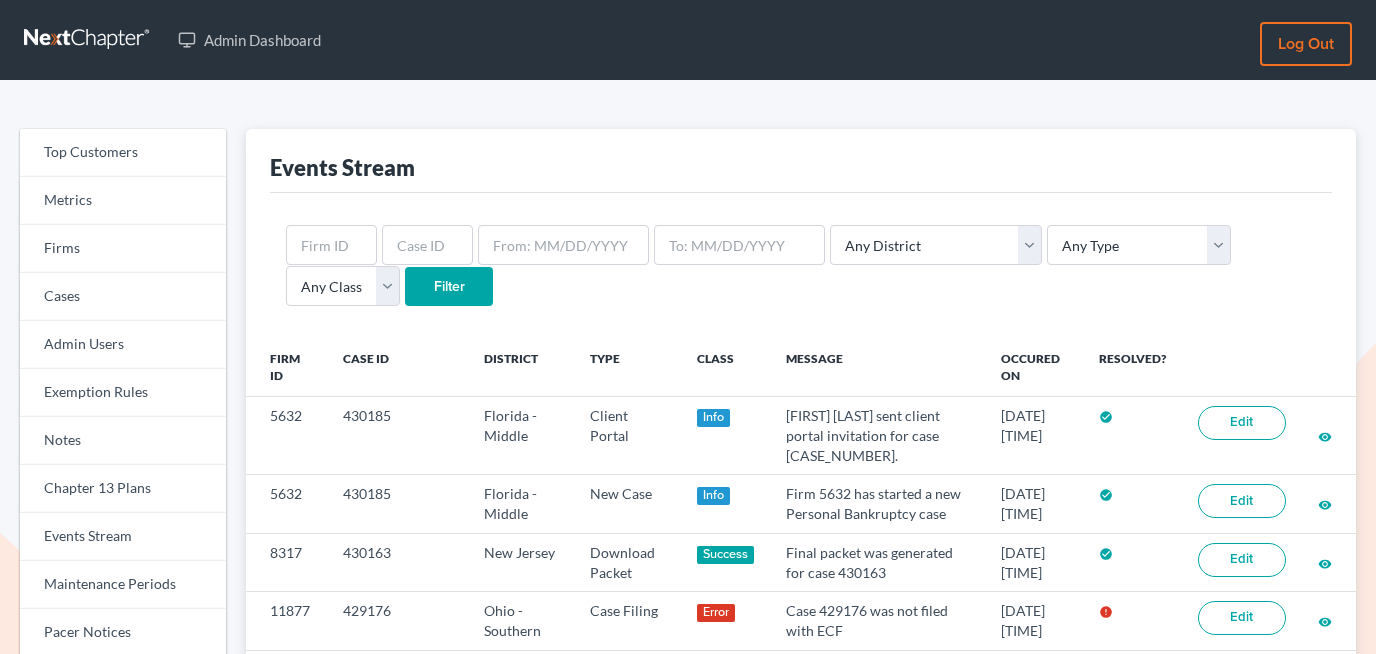 scroll, scrollTop: 0, scrollLeft: 0, axis: both 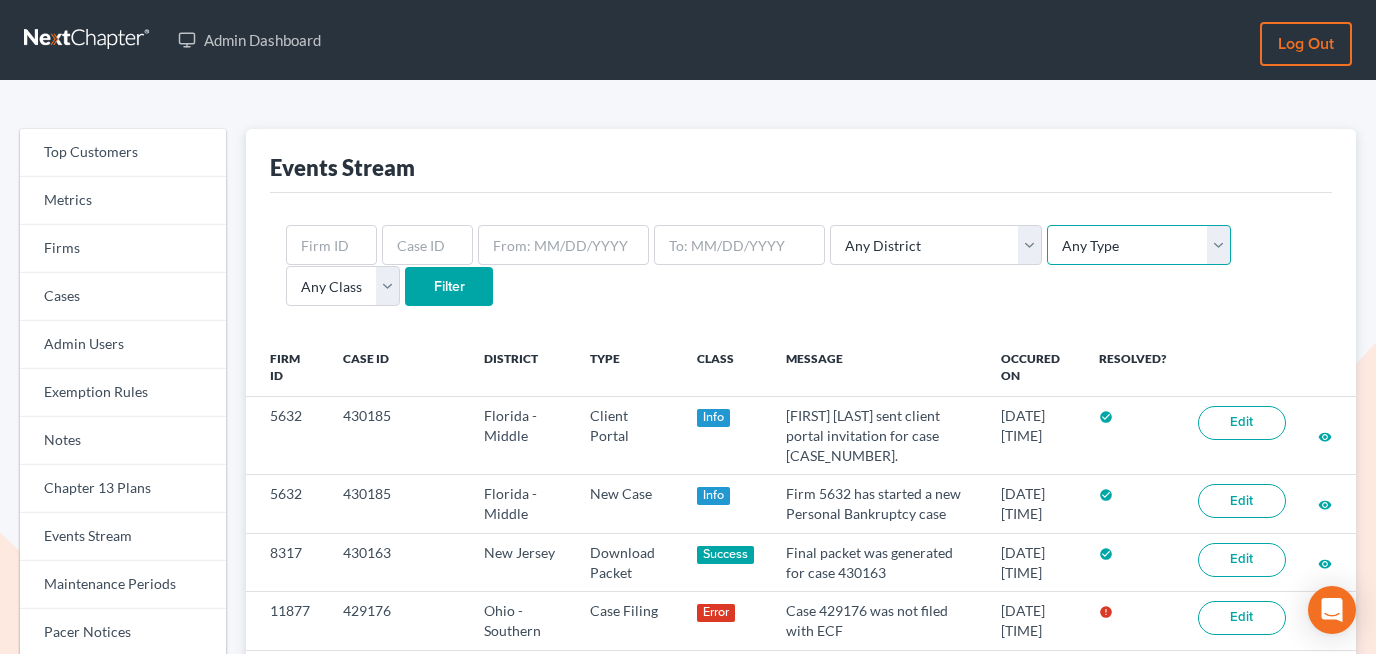 click on "Any Type
Case Applied To Plan
Case Archive
Case Duplicate
Case Filing
Chapter 13 Plan
Chapter 13 Receipt
Client Portal
Credit Card
Credit Report
Debt Import
Directory
Download Packet
Draft Packet
Fee Receipt
New Case
Payment
Payment Import
Payment Plan
Preview" at bounding box center [1139, 245] 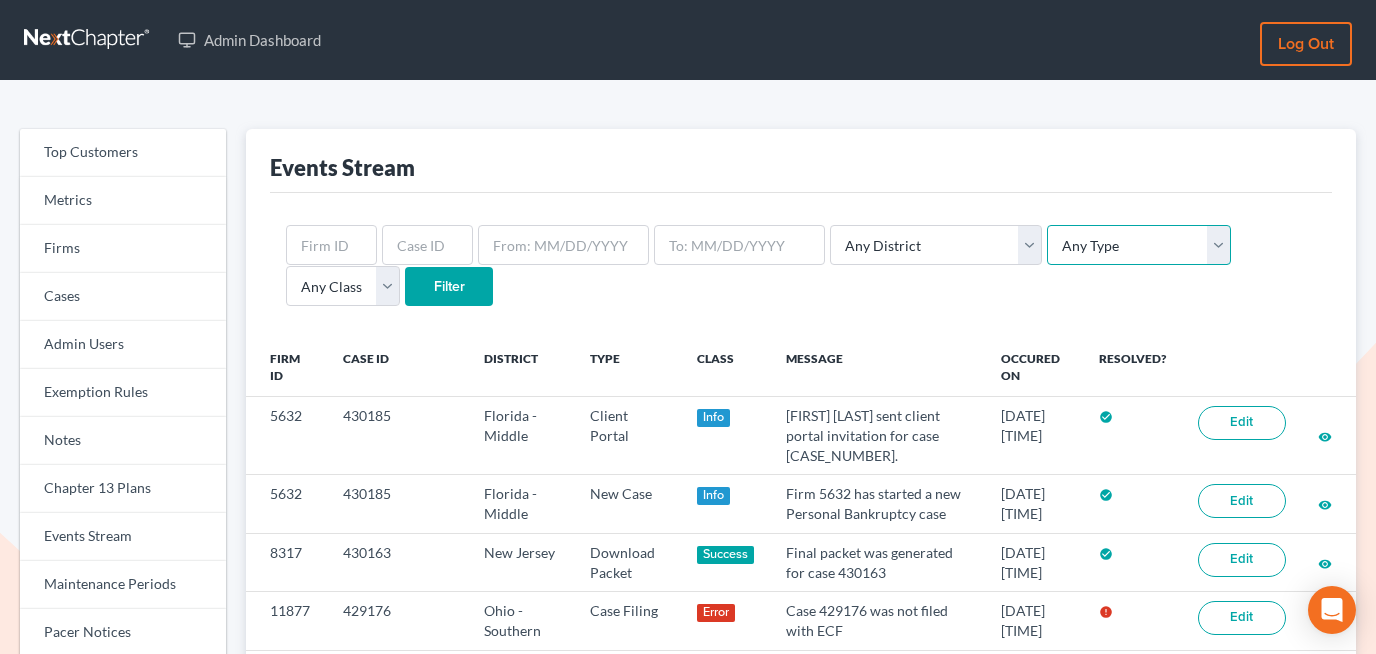 select on "case_filing" 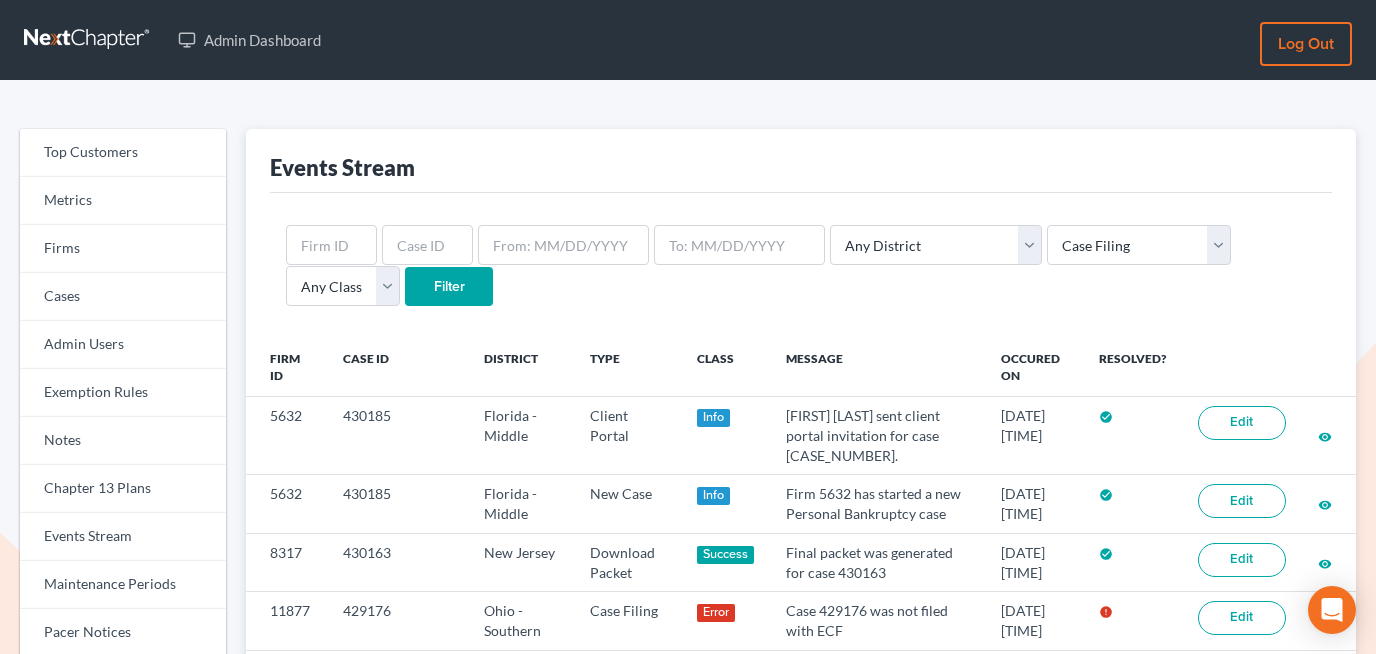 click on "Filter" at bounding box center [449, 287] 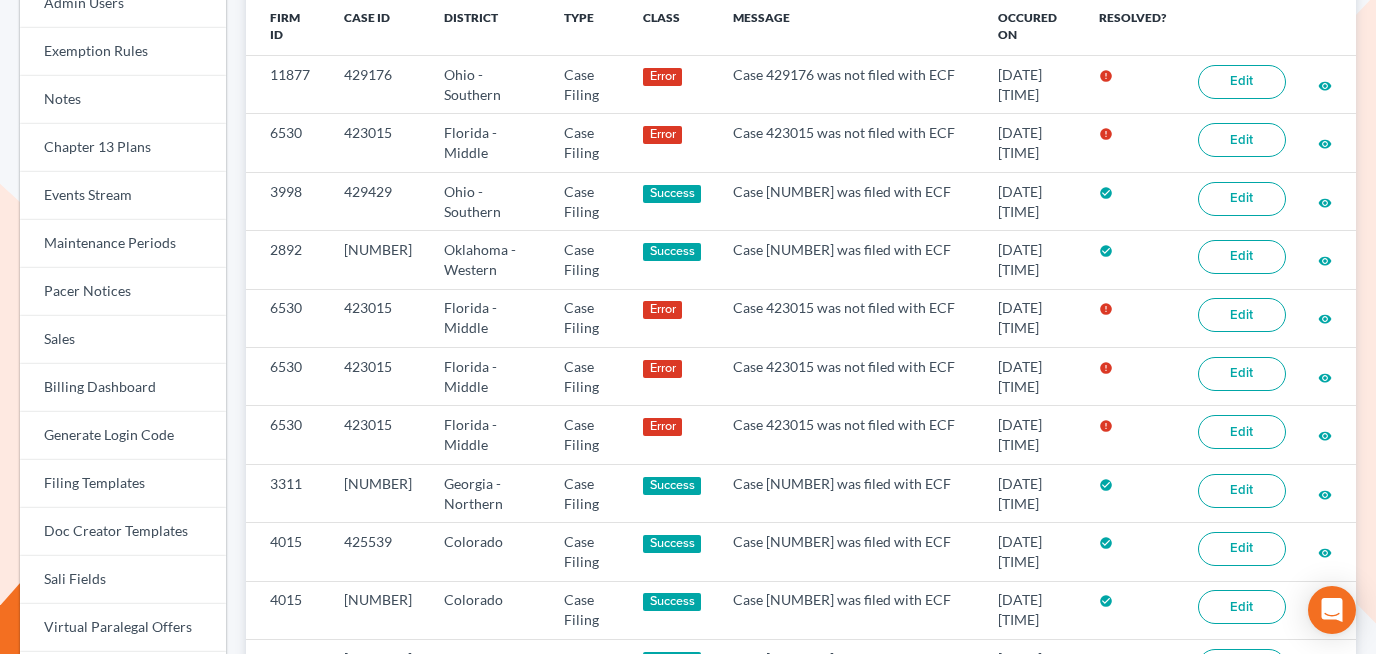 scroll, scrollTop: 343, scrollLeft: 0, axis: vertical 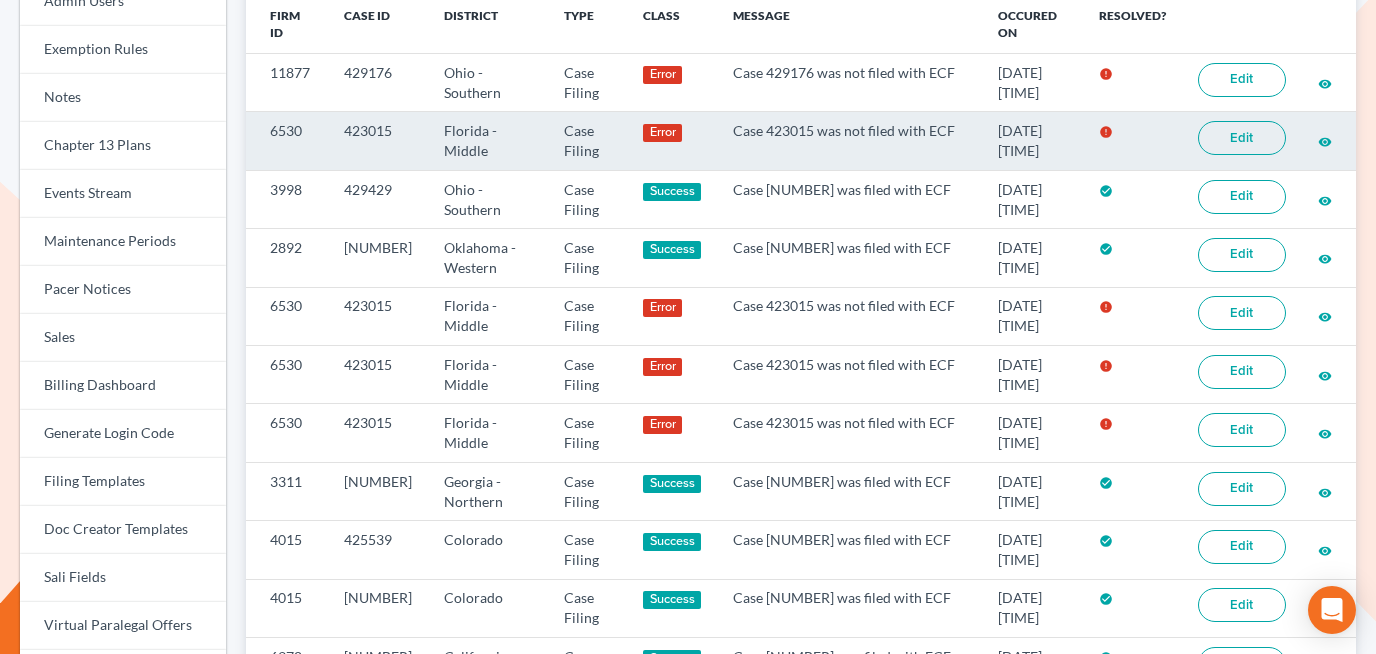 click on "Edit" at bounding box center (1242, 138) 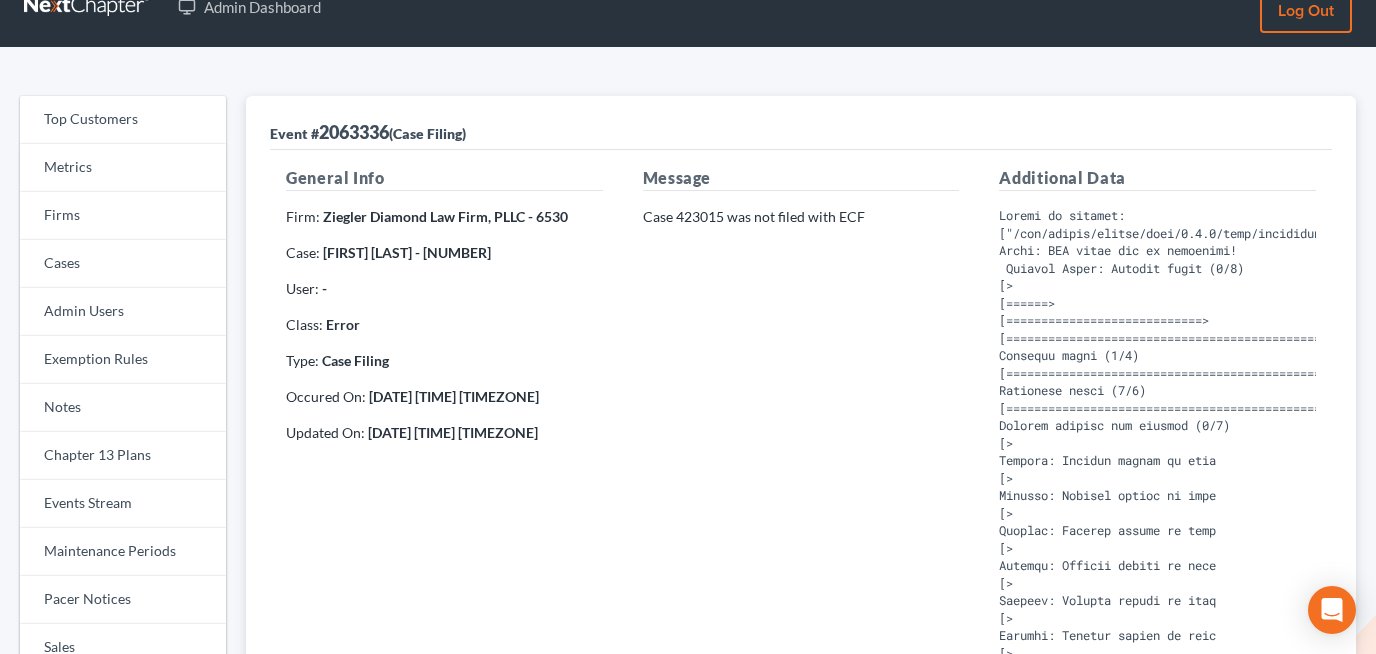 scroll, scrollTop: 37, scrollLeft: 0, axis: vertical 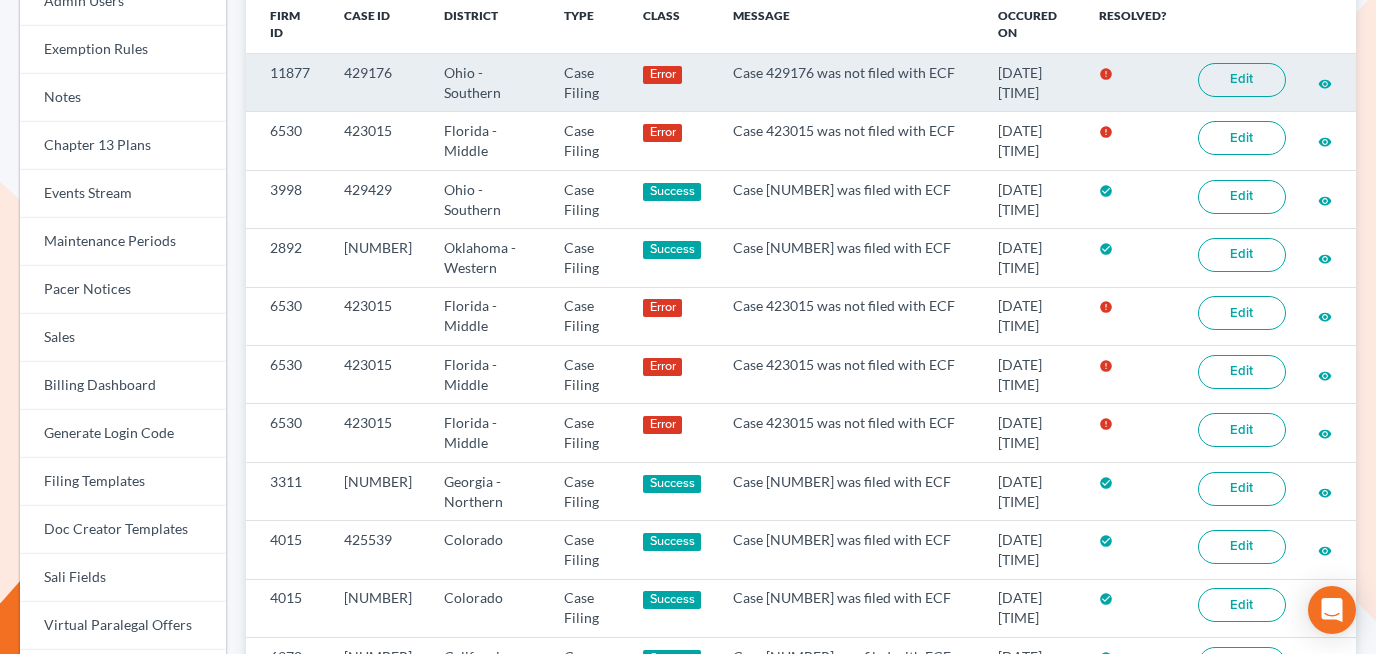 click on "Edit" at bounding box center [1242, 80] 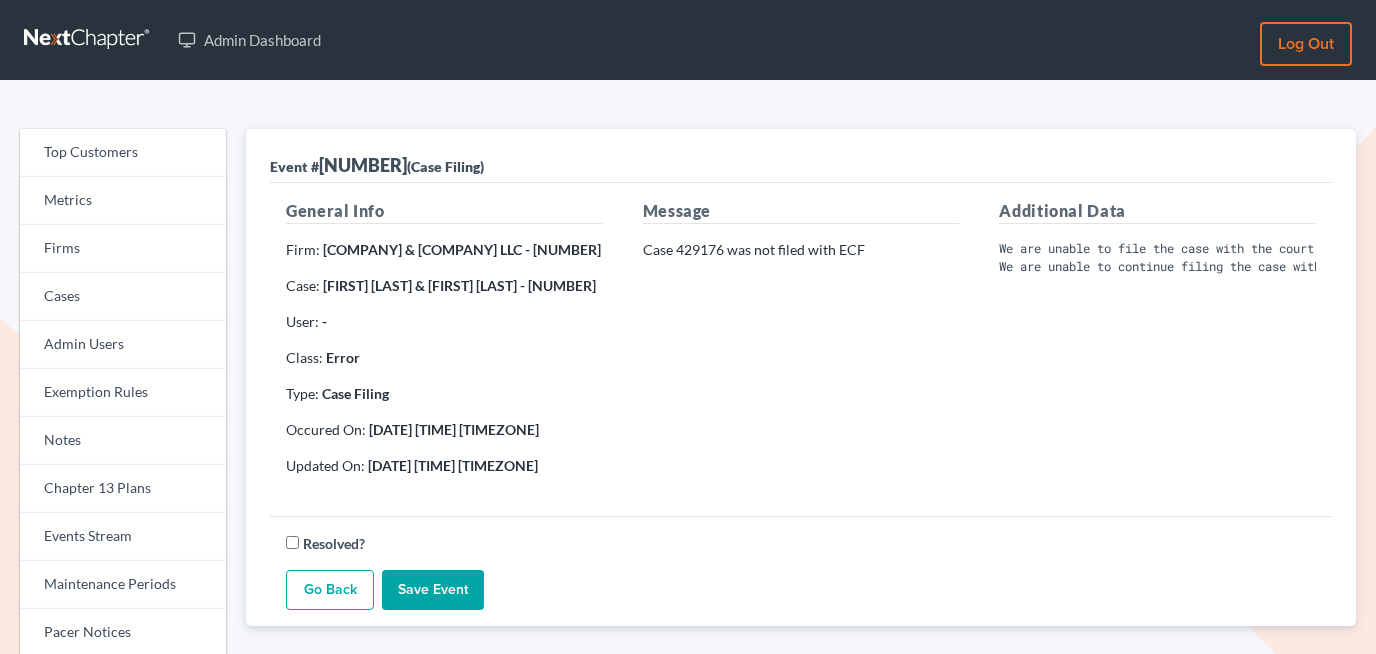 scroll, scrollTop: 0, scrollLeft: 0, axis: both 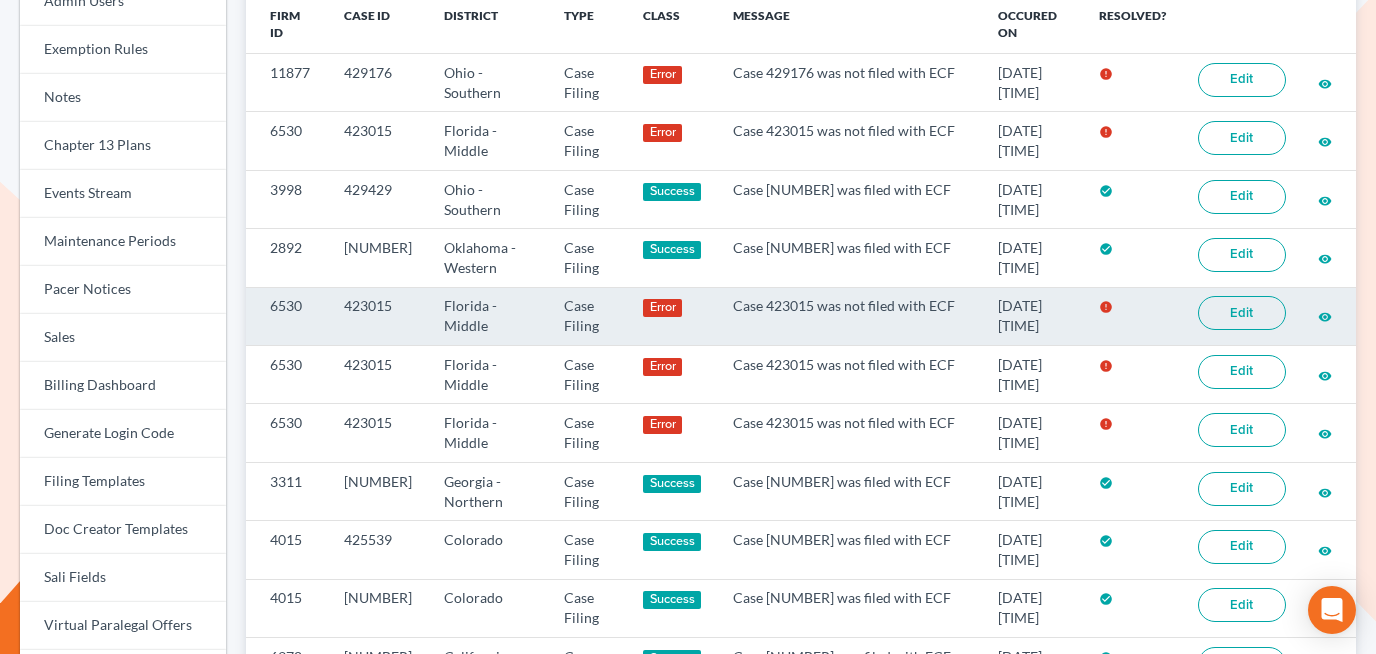 click on "Edit" at bounding box center (1242, 313) 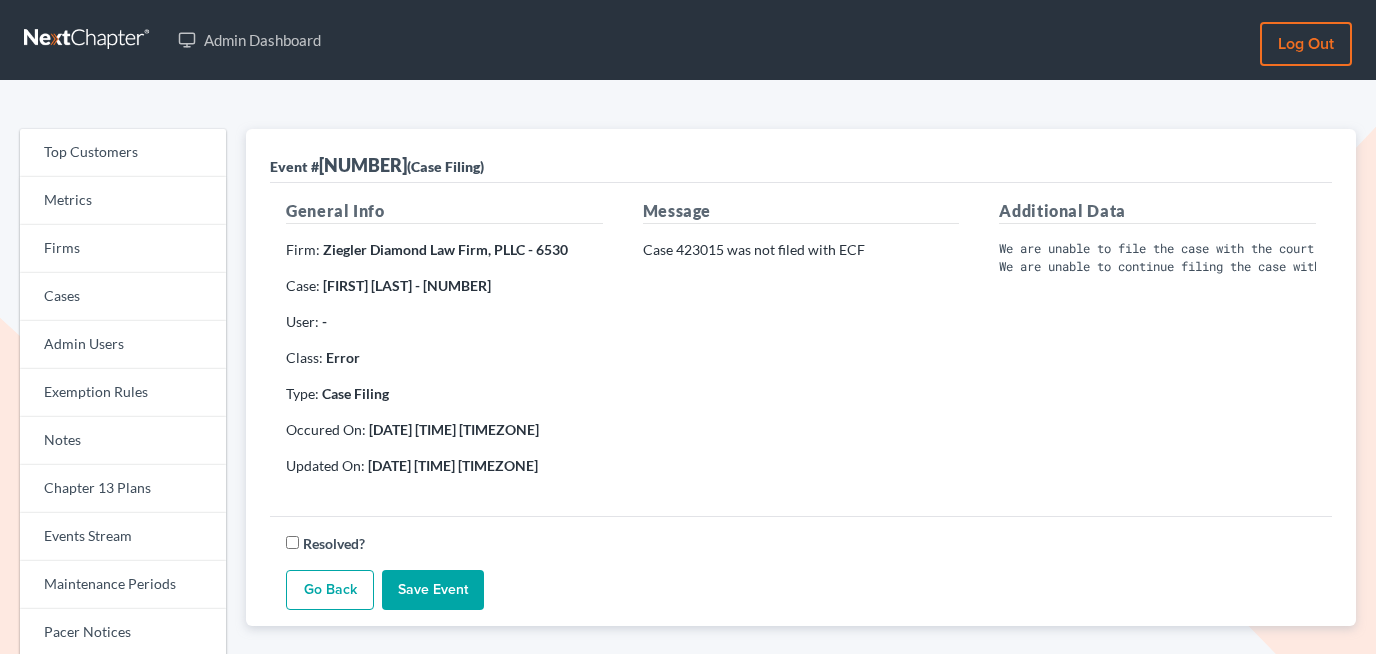 scroll, scrollTop: 0, scrollLeft: 0, axis: both 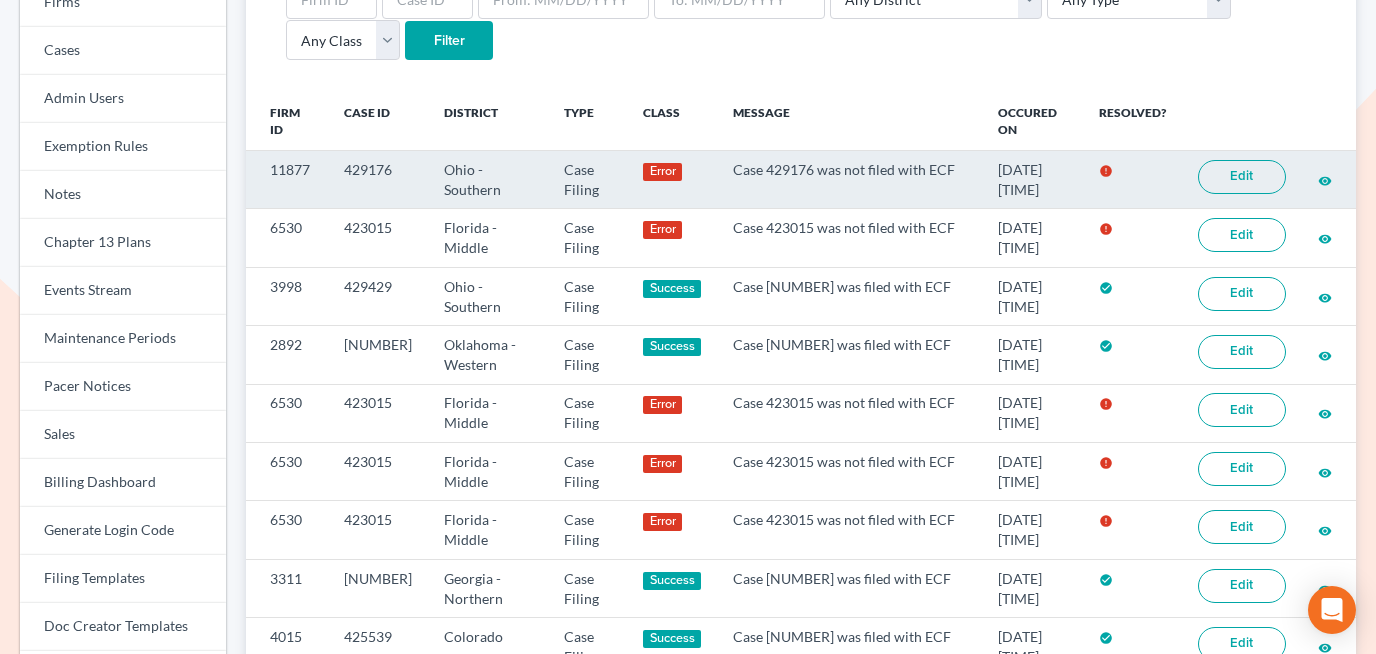 click on "429176" at bounding box center [378, 180] 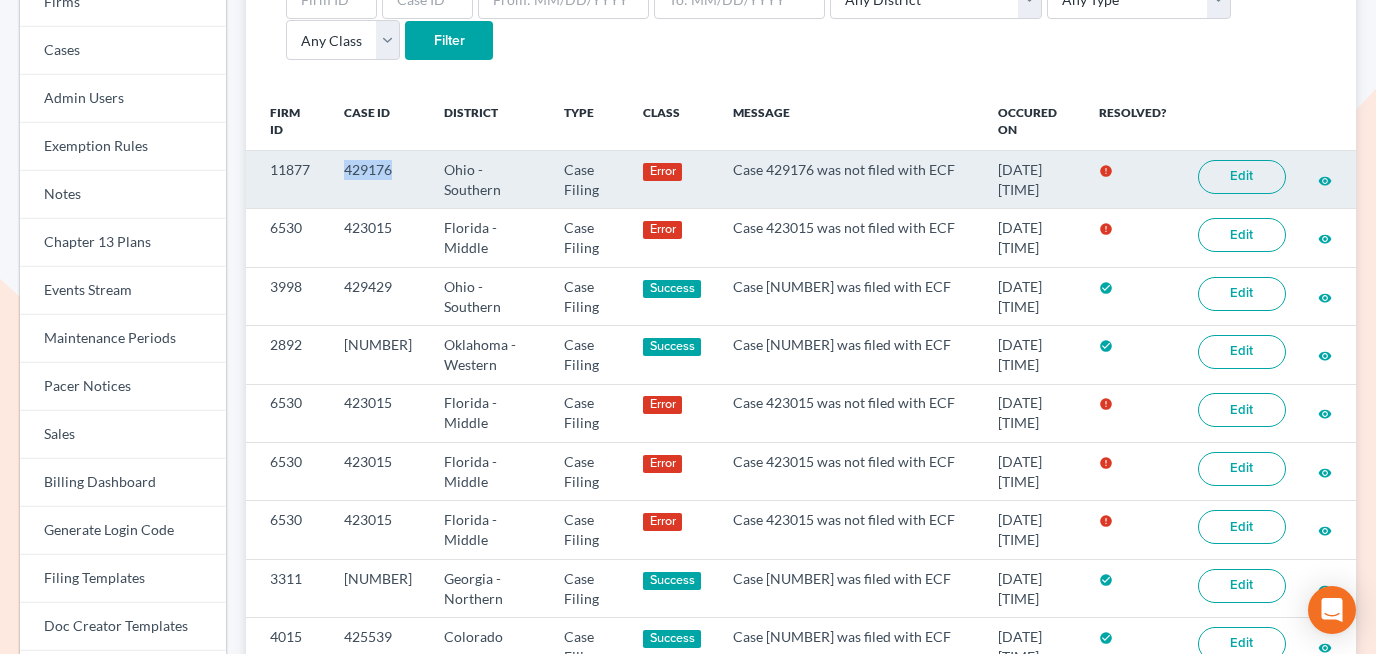 click on "429176" at bounding box center [378, 180] 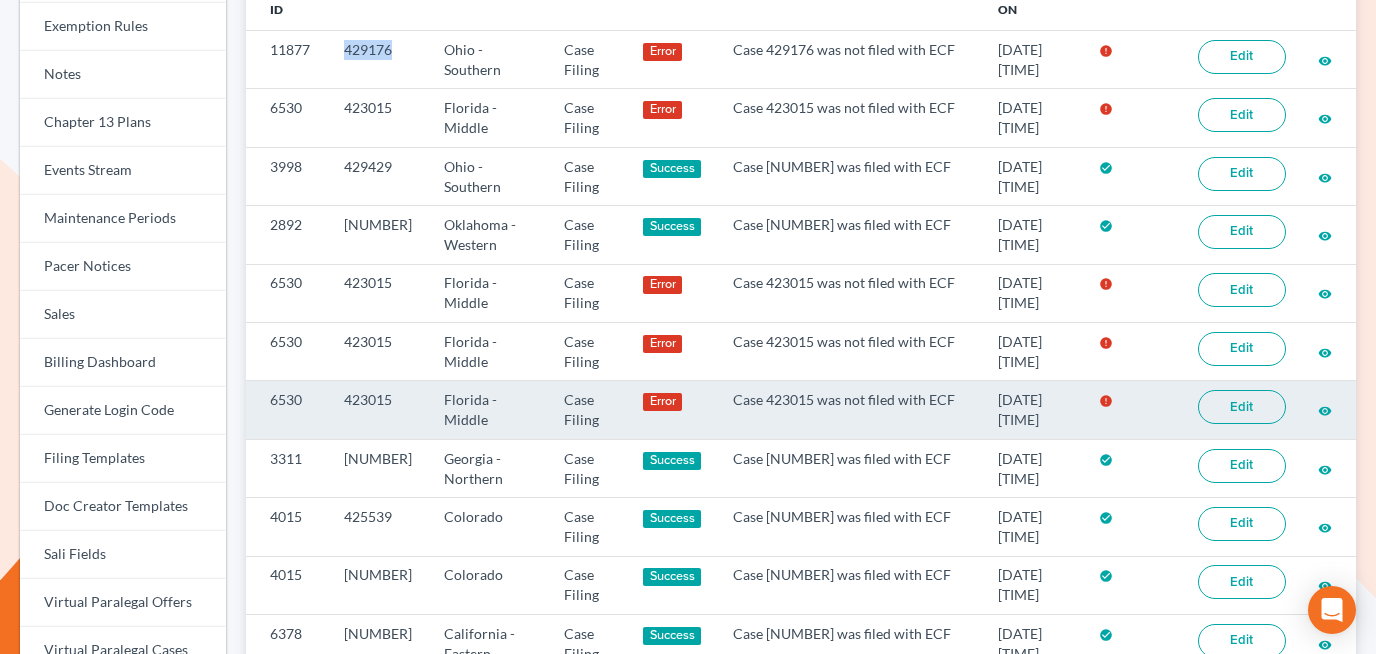scroll, scrollTop: 298, scrollLeft: 0, axis: vertical 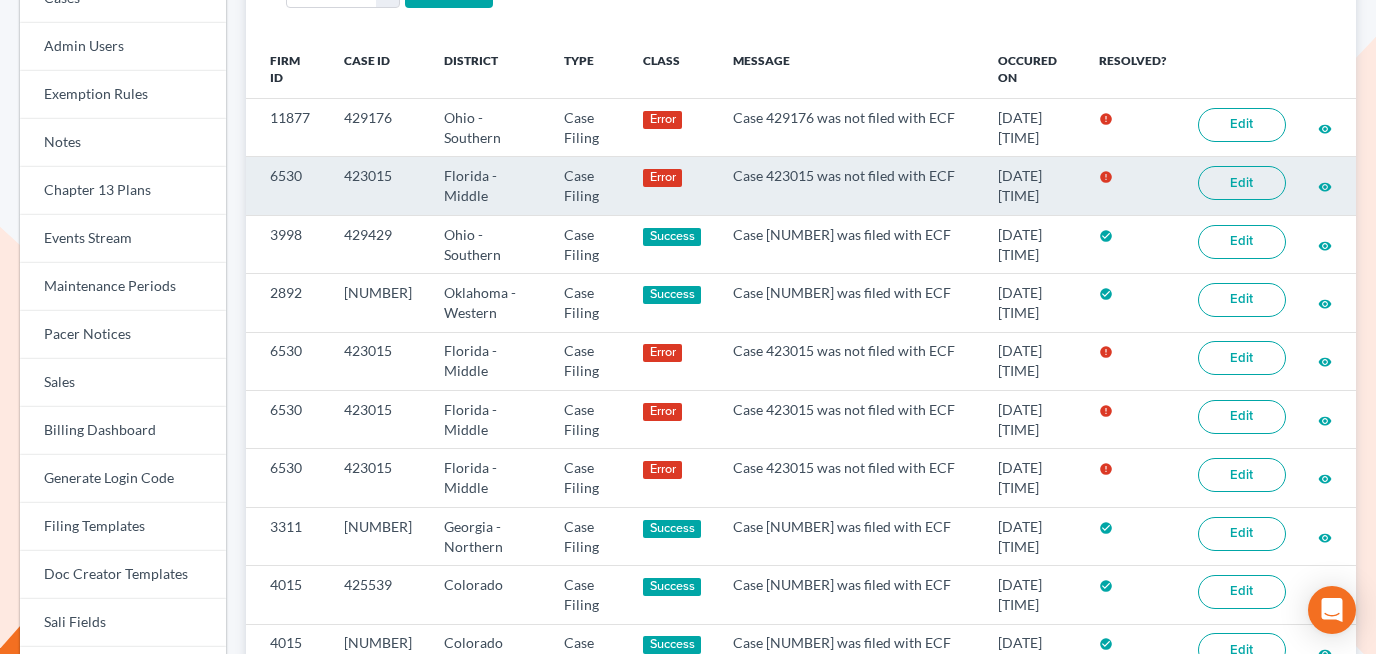 click on "423015" at bounding box center (378, 186) 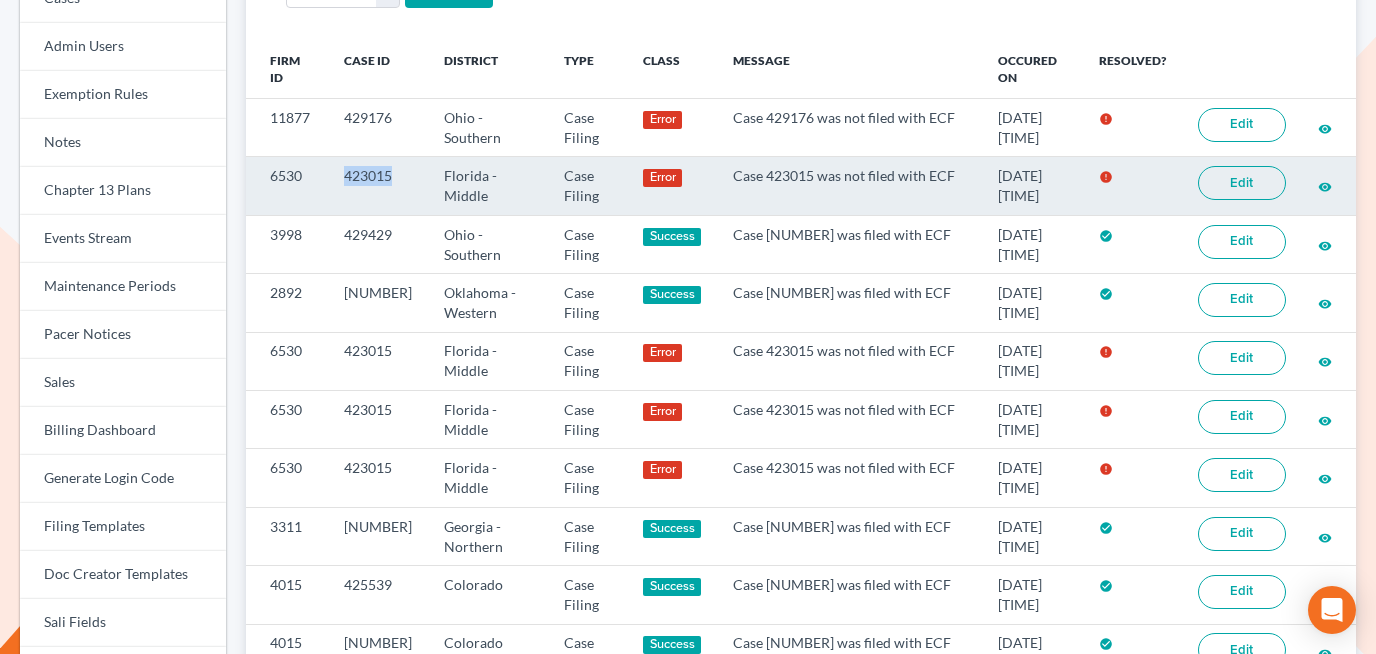 click on "423015" at bounding box center [378, 186] 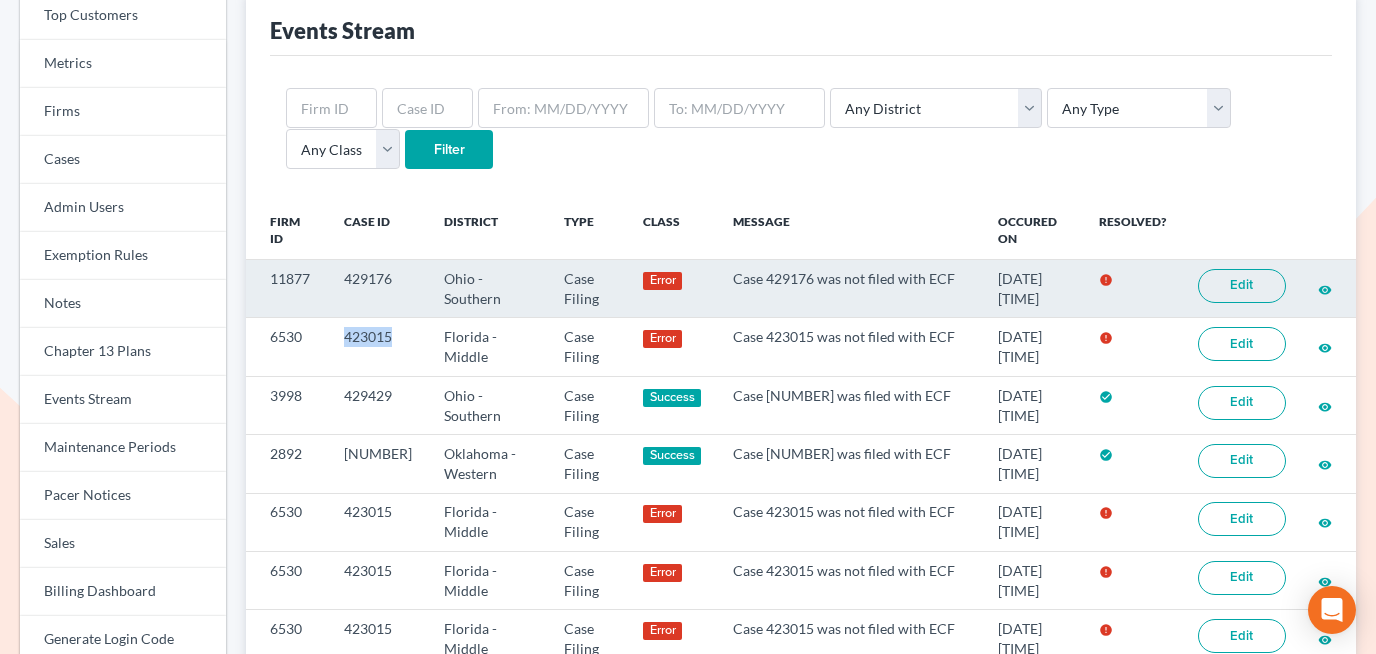 scroll, scrollTop: 0, scrollLeft: 0, axis: both 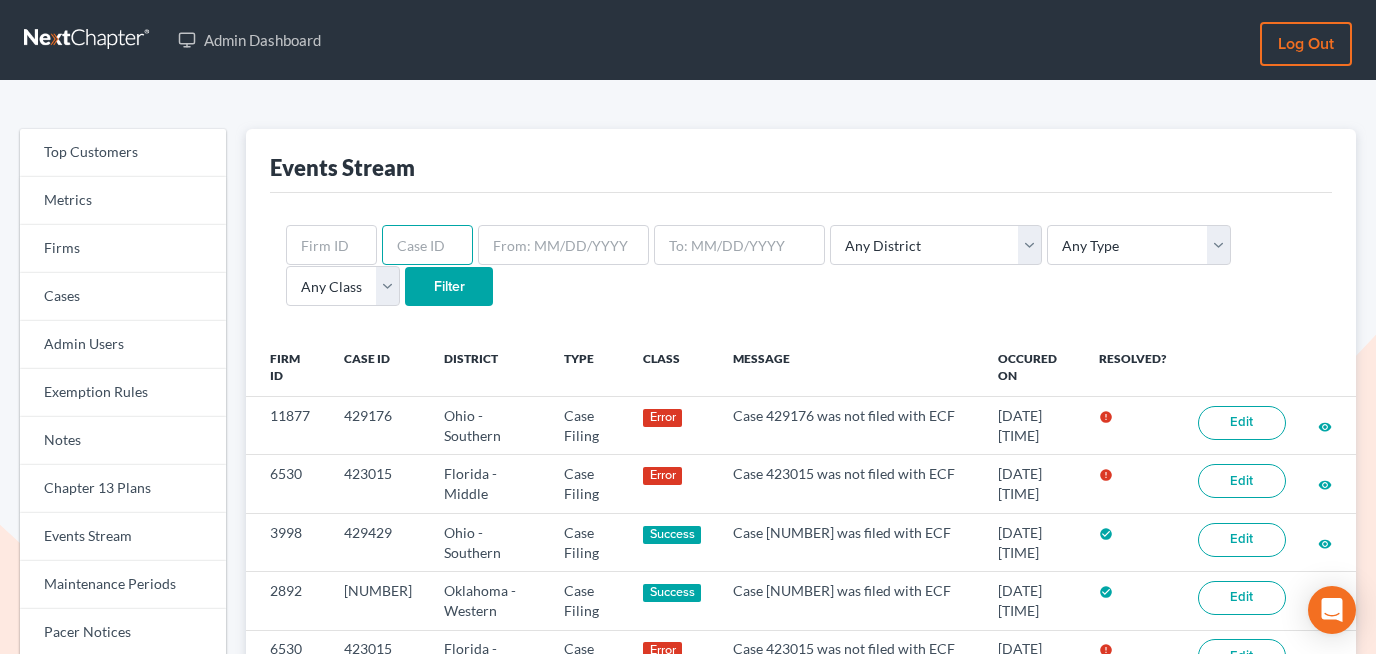 click at bounding box center [427, 245] 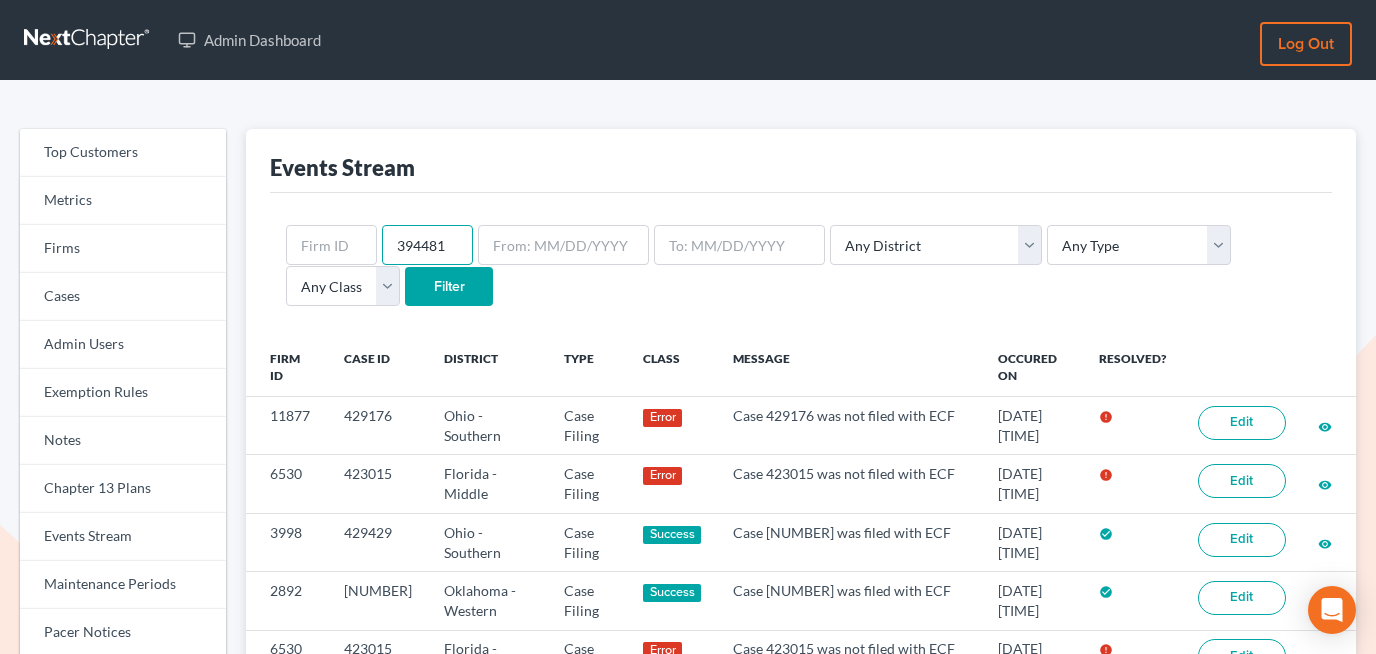 type on "394481" 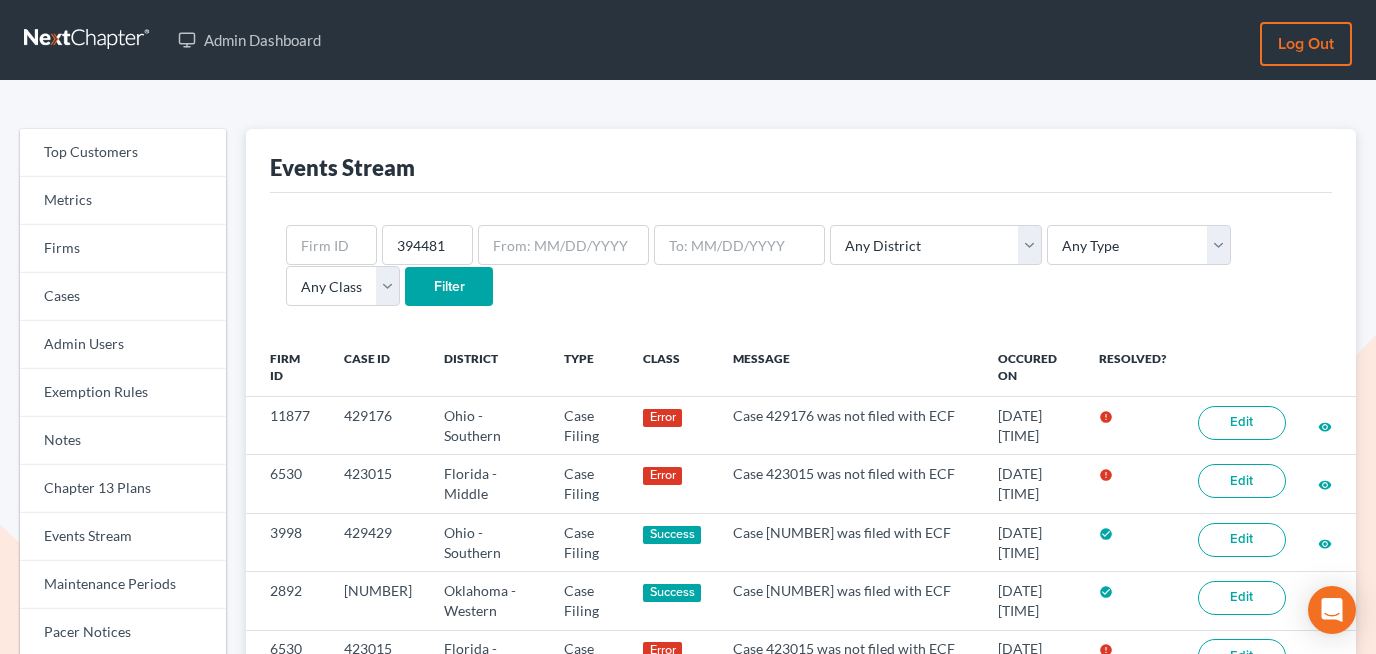 click on "Filter" at bounding box center (449, 287) 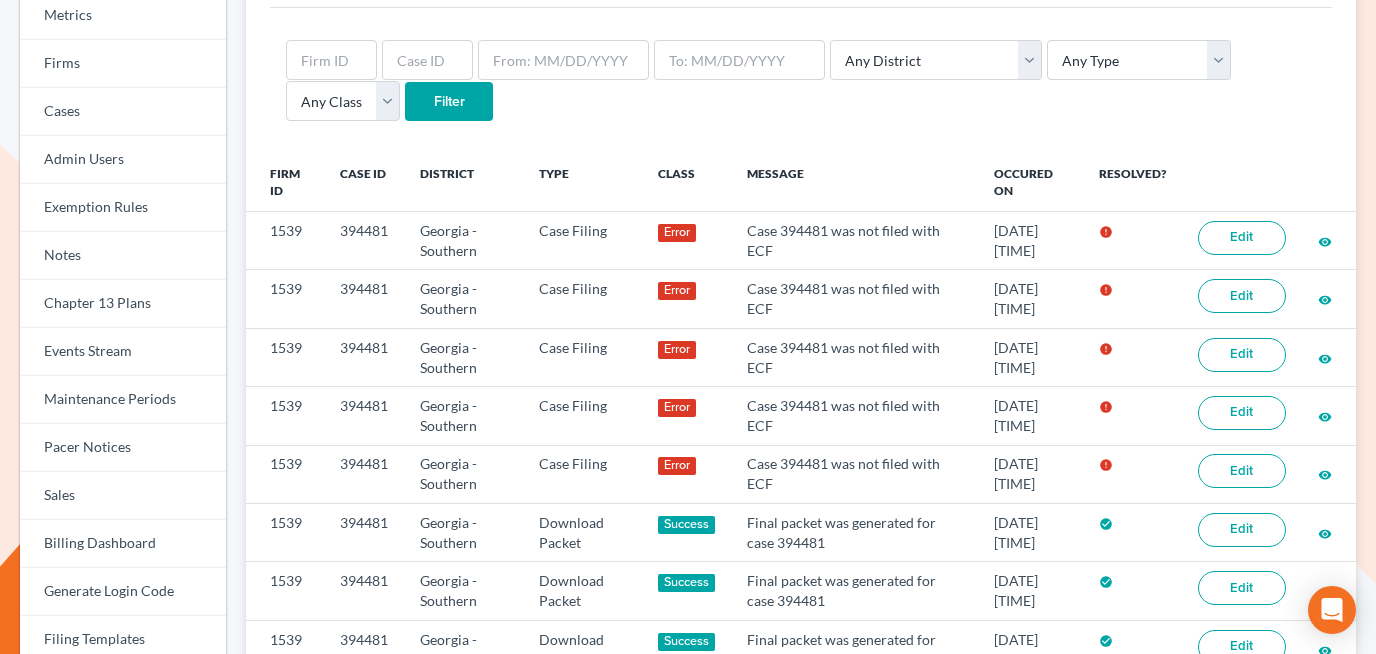 scroll, scrollTop: 188, scrollLeft: 0, axis: vertical 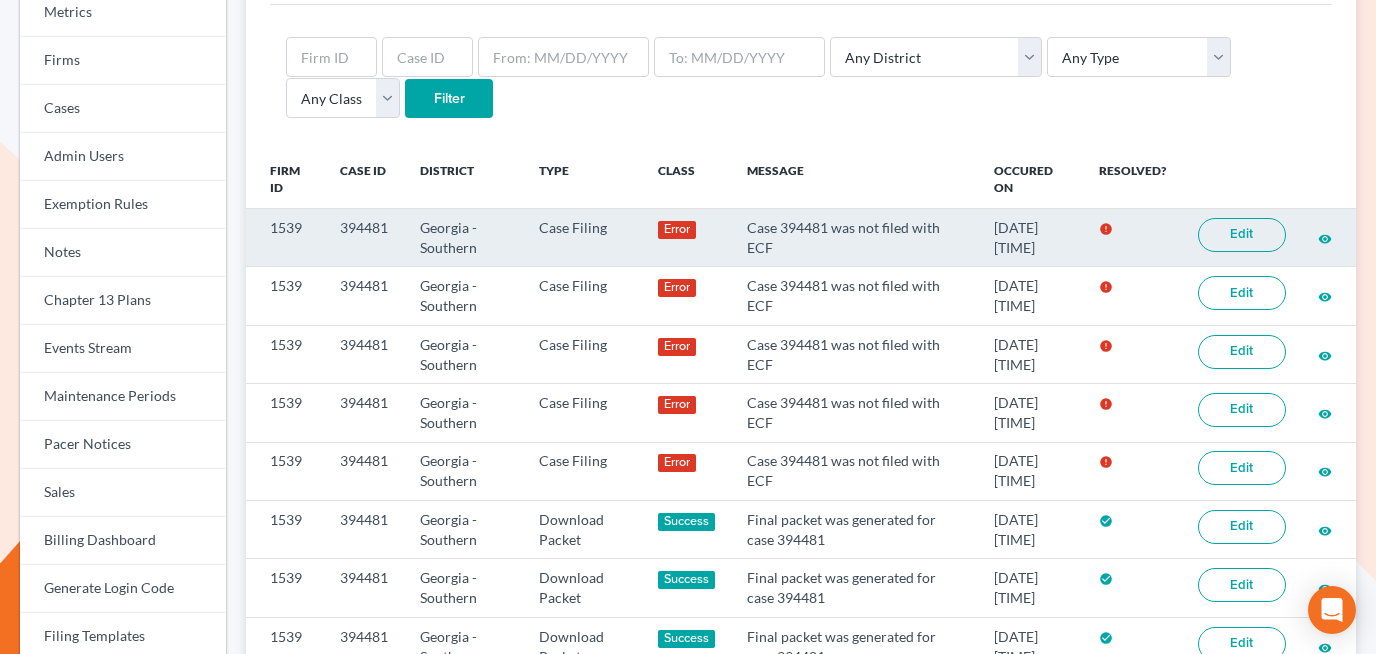 click on "Edit" at bounding box center (1242, 235) 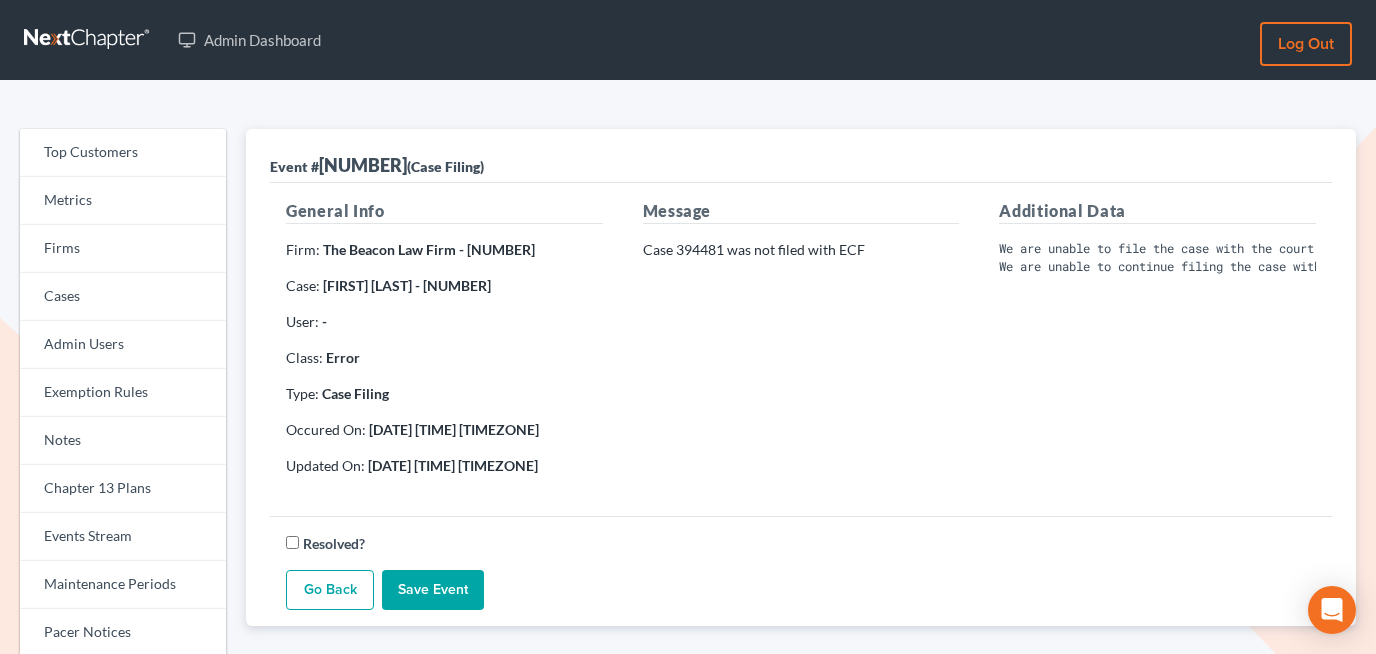 scroll, scrollTop: 0, scrollLeft: 0, axis: both 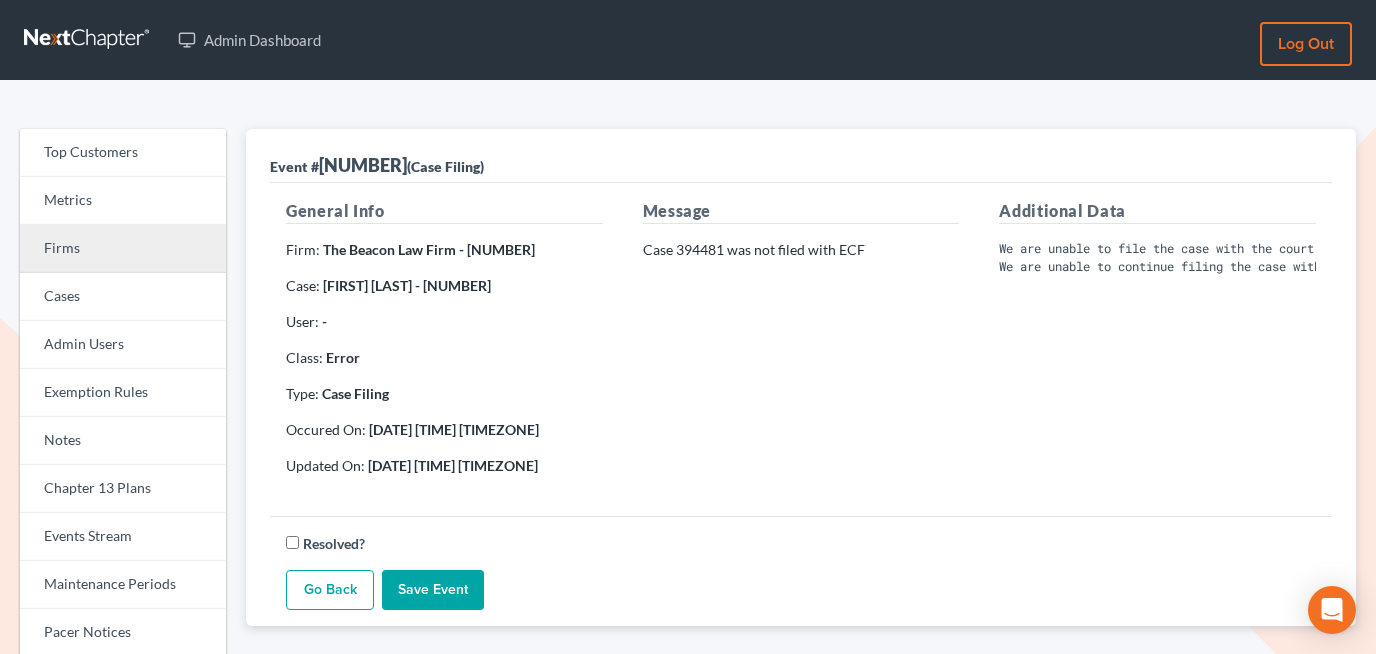 click on "Firms" at bounding box center (123, 249) 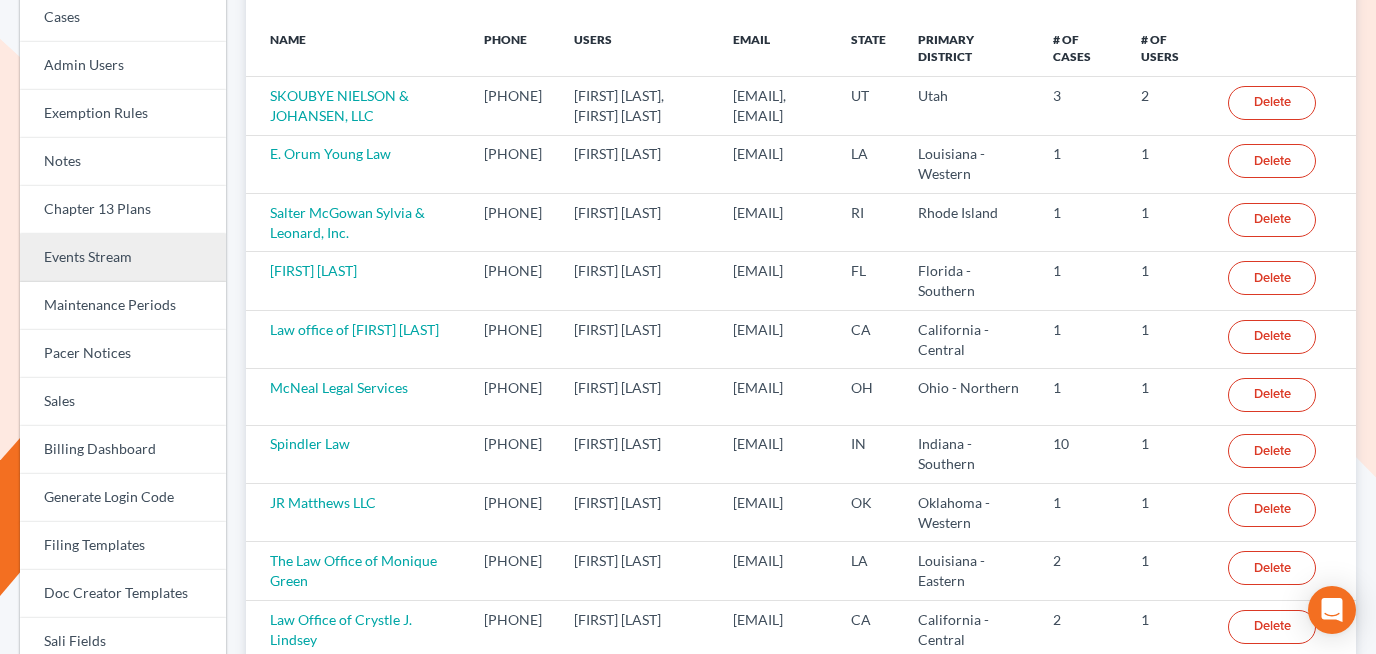 scroll, scrollTop: 282, scrollLeft: 0, axis: vertical 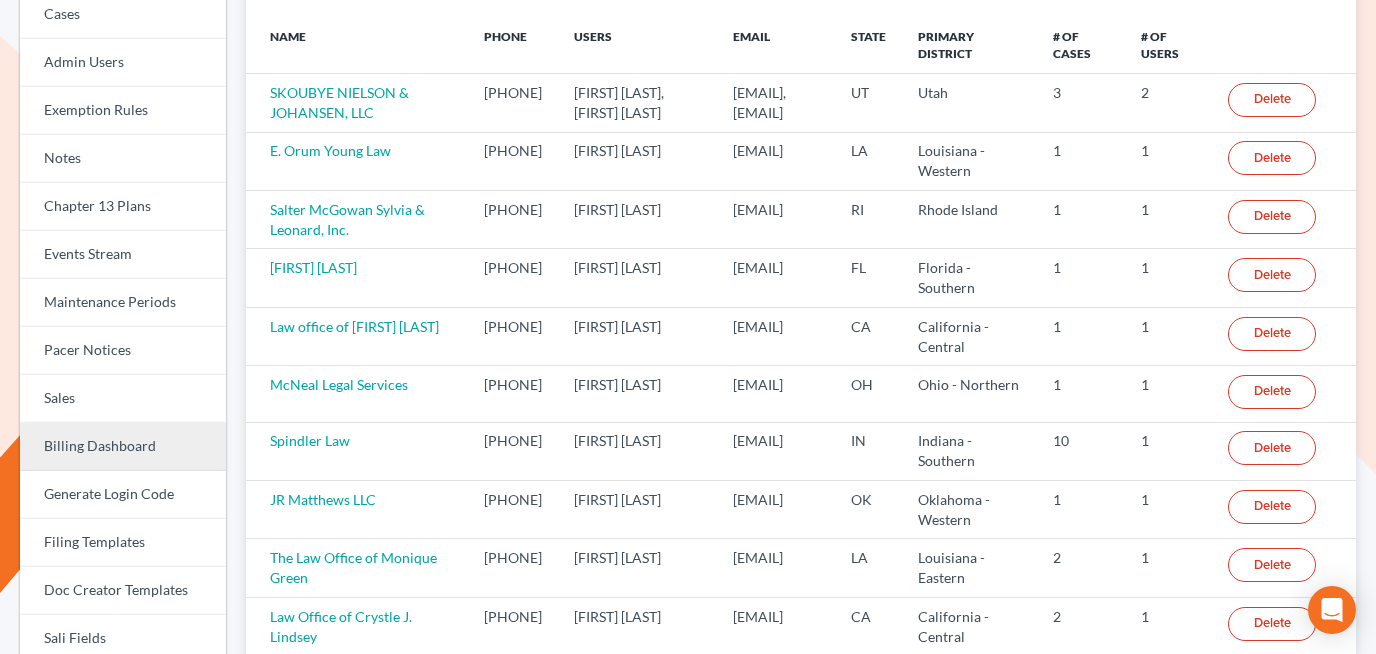 click on "Billing Dashboard" at bounding box center (123, 447) 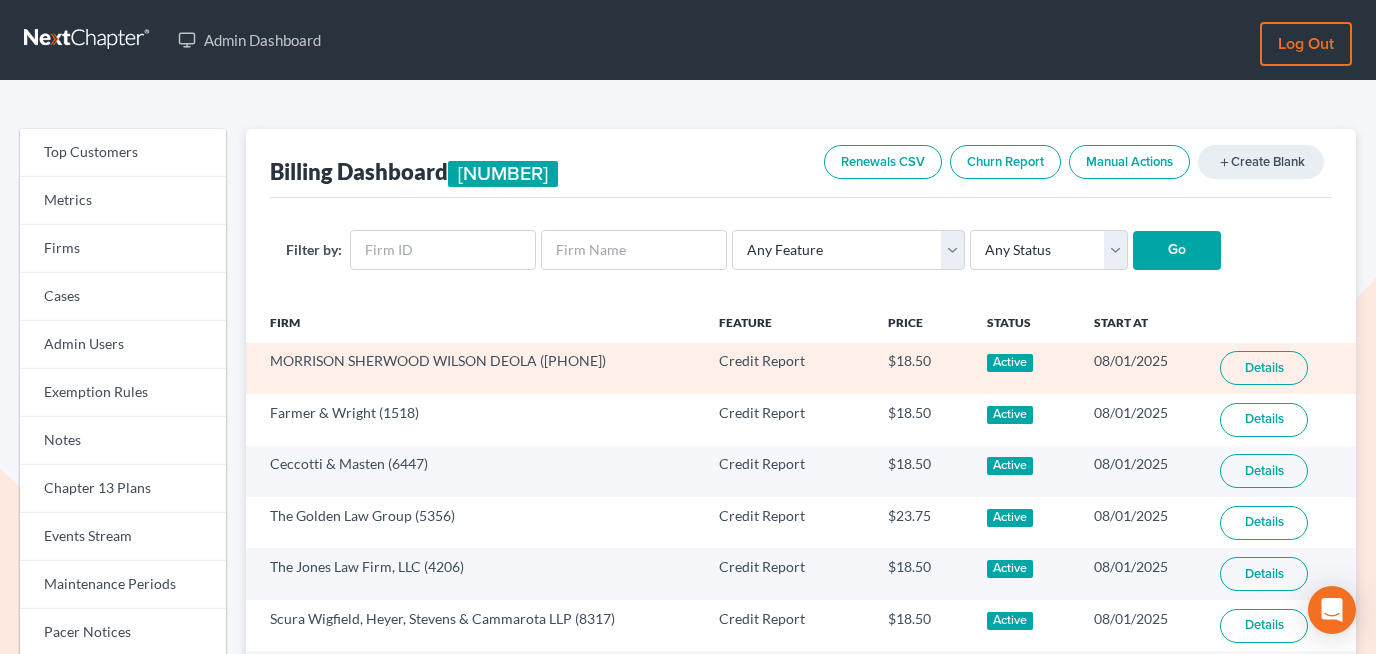 scroll, scrollTop: 0, scrollLeft: 0, axis: both 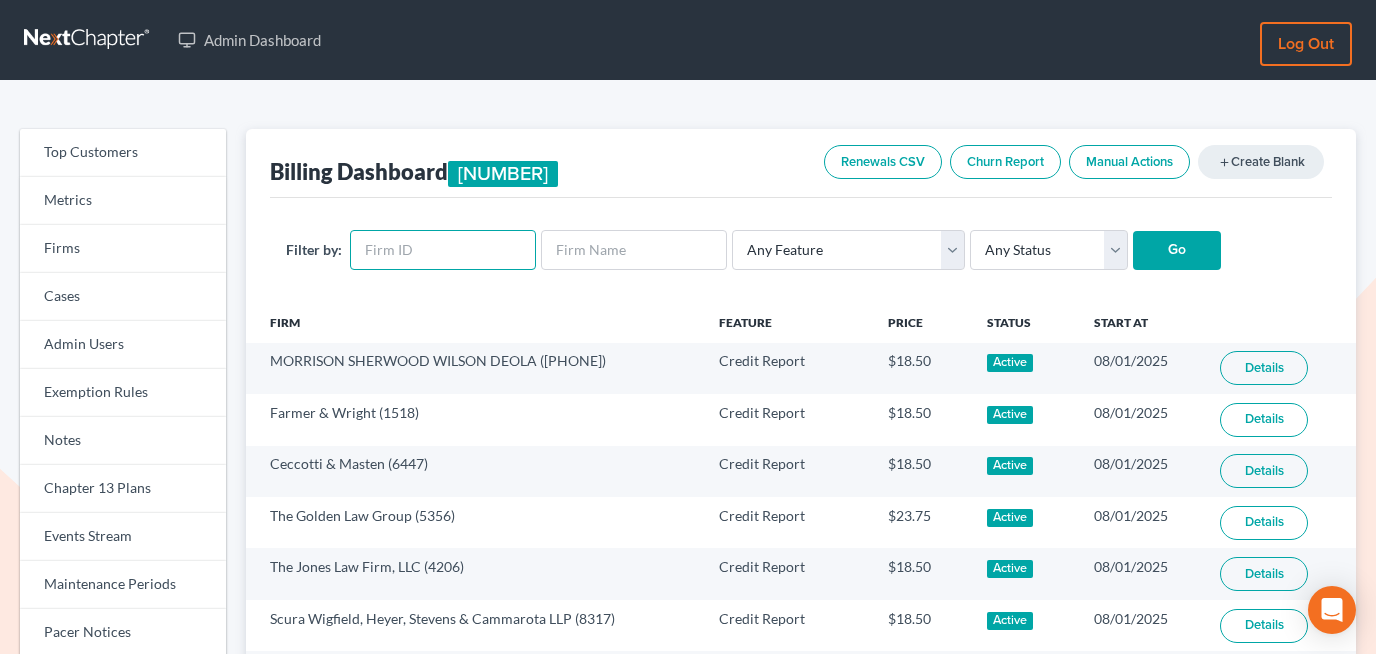 click at bounding box center (443, 250) 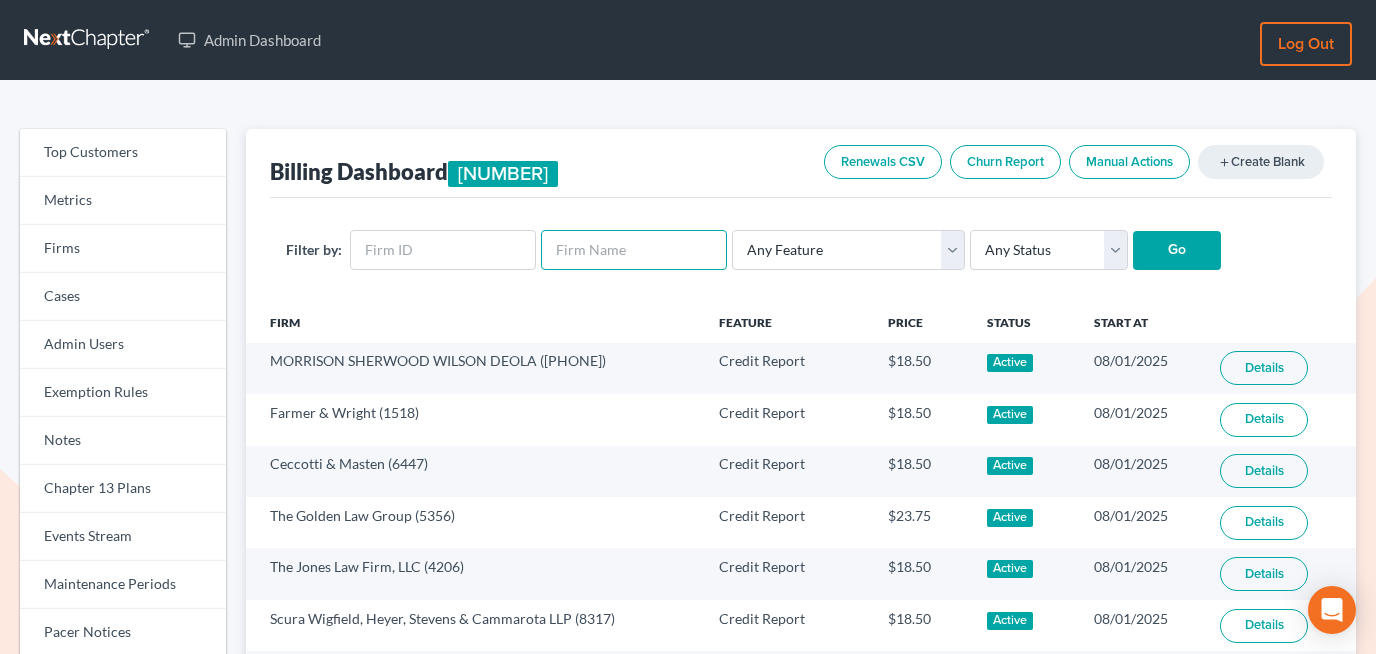 click at bounding box center (634, 250) 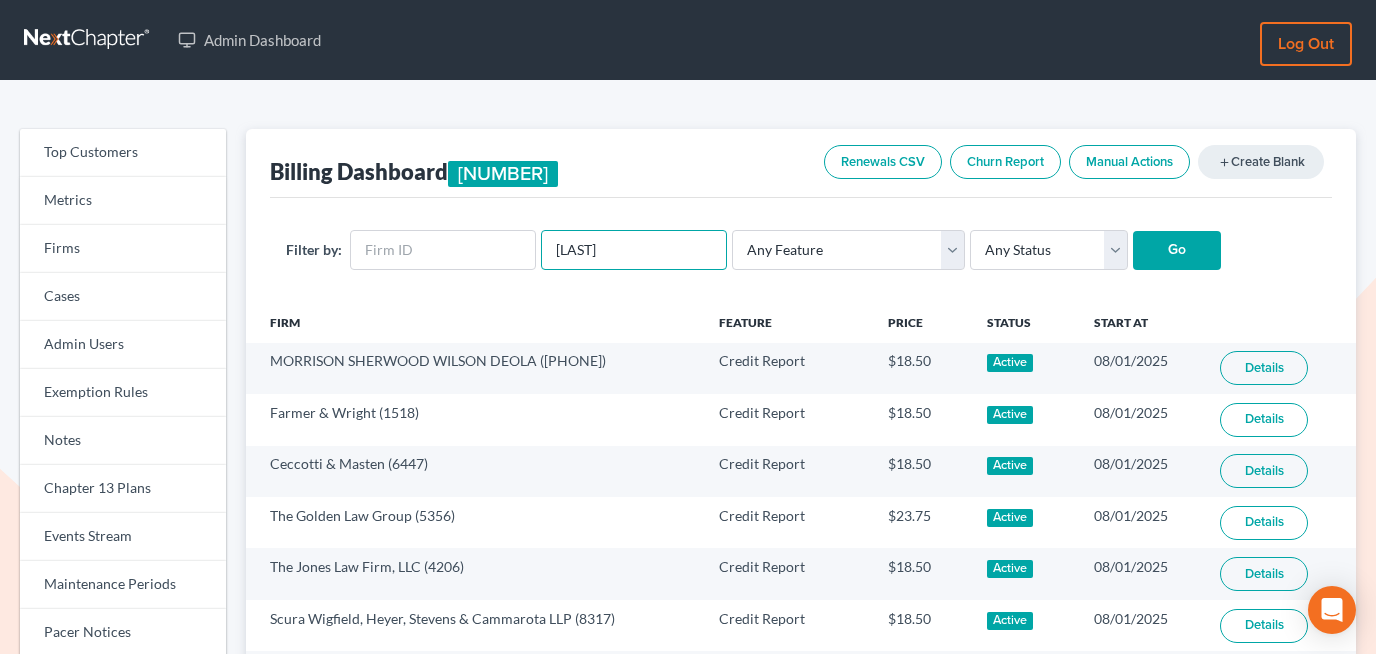 type on "Bernstein" 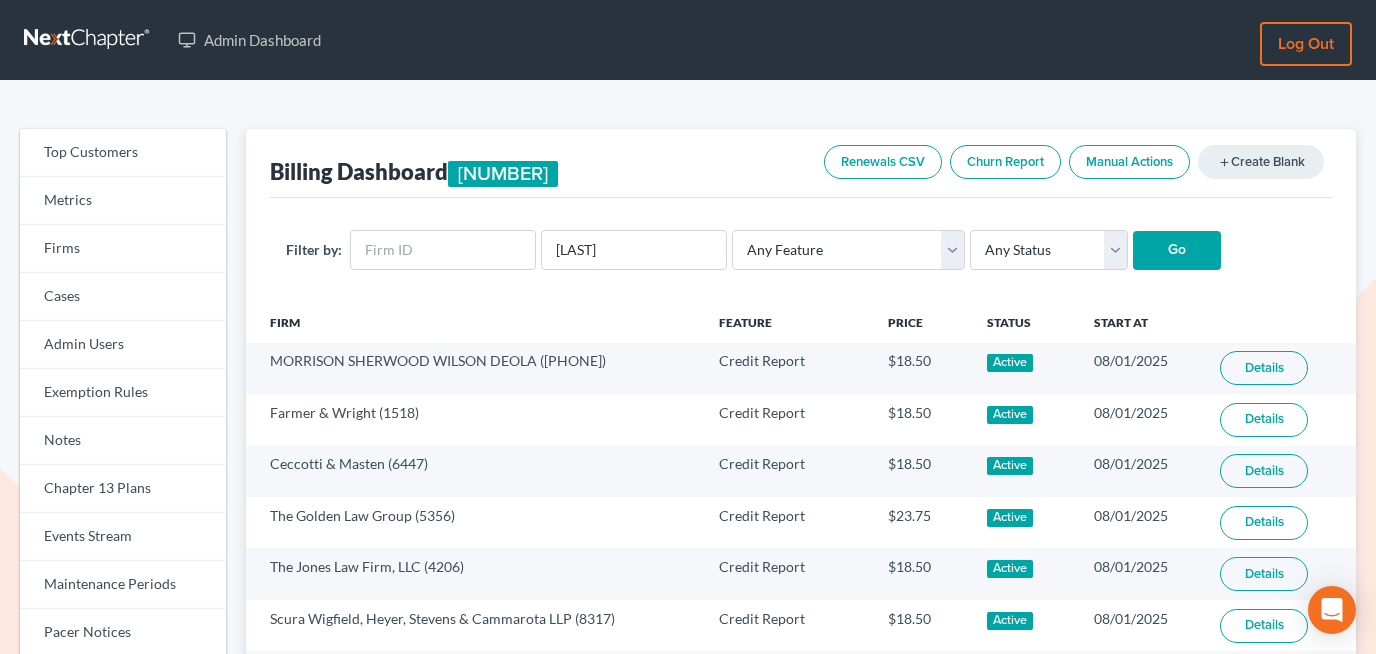 click on "Go" at bounding box center [1177, 251] 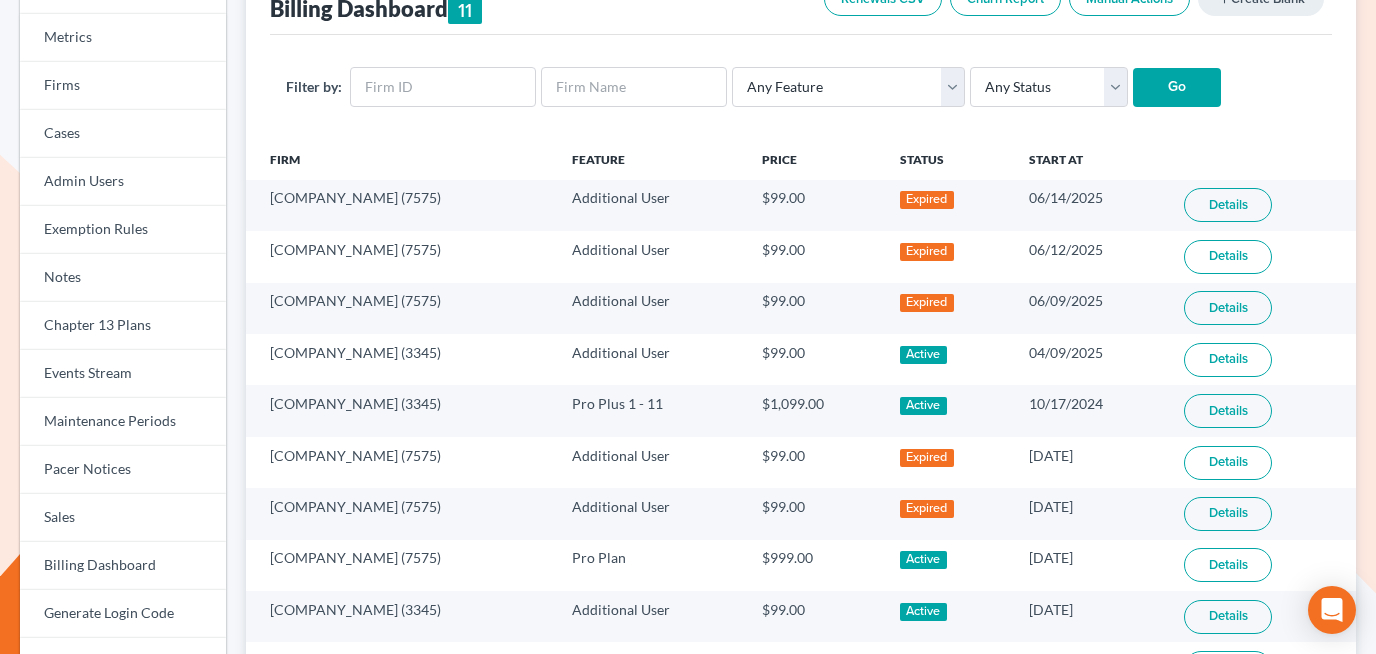 scroll, scrollTop: 164, scrollLeft: 0, axis: vertical 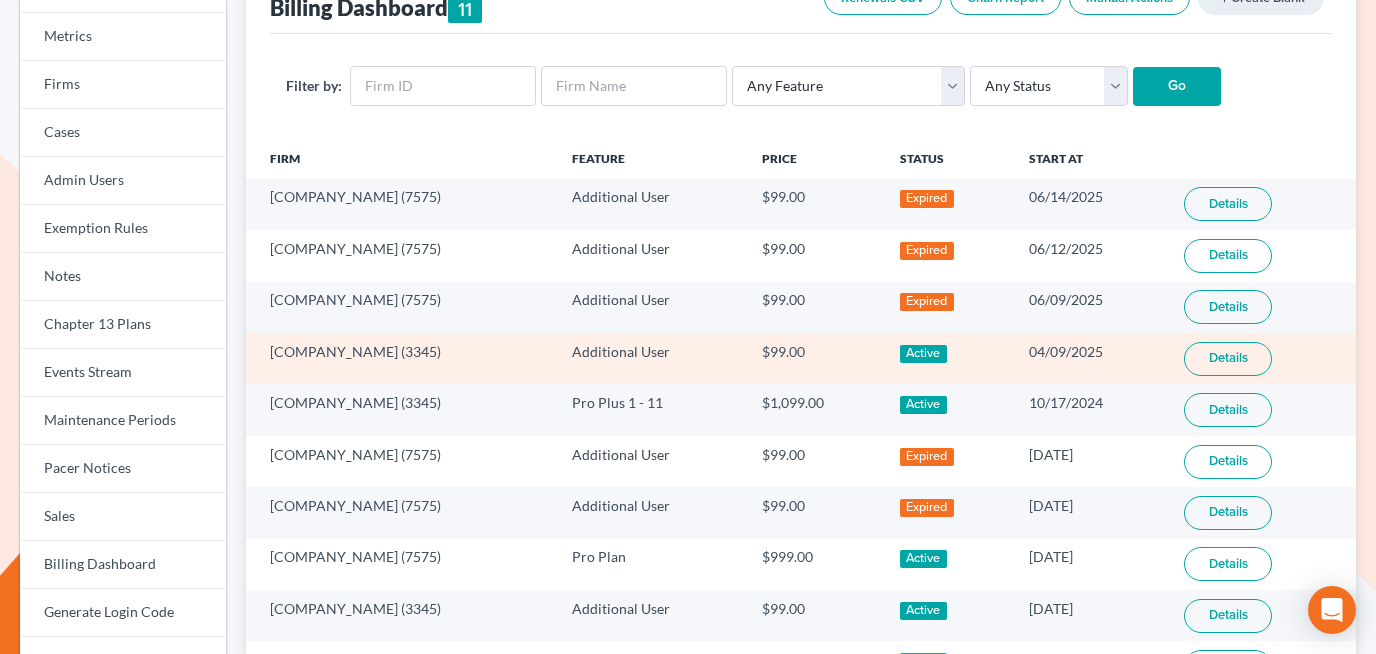 click on "[COMPANY_NAME] (3345)" at bounding box center (401, 358) 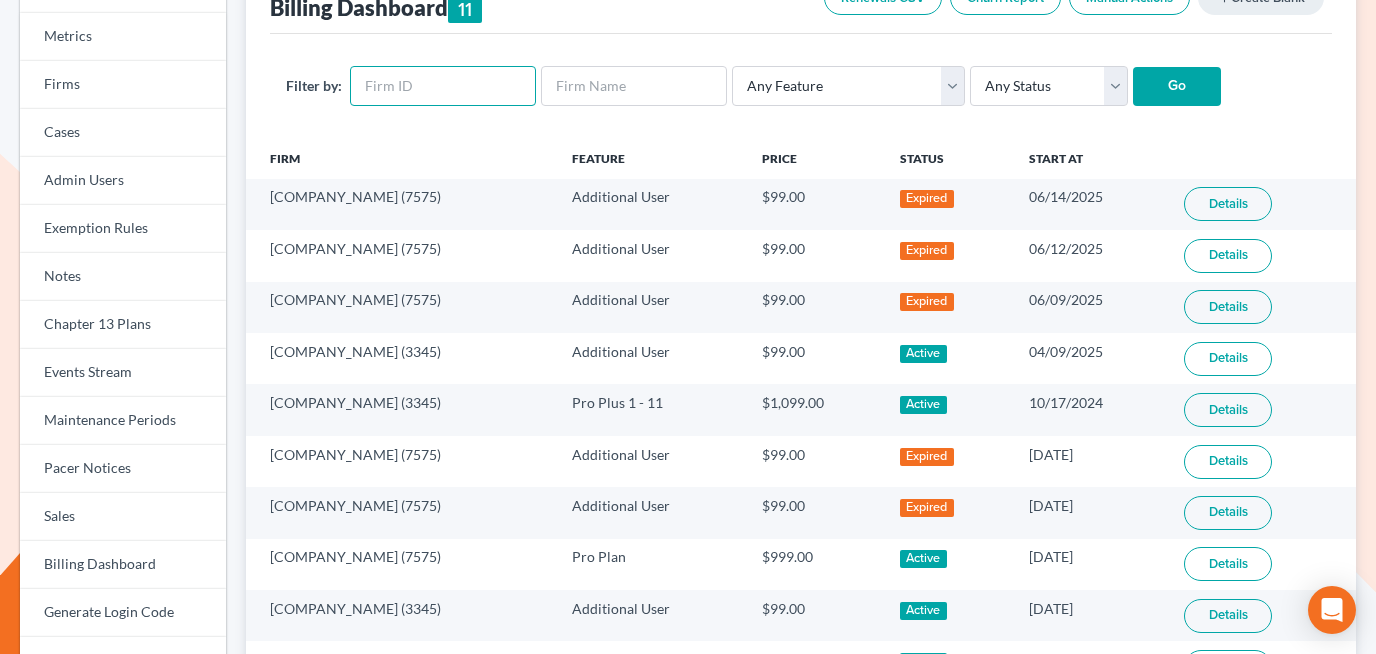 click at bounding box center (443, 86) 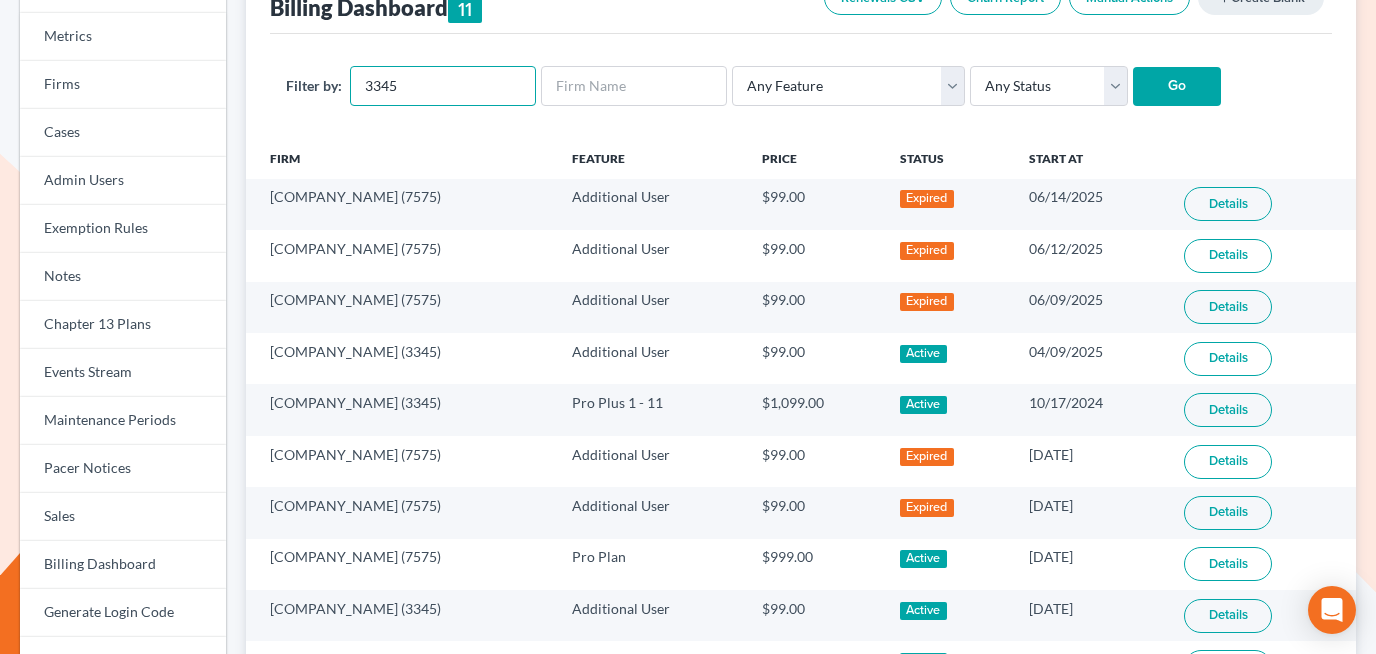 type on "3345" 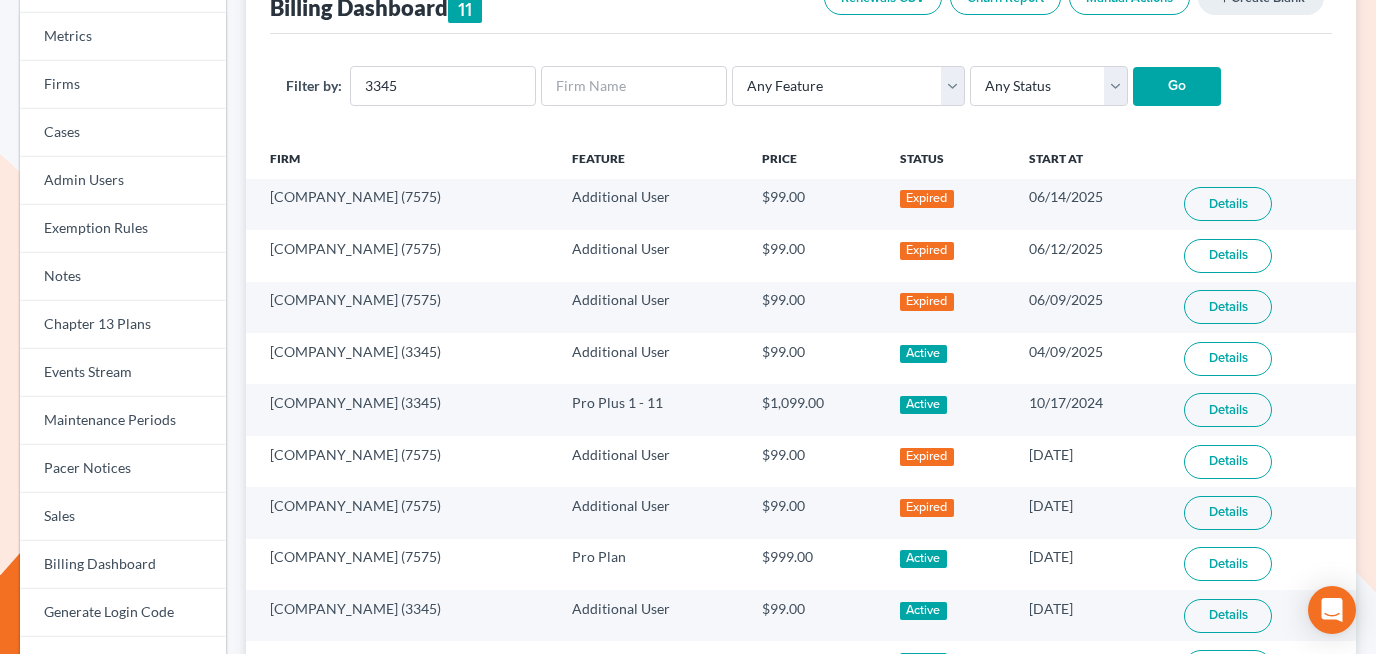 click on "Go" at bounding box center (1177, 87) 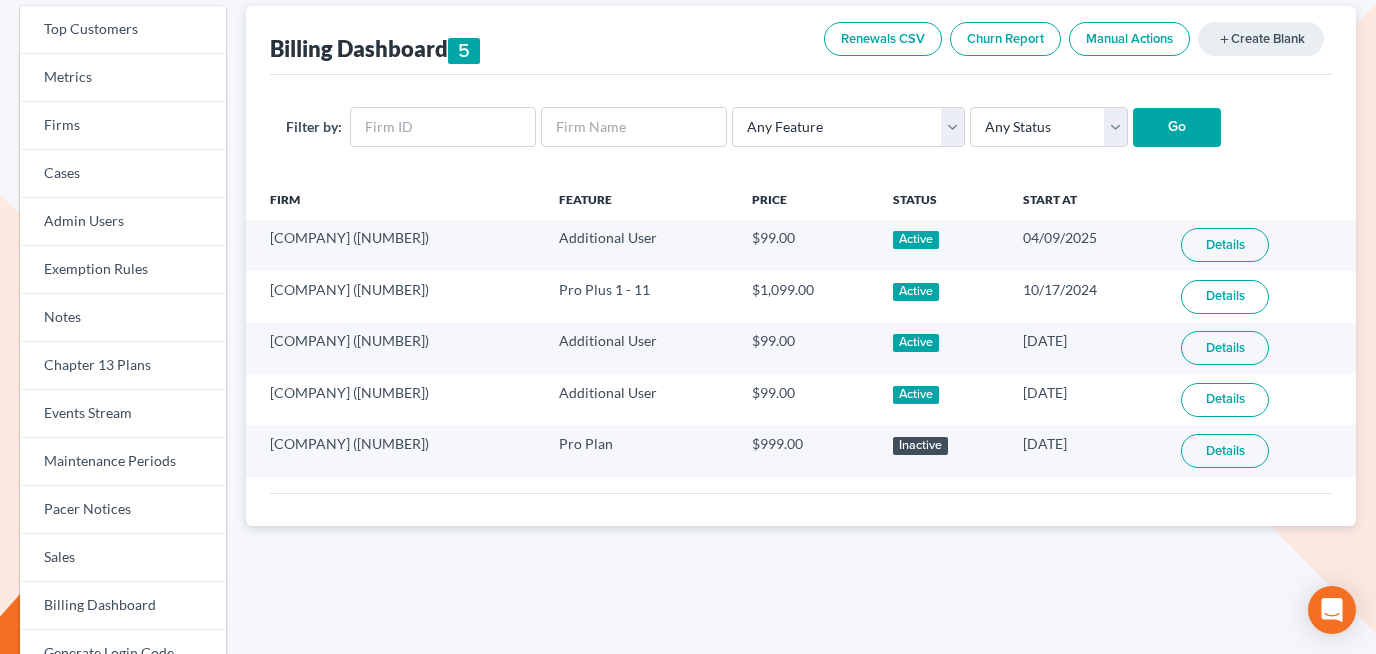 scroll, scrollTop: 124, scrollLeft: 0, axis: vertical 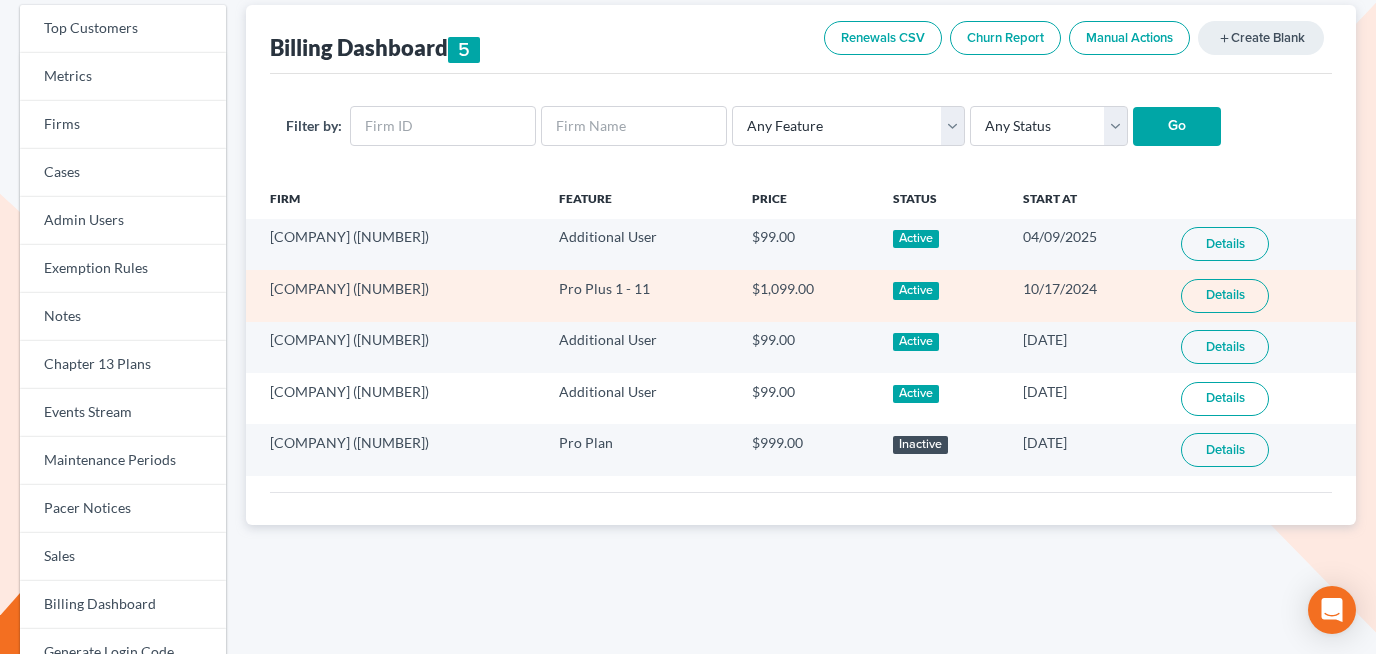 click on "Details" at bounding box center [1225, 296] 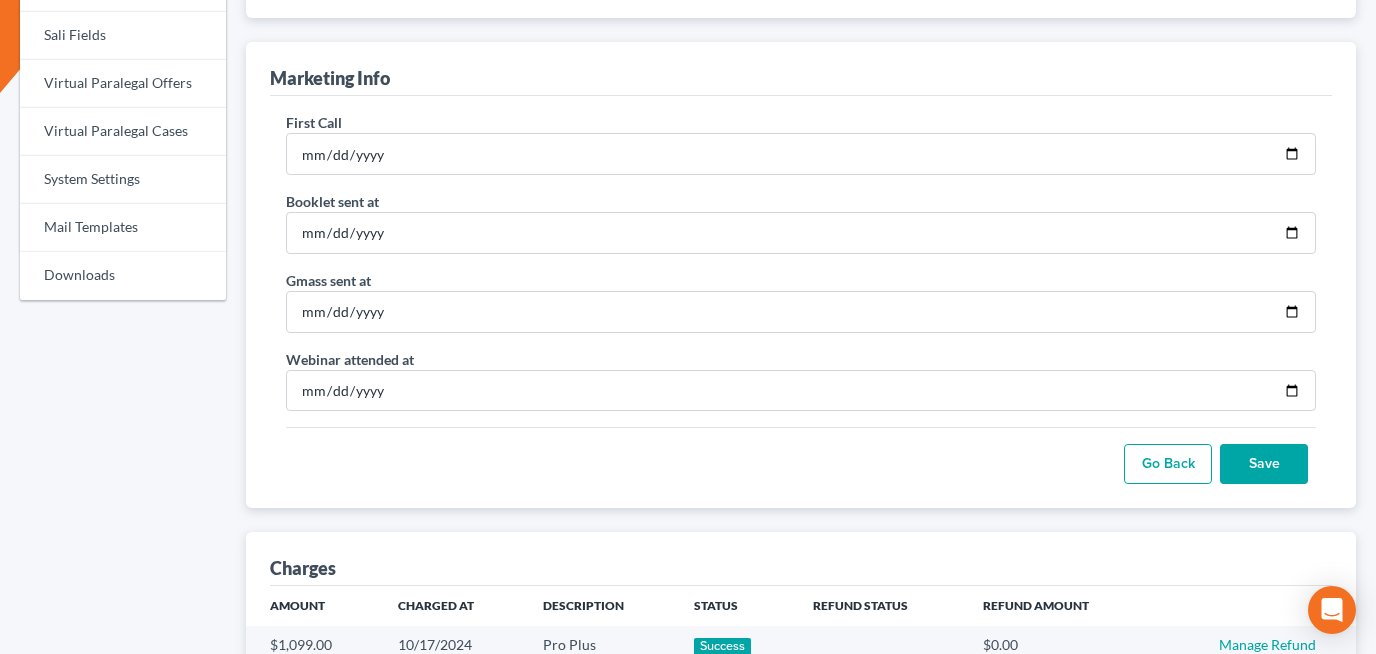 scroll, scrollTop: 1144, scrollLeft: 0, axis: vertical 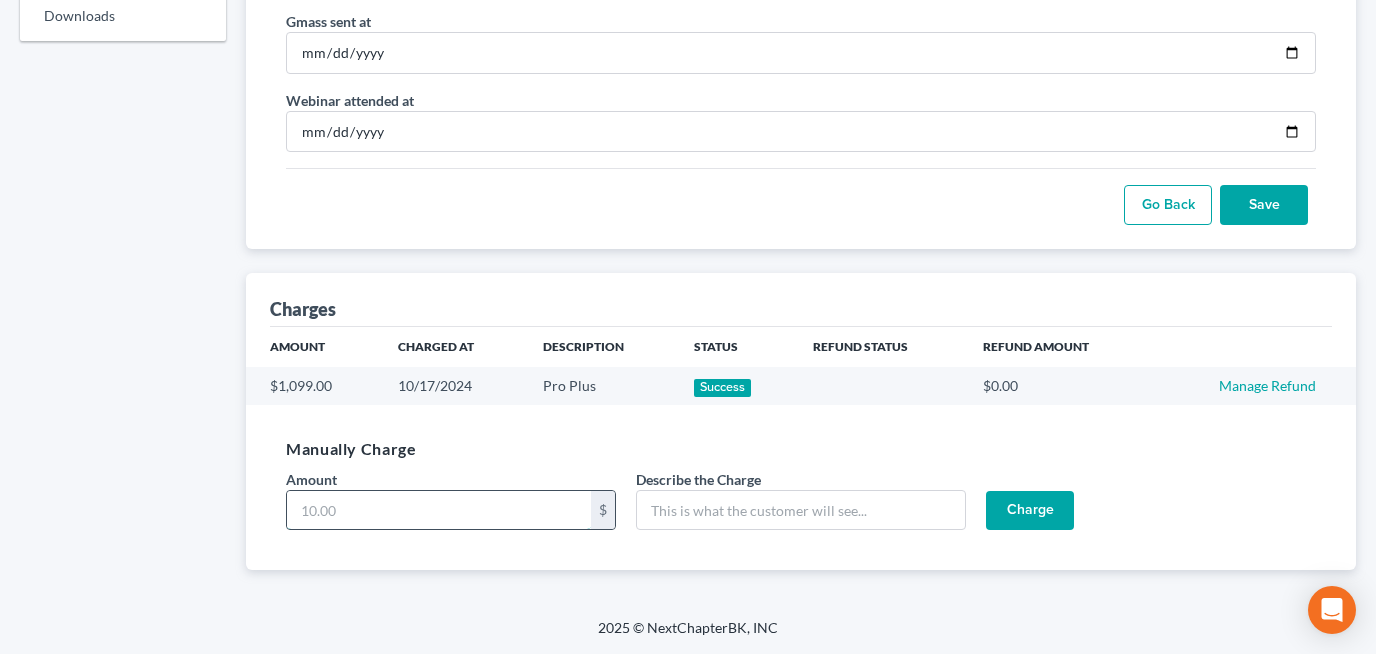 click on "Amount" at bounding box center (439, 510) 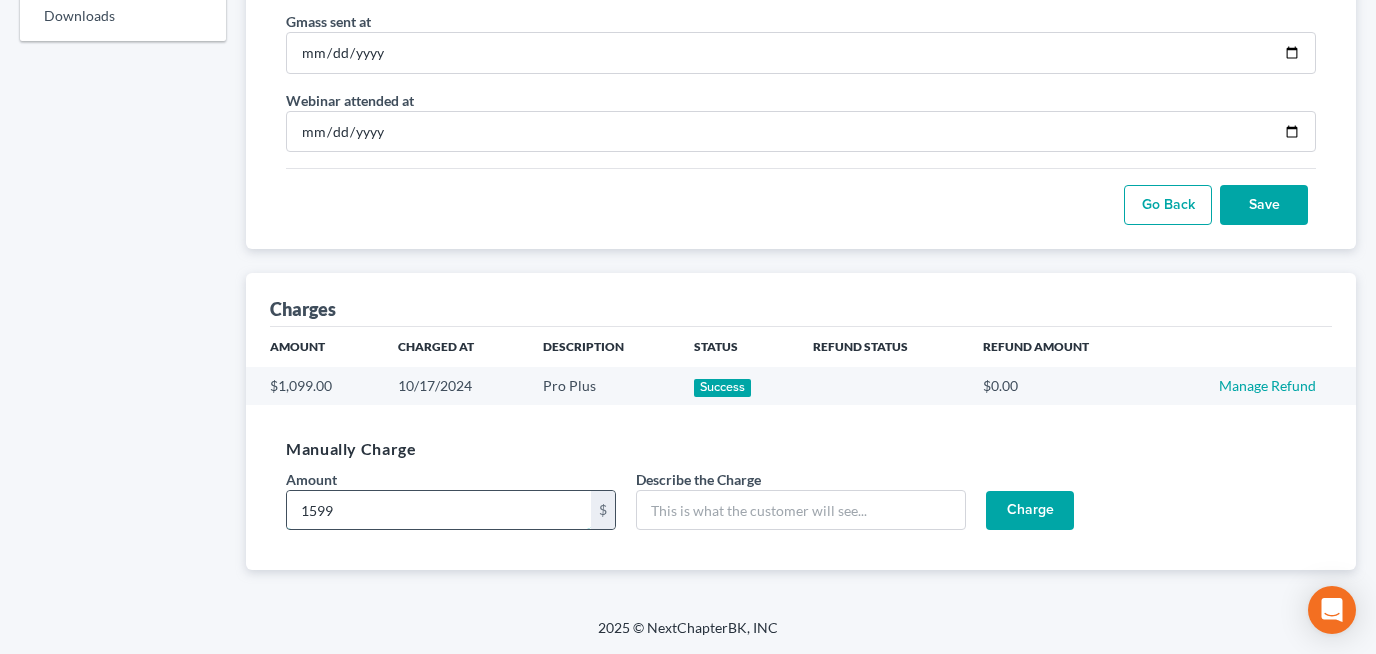 type on "1599" 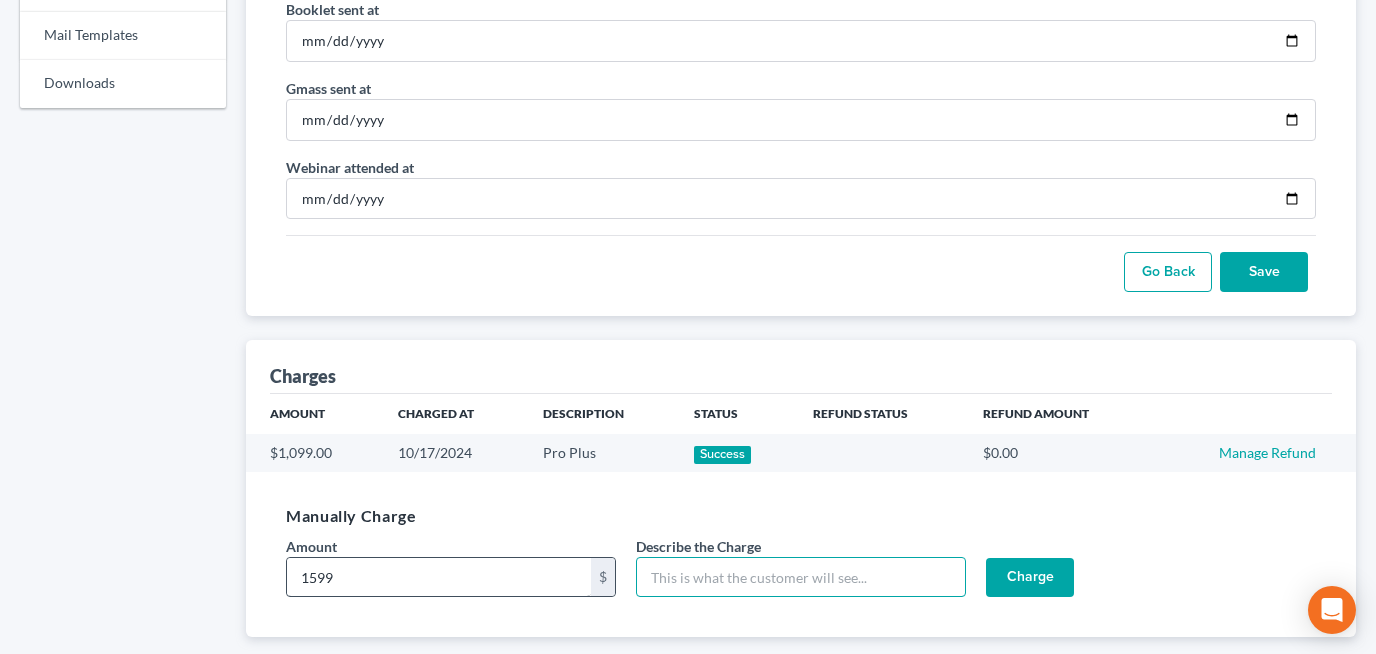 scroll, scrollTop: 1144, scrollLeft: 0, axis: vertical 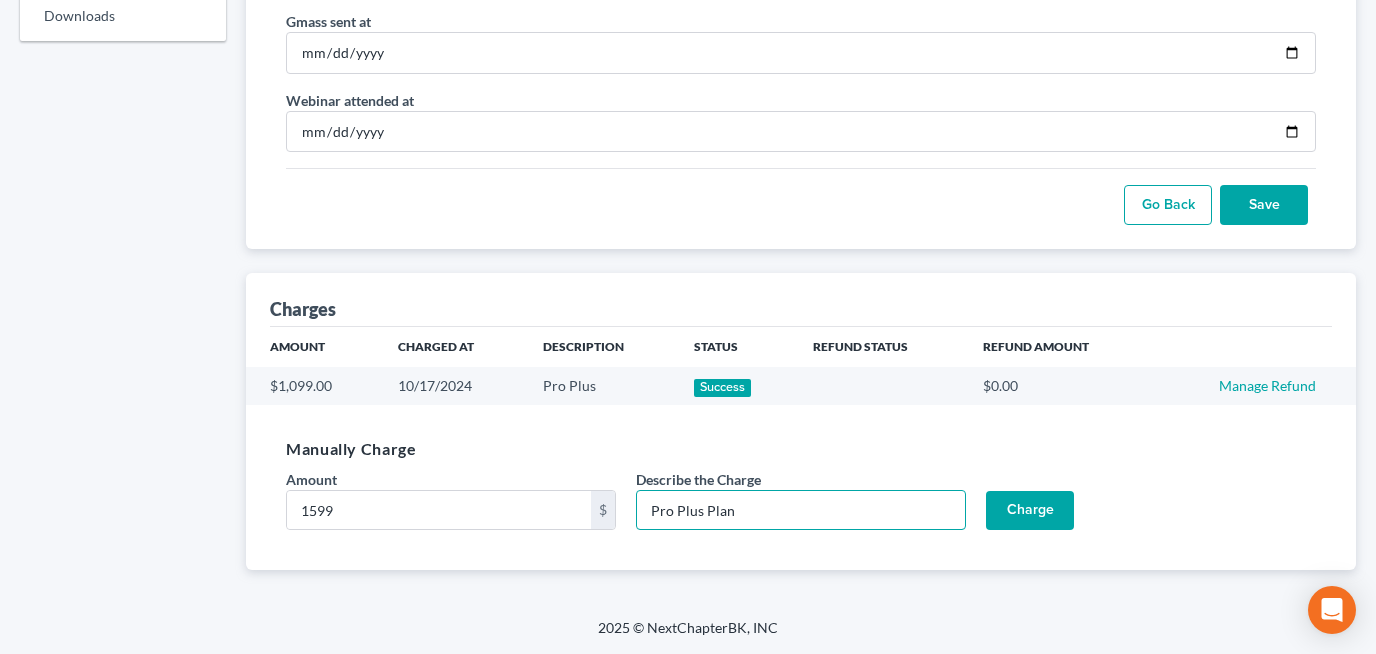 type on "Pro Plus Plan" 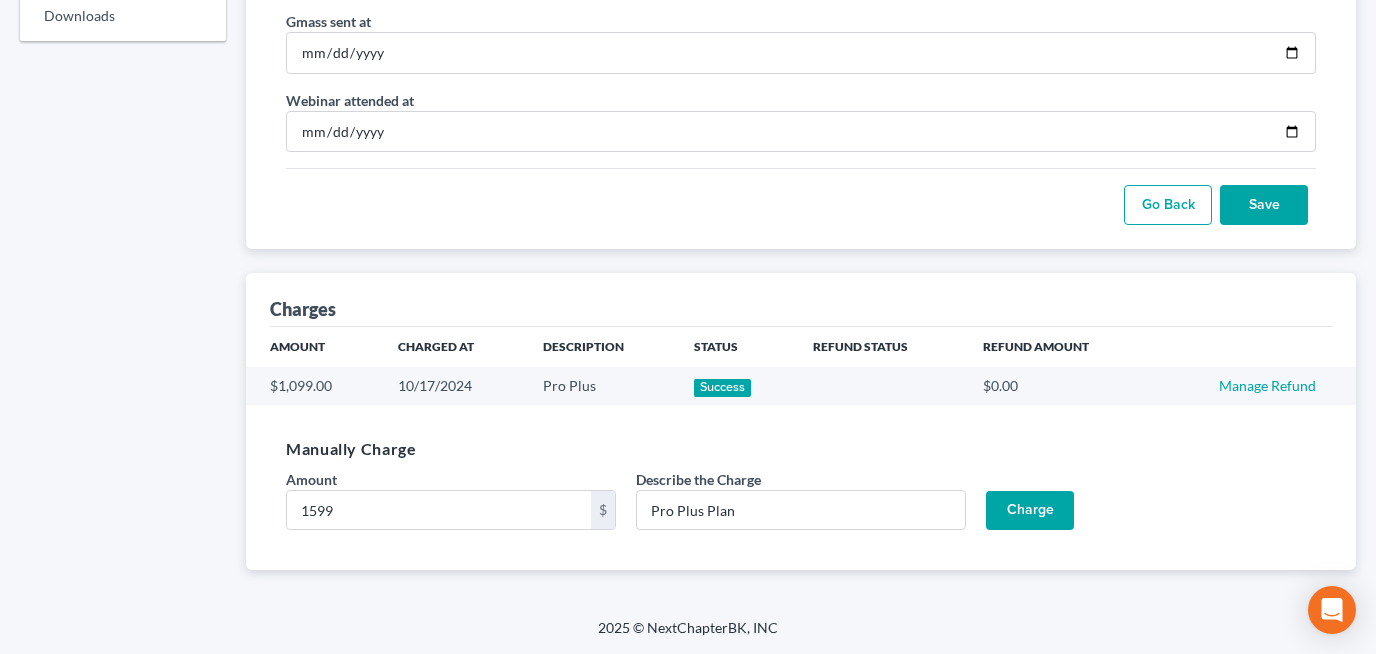 click on "Charge" at bounding box center (1030, 511) 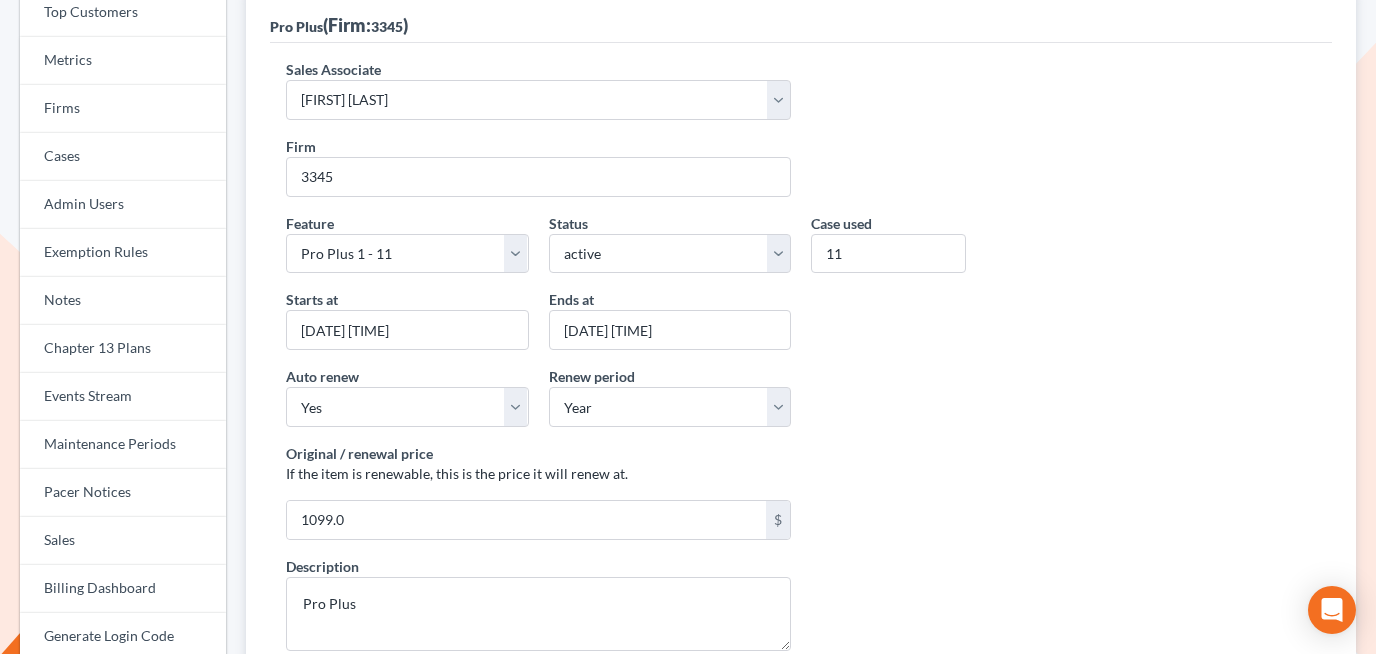 scroll, scrollTop: 210, scrollLeft: 0, axis: vertical 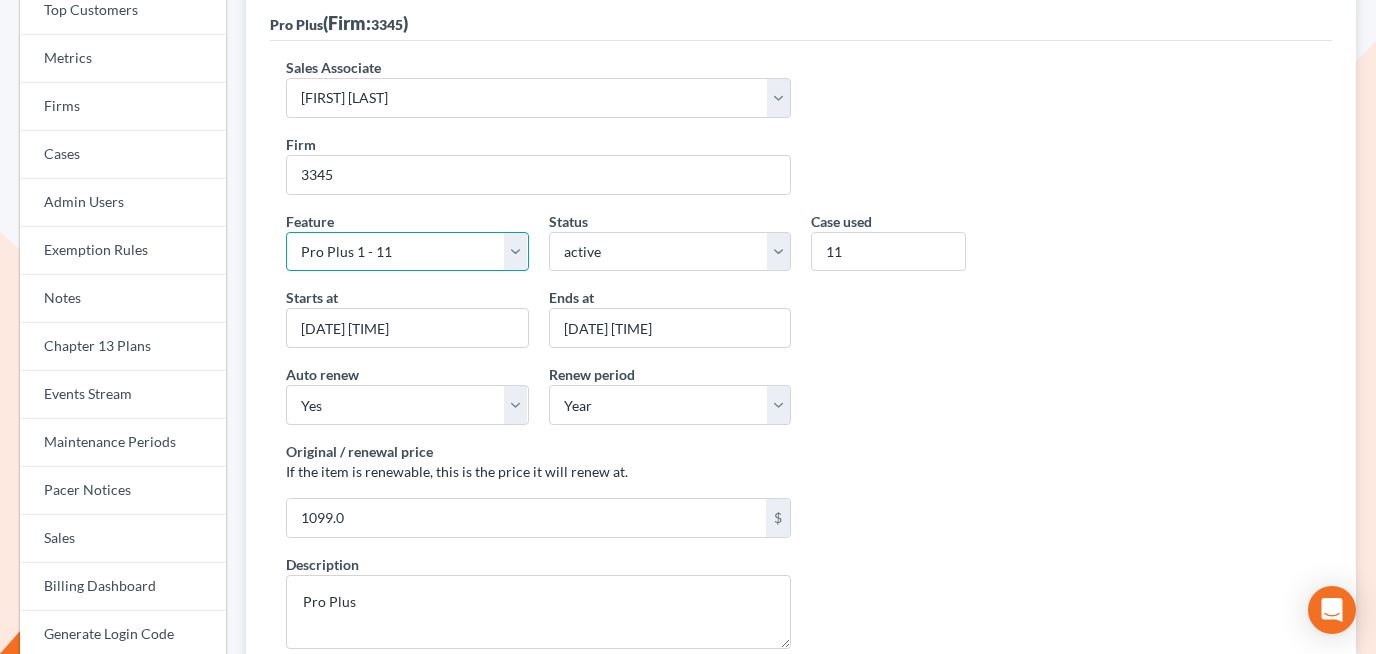 click on "Start Plus Plan
Pro Plus Plan
Whoa Plan
Credit Report
Credit Report Monthly
Final Packet
ECF Full
ECF Emergency
Chapter 13 Plan
MyChapter
NextMessage
Pacer Notices
Doc Creator
Virtual Paralegal
Virtual Paralegal - Hourly
Virtual Paralegal Annual 5
Virtual Paralegal Annual 10
Virtual Paralegal Annual 15
Virtual Paralegal Annual 15+
Concierge
Case Transfer
Additional User
Additional User Loyalty
Start Plan (Loyalty)
Grow Plan (Loyalty)
Pro Plan (Loyalty)
Start Plan
Grow Plan
Pro Plan
Whoa Plan (Loyalty)
Doc Pro Monthly
Doc Whoa Monthly
Doc Pro
Doc Whoa
Form Suite
Pro Basic 1 - 4
Pro Basic 5 - 11
Pro Basic 12+
Pro Plus 1 - 11
Pro Plus 12+" at bounding box center (407, 252) 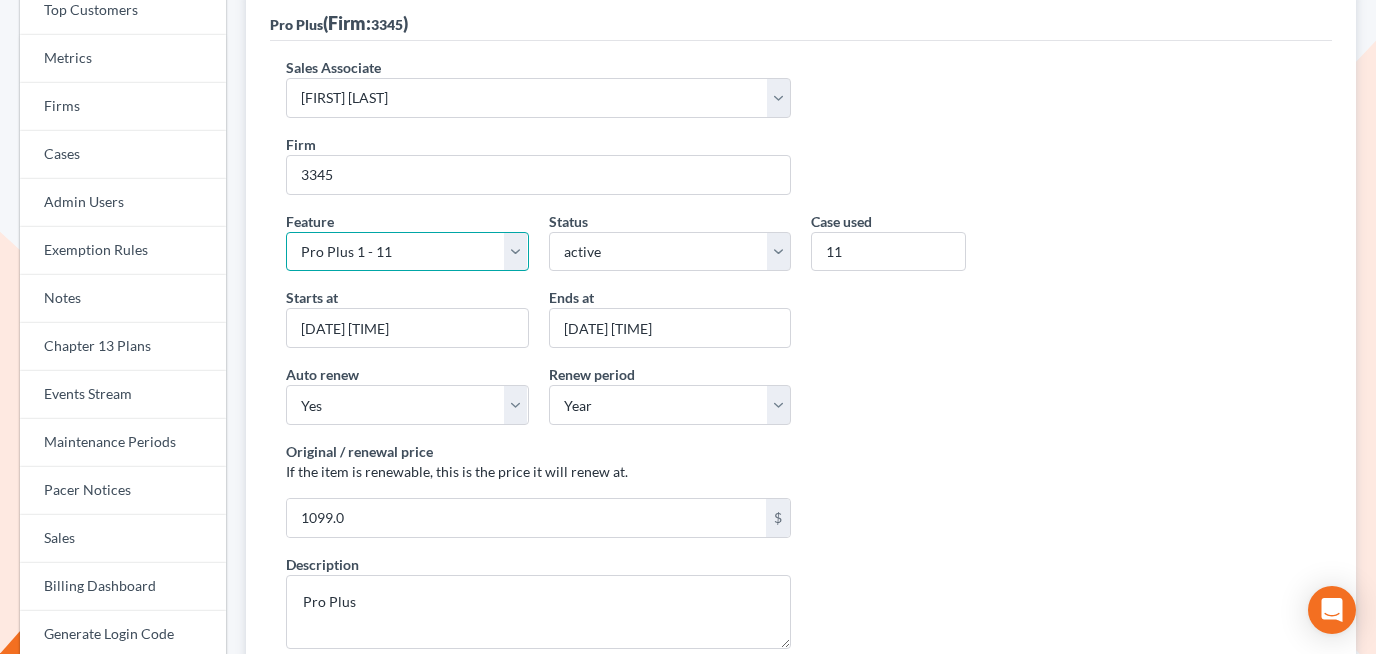 select on "pro_plus_tier2" 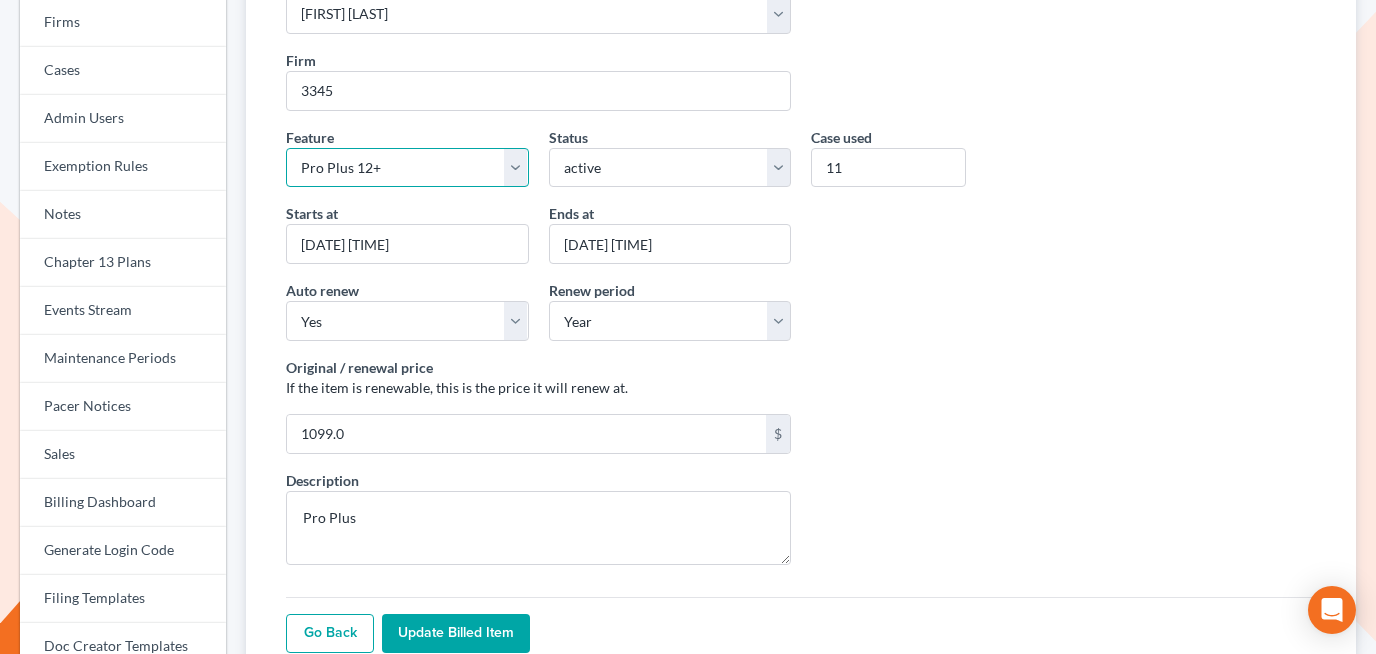 scroll, scrollTop: 230, scrollLeft: 0, axis: vertical 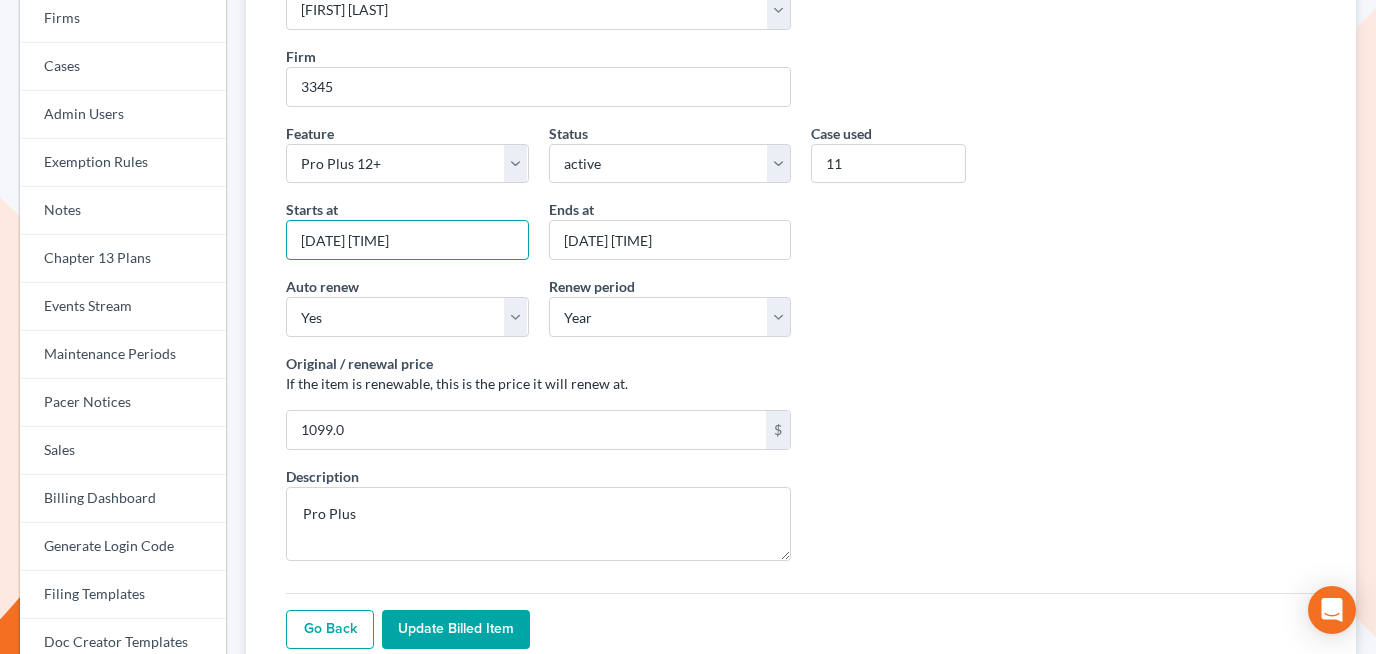 click on "2024-10-17 11:59:09 -0400" at bounding box center (407, 240) 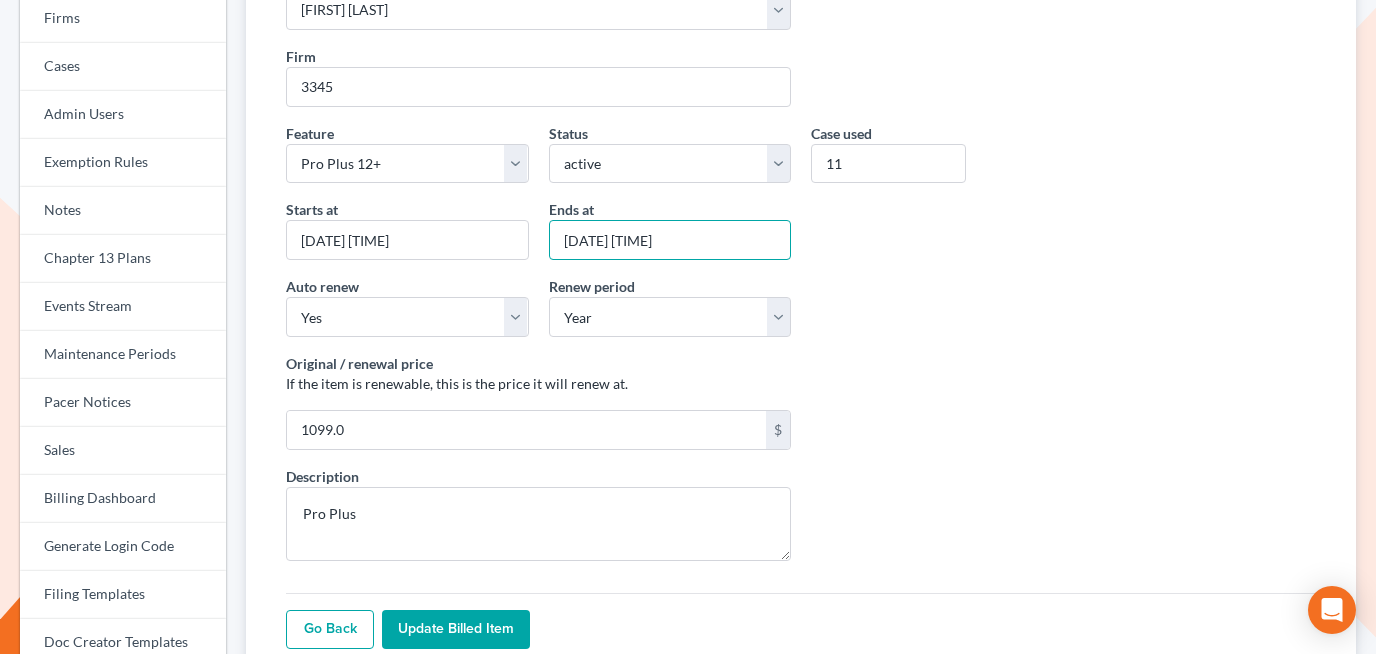 click on "2025-10-17 11:59:09 -0400" at bounding box center (670, 240) 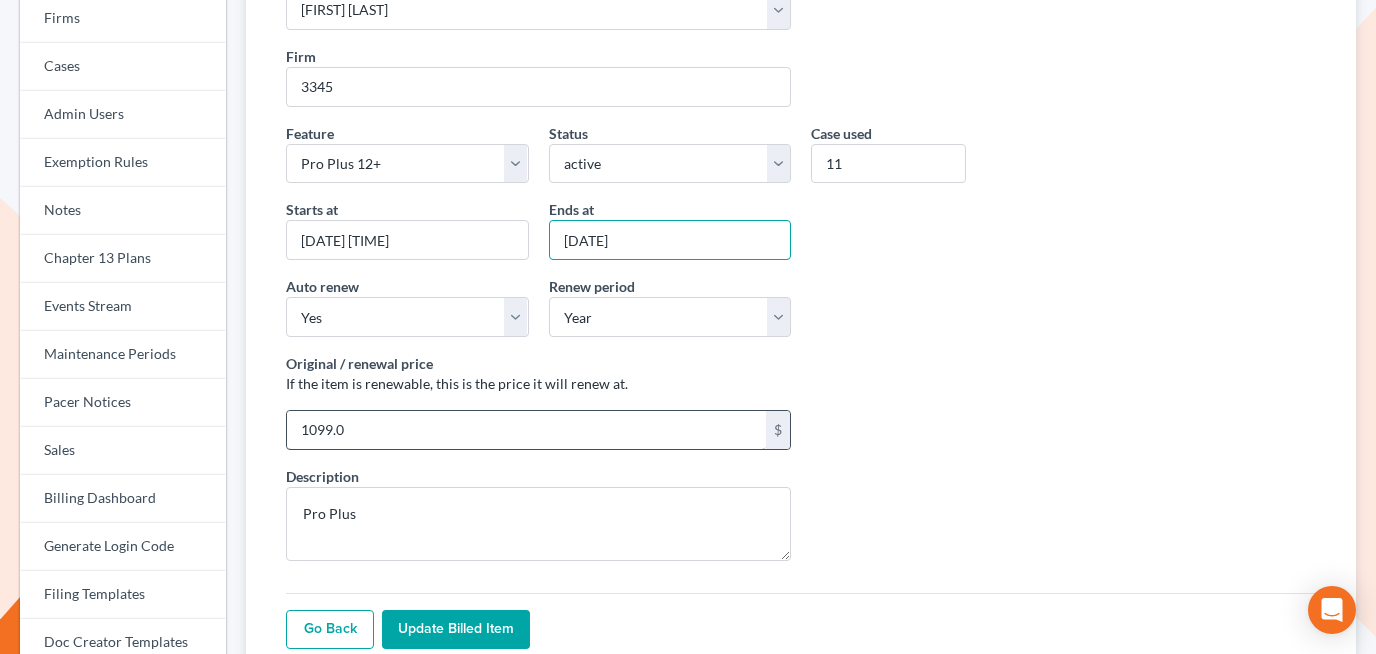 type on "08/01/2026" 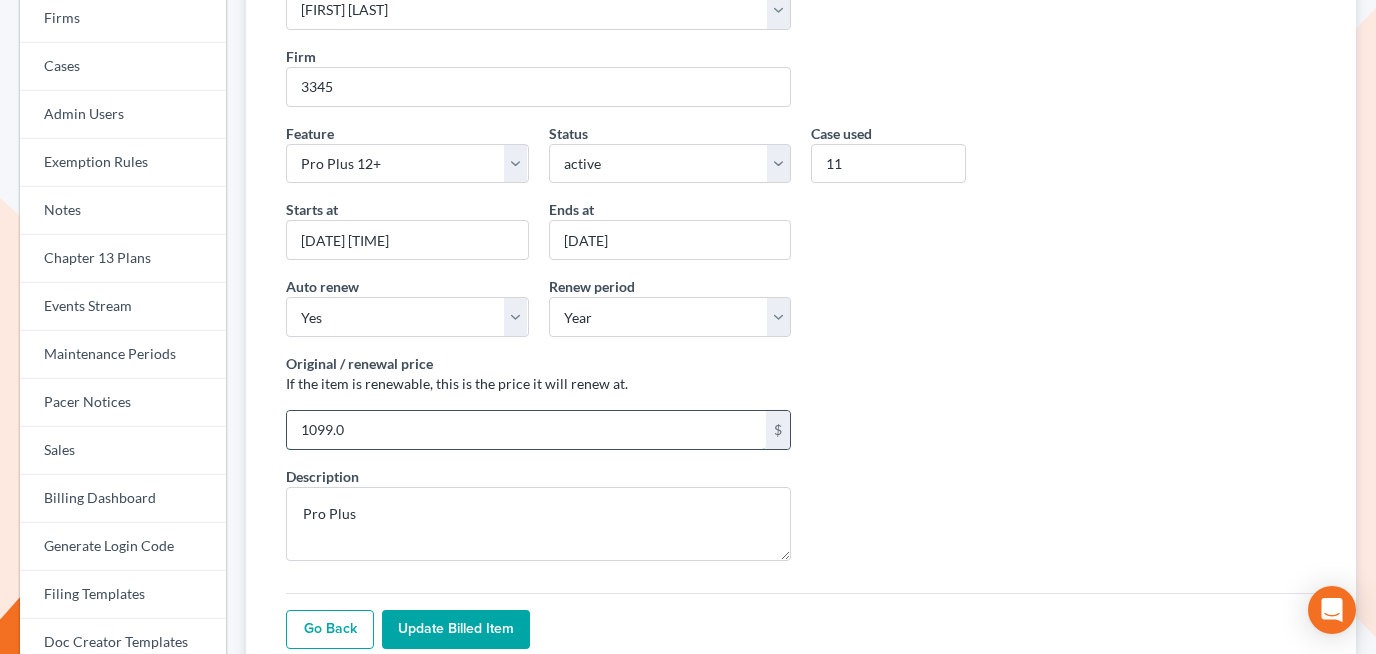click on "1099.0" at bounding box center (526, 430) 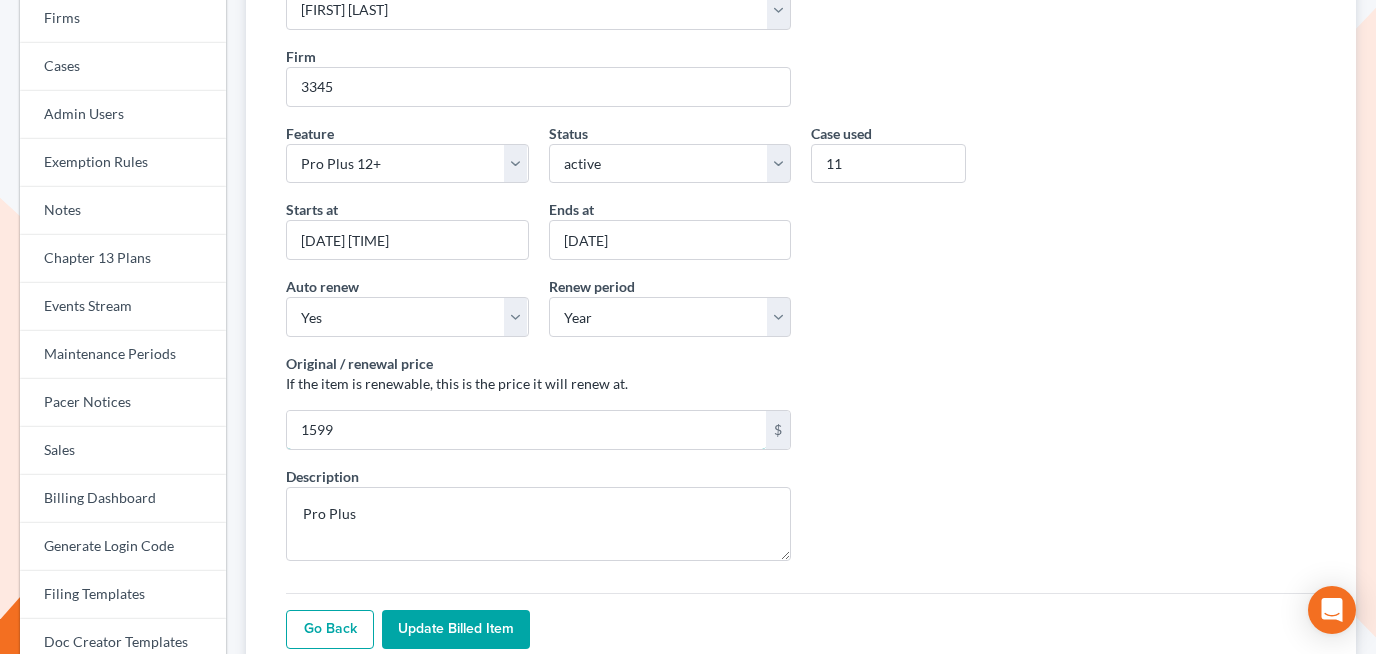 type on "1599" 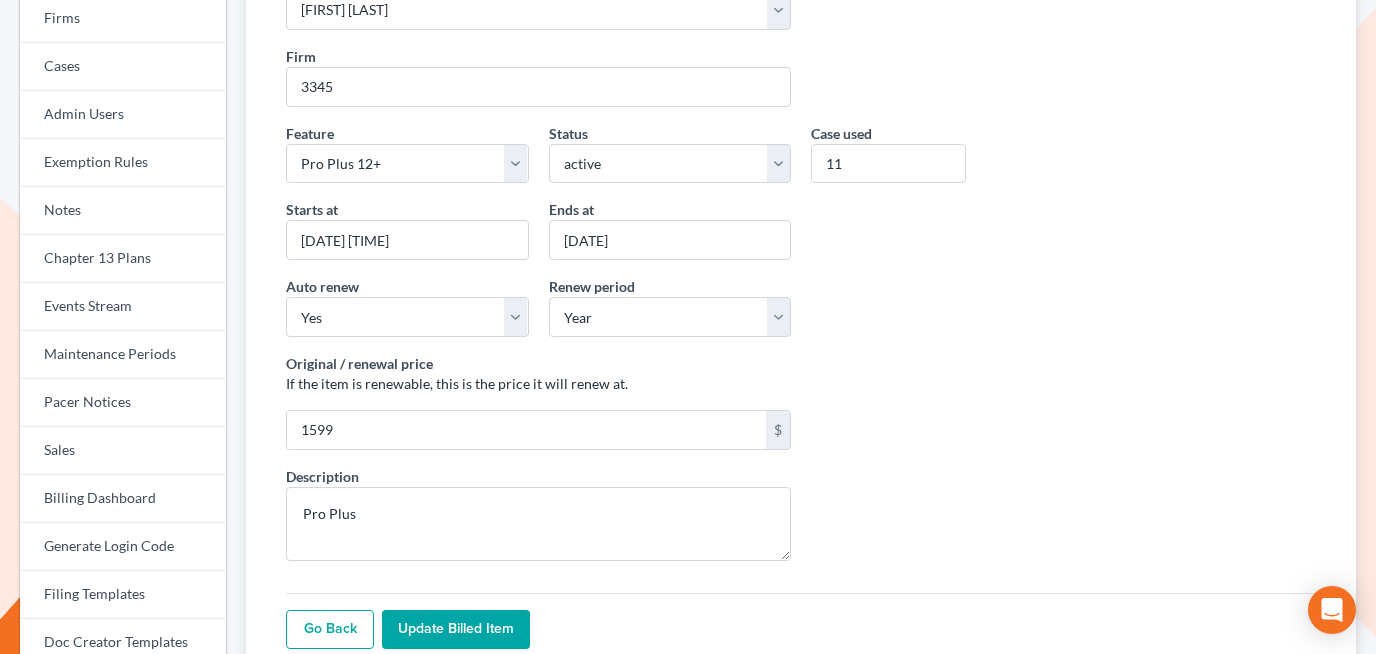 click on "Update Billed item" at bounding box center [456, 630] 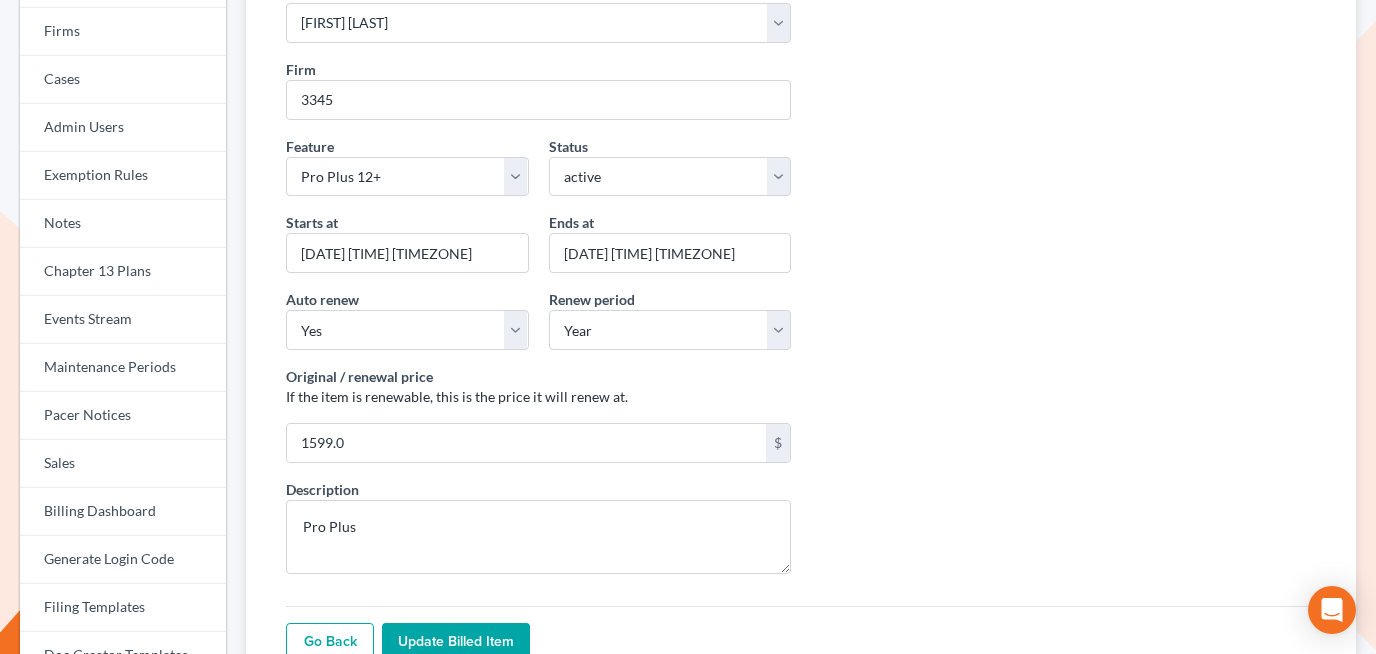 scroll, scrollTop: 0, scrollLeft: 0, axis: both 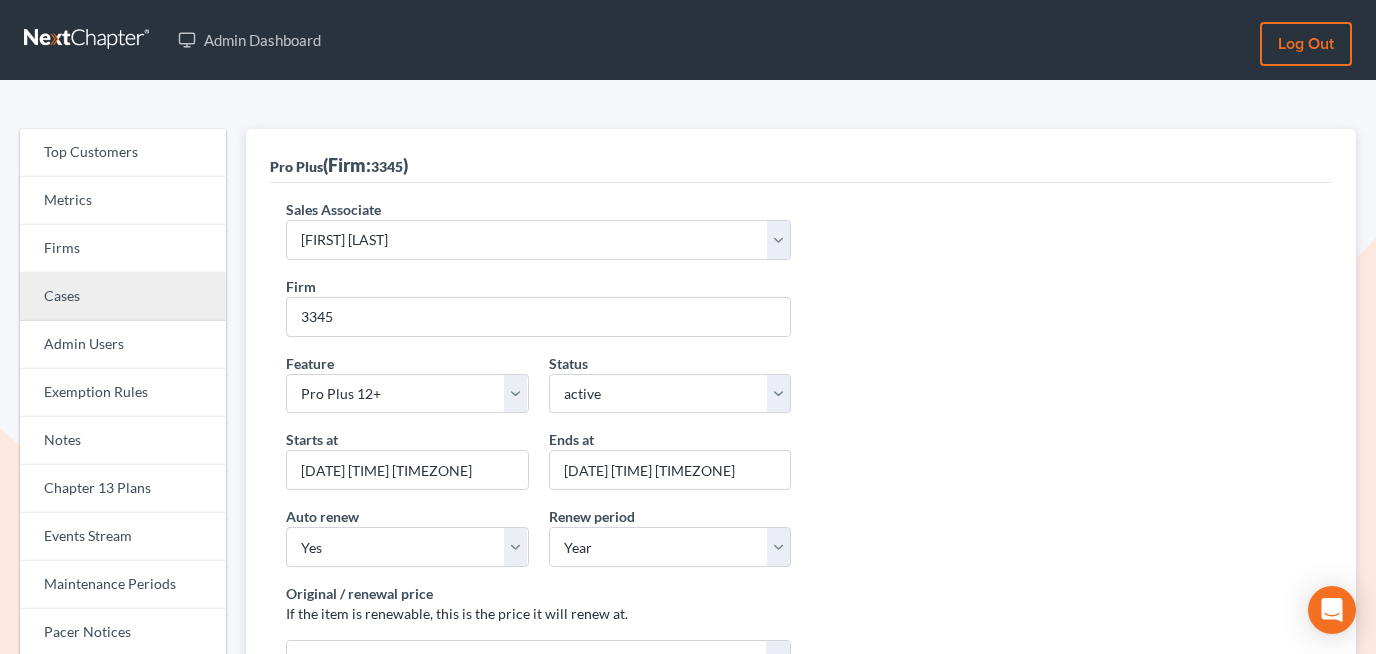 click on "Cases" at bounding box center (123, 297) 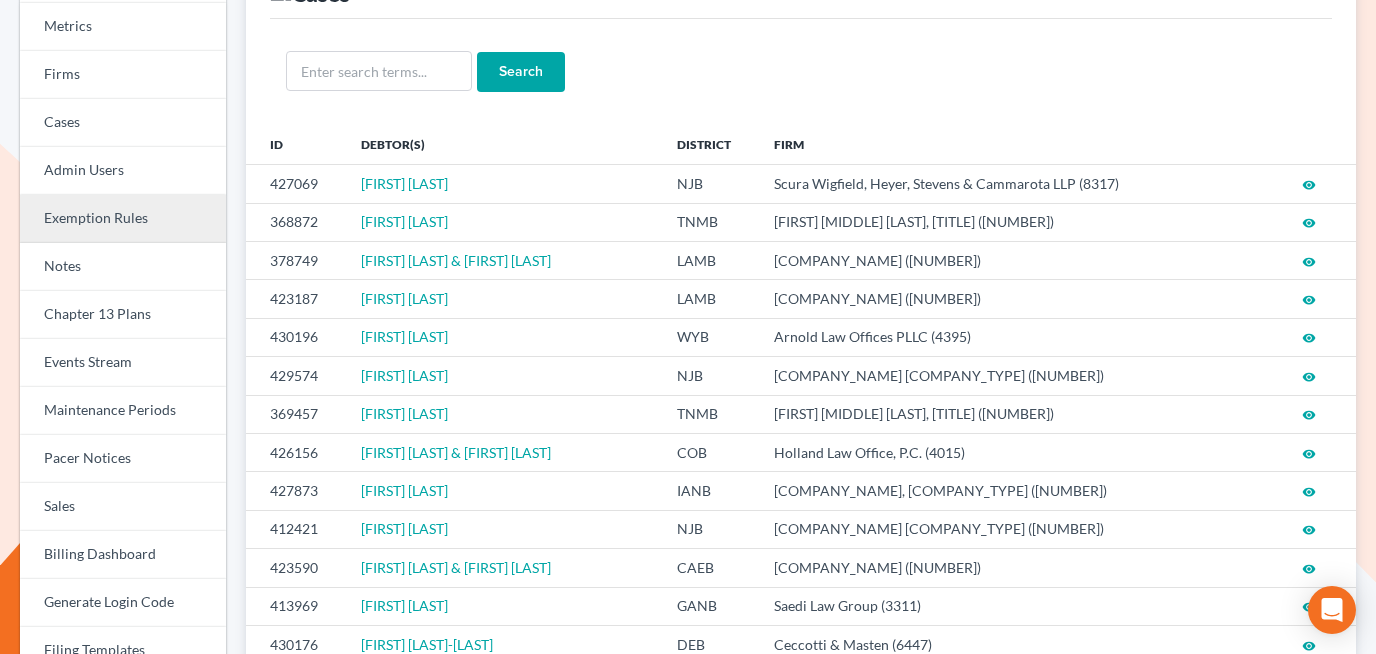 scroll, scrollTop: 195, scrollLeft: 0, axis: vertical 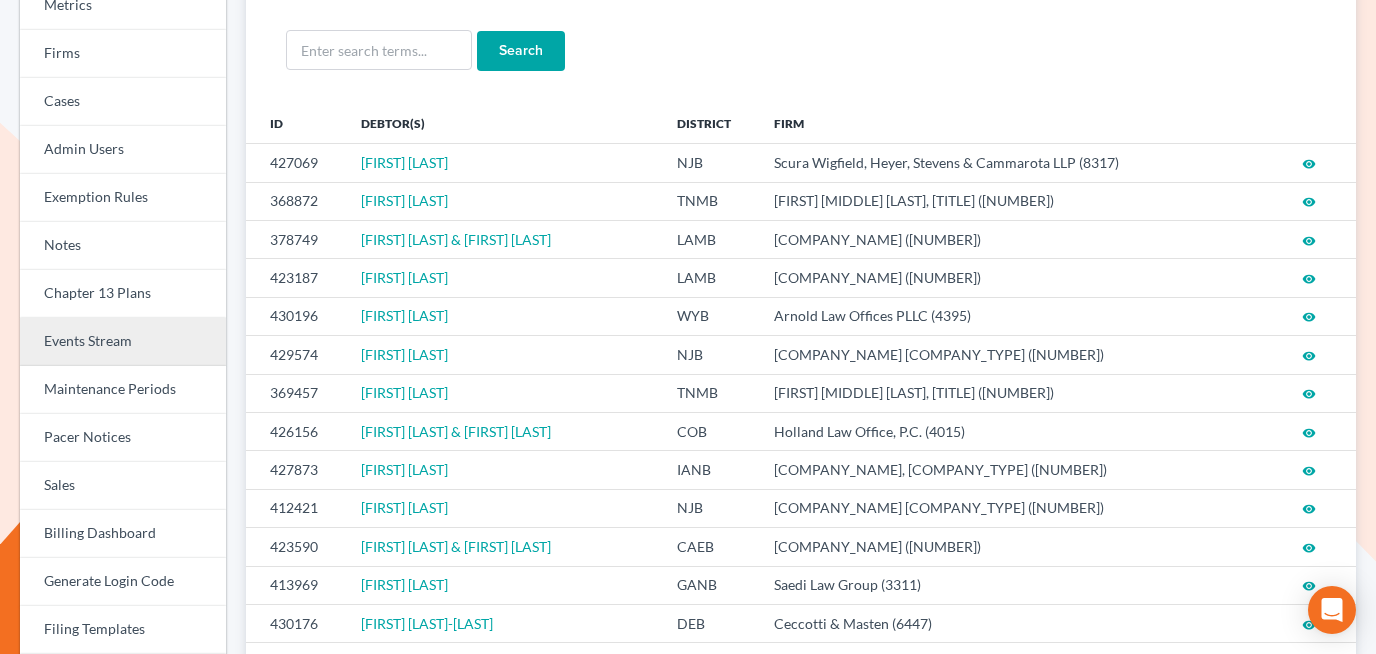 click on "Events Stream" at bounding box center [123, 342] 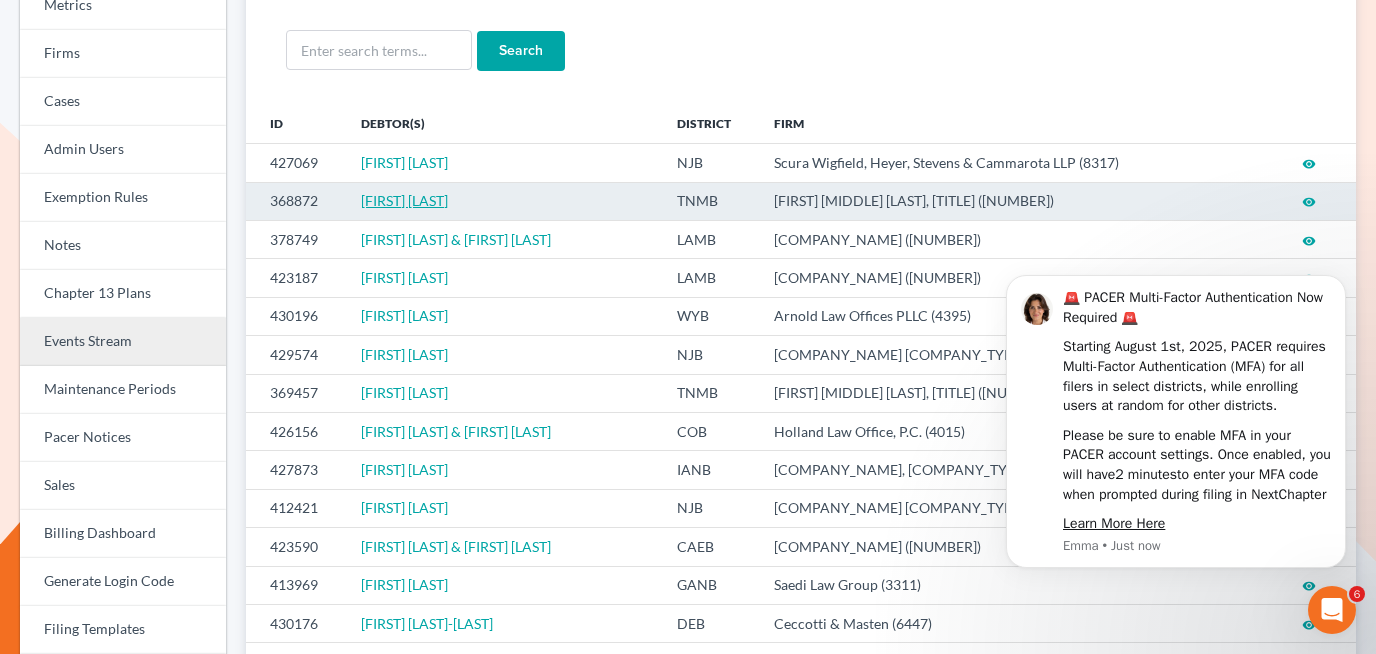 scroll, scrollTop: 0, scrollLeft: 0, axis: both 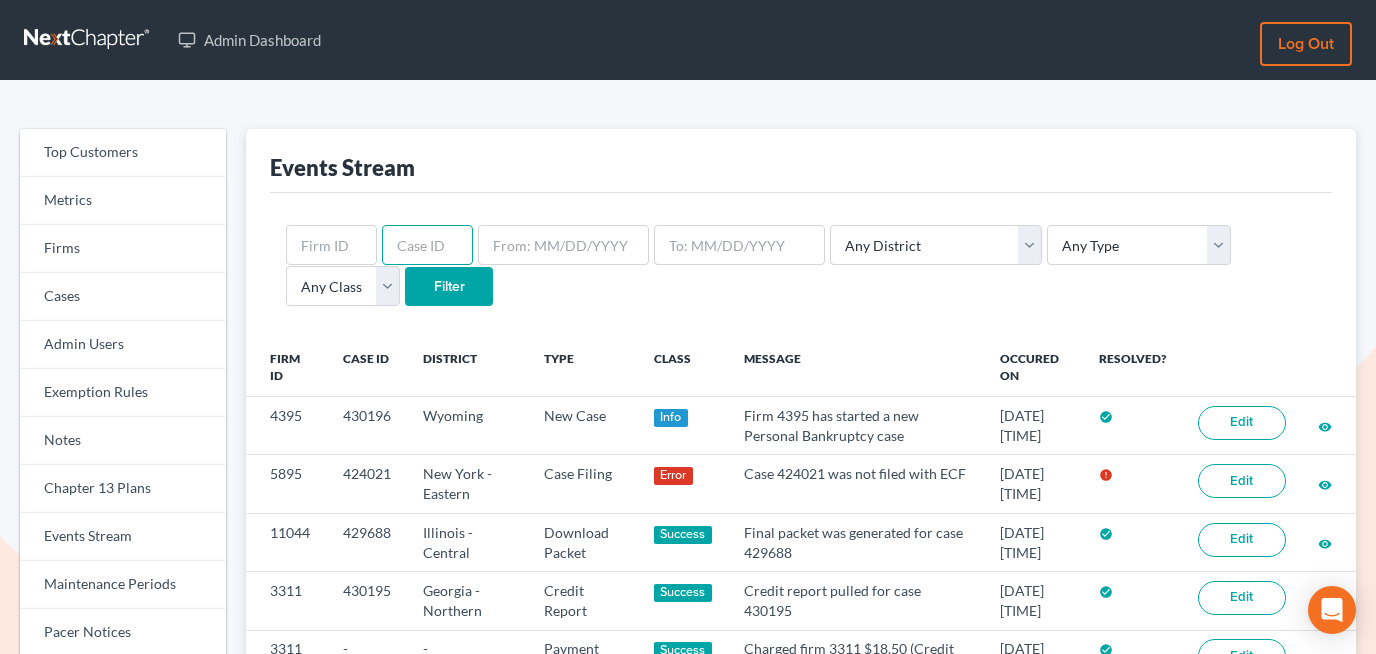 click at bounding box center (427, 245) 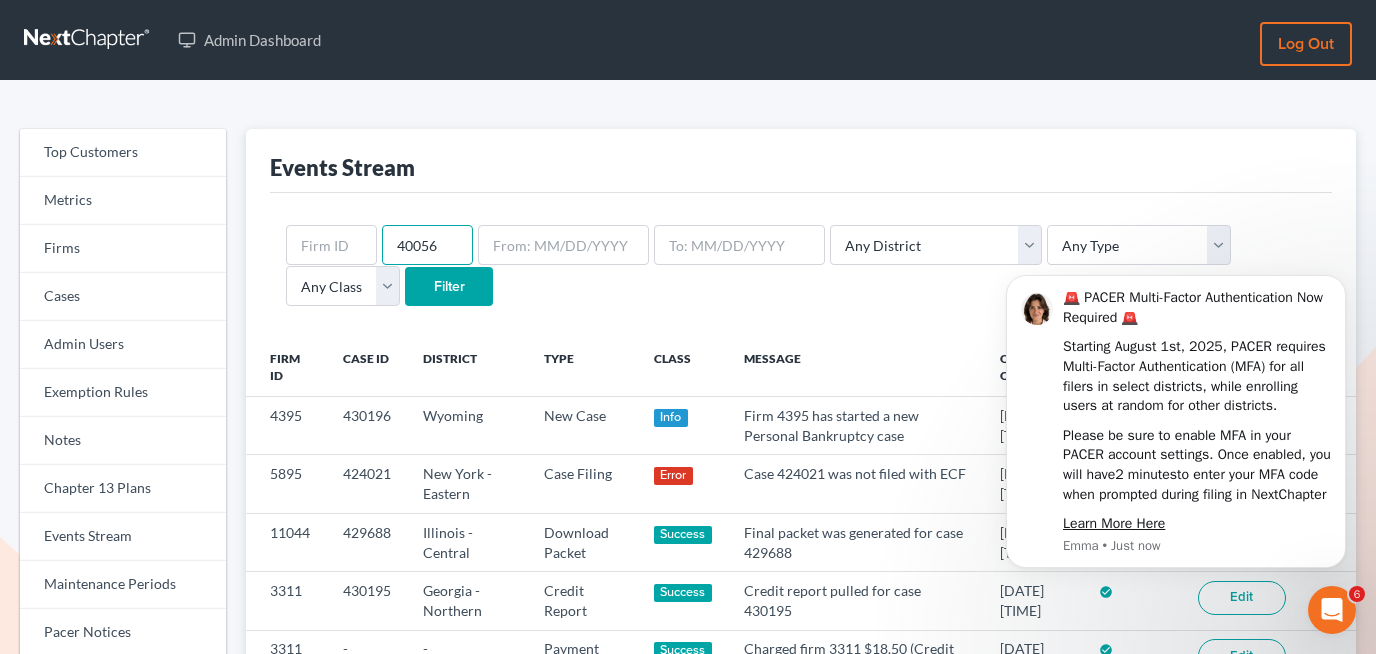 scroll, scrollTop: 0, scrollLeft: 0, axis: both 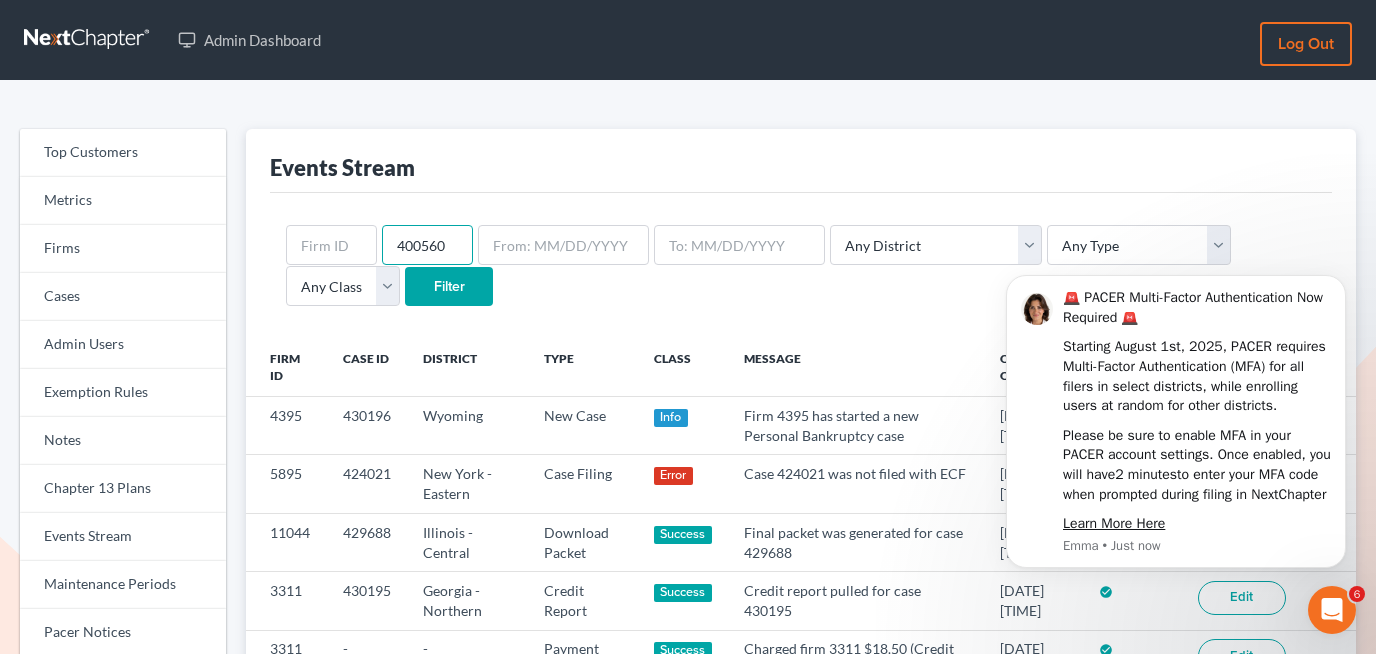 type on "400560" 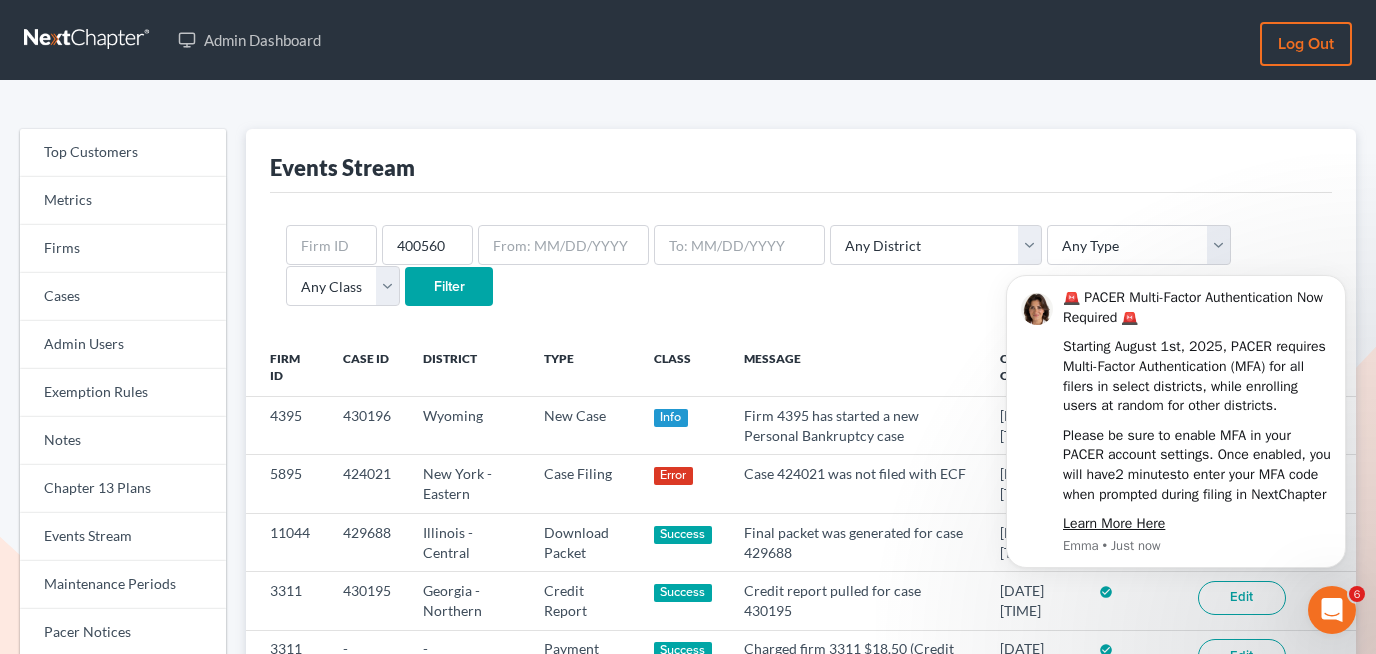 click on "Filter" at bounding box center [449, 287] 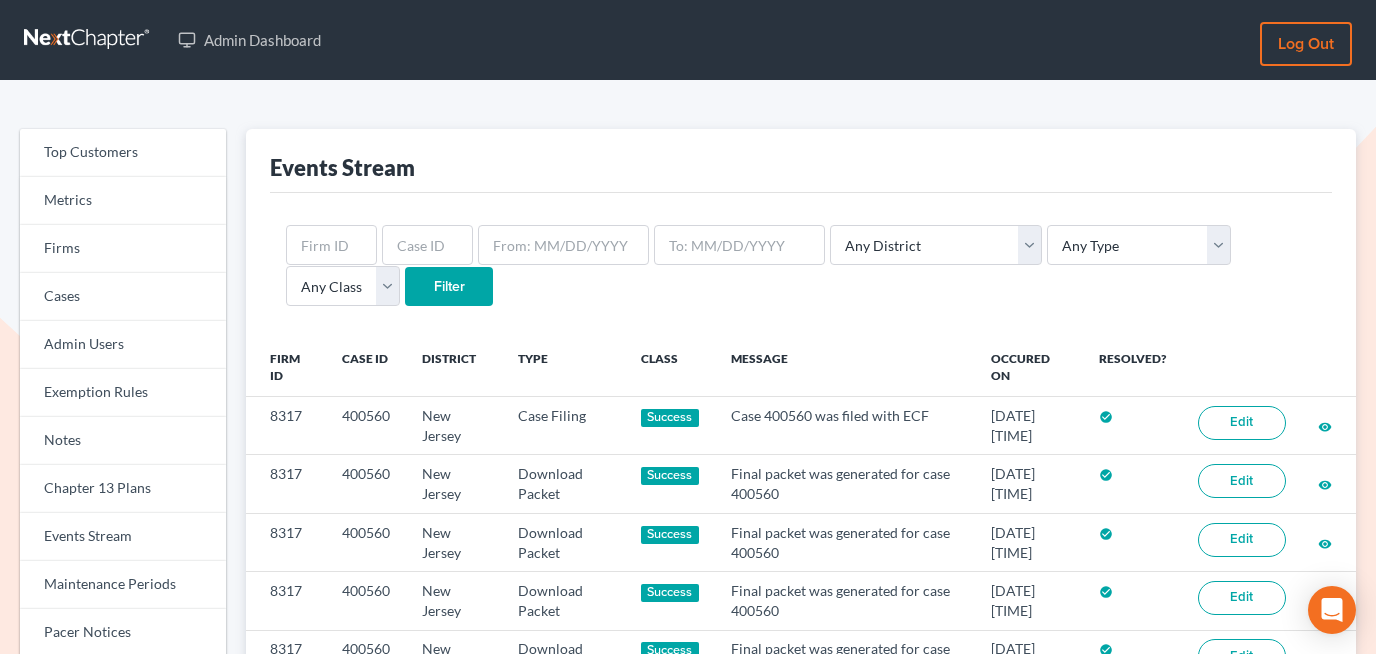 click on "Events Stream Any District [STATE] - Middle
[STATE] - Northern
[STATE] - Southern
Alaska
Arizona
Arkansas - Eastern
Arkansas - Western
California - Central
California - Eastern
California - Northern
California - Southern
Colorado
Connecticut
Delaware
District of Columbia
Florida - Middle
Florida - Northern
Florida - Southern
Georgia - Middle
Georgia - Northern
Georgia - Southern
Guam
Hawaii
Idaho
Illinois - Central
Illinois - Northern
Illinois - Southern
Indiana - Northern
Indiana - Southern
Iowa - Northern
Iowa - Southern
Kansas
Kentucky
Kentucky - Eastern
Kentucky - Western
Louisiana - Eastern
Louisiana - Middle
Louisiana - Western
Maine
Maryland
Massachusetts
Michigan - Eastern
Michigan - Western
Minnesota
Mississippi - Northern
Mississippi - Southern
Missouri - Eastern
Missouri - Western
Montana
Nebraska
Nevada
New Hampshire
New Jersey
New Mexico
New York - Eastern
New York - Northern" at bounding box center [801, 550] 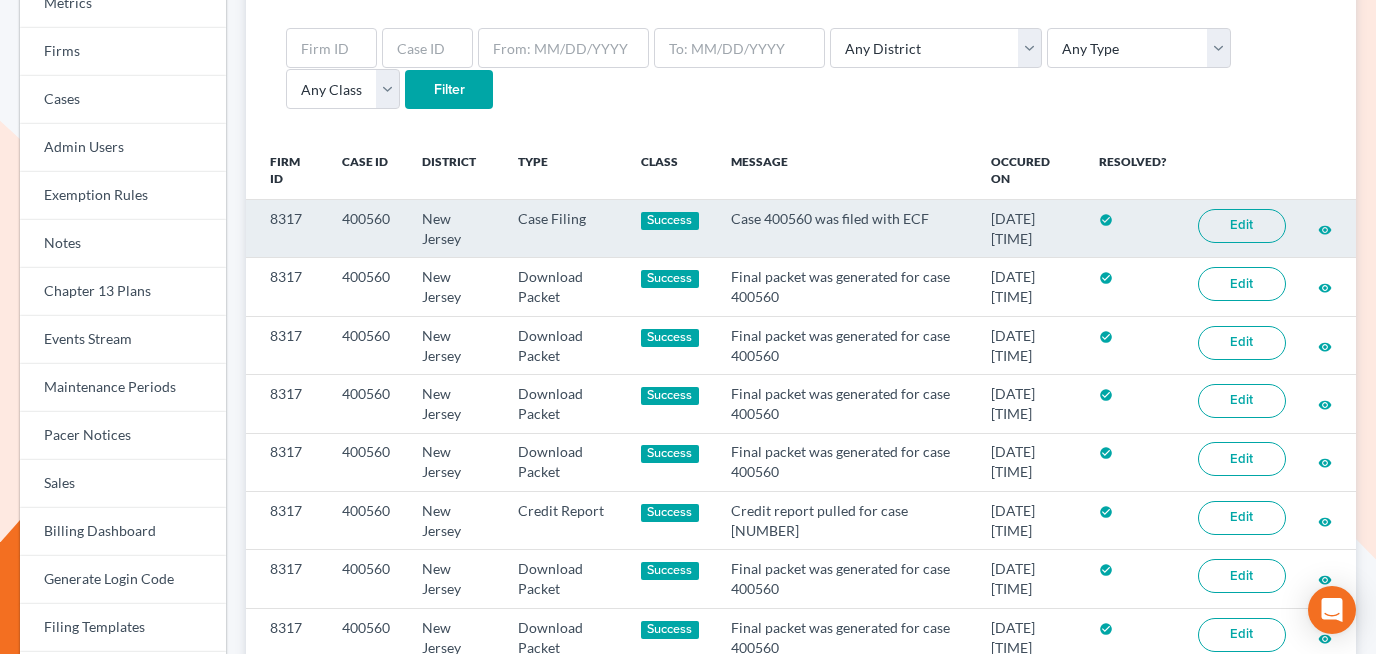 scroll, scrollTop: 198, scrollLeft: 0, axis: vertical 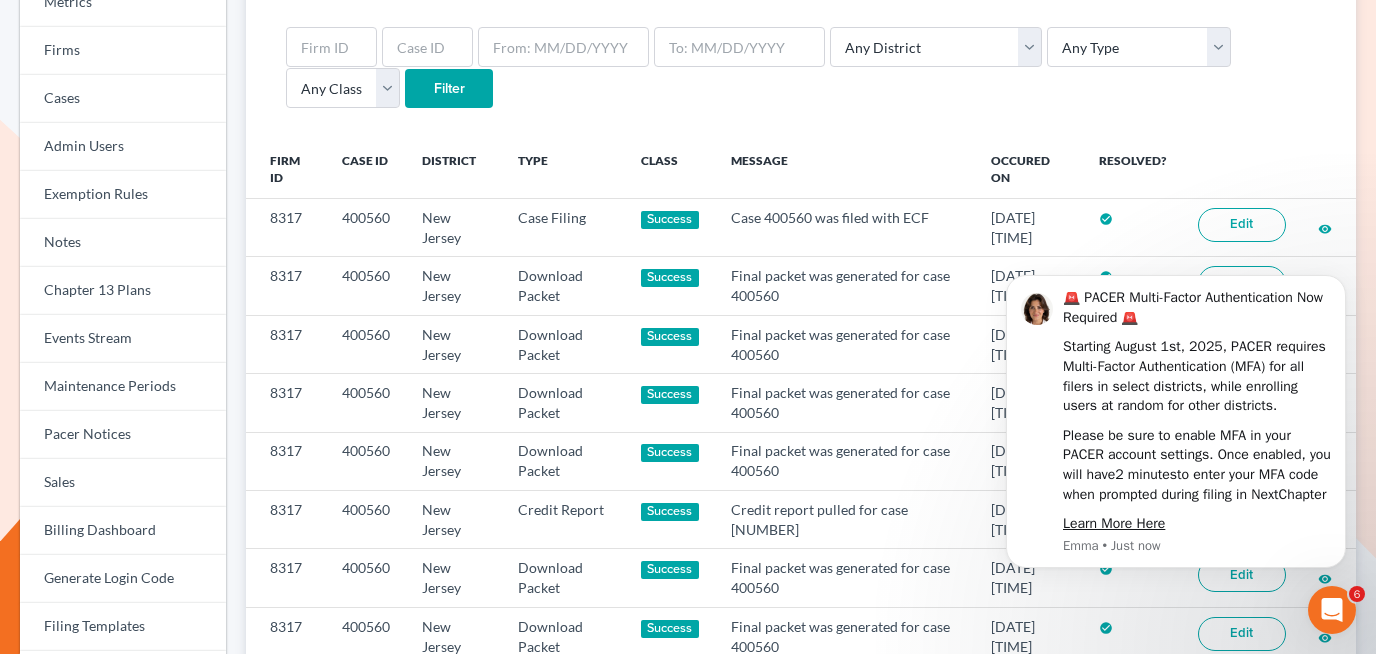 click at bounding box center [1329, 170] 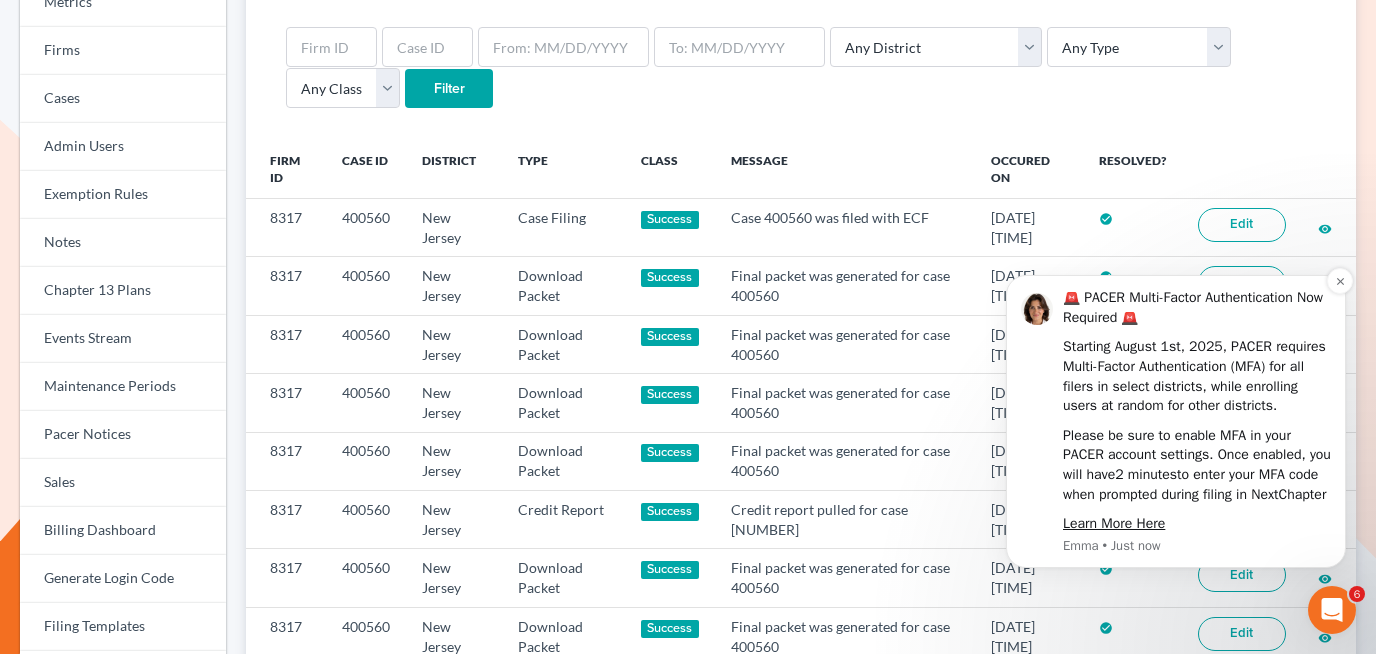 click on "🚨 PACER Multi-Factor Authentication Now Required 🚨   Starting [DATE], PACER requires Multi-Factor Authentication (MFA) for all filers in select districts, while enrolling users at random for other districts.   Please be sure to enable MFA in your PACER account settings. Once enabled, you will have  [TIME_DURATION]  to enter your MFA code when prompted during filing in NextChapter   Learn More Here [FIRST] • [TIME_AGO]" at bounding box center (1176, 421) 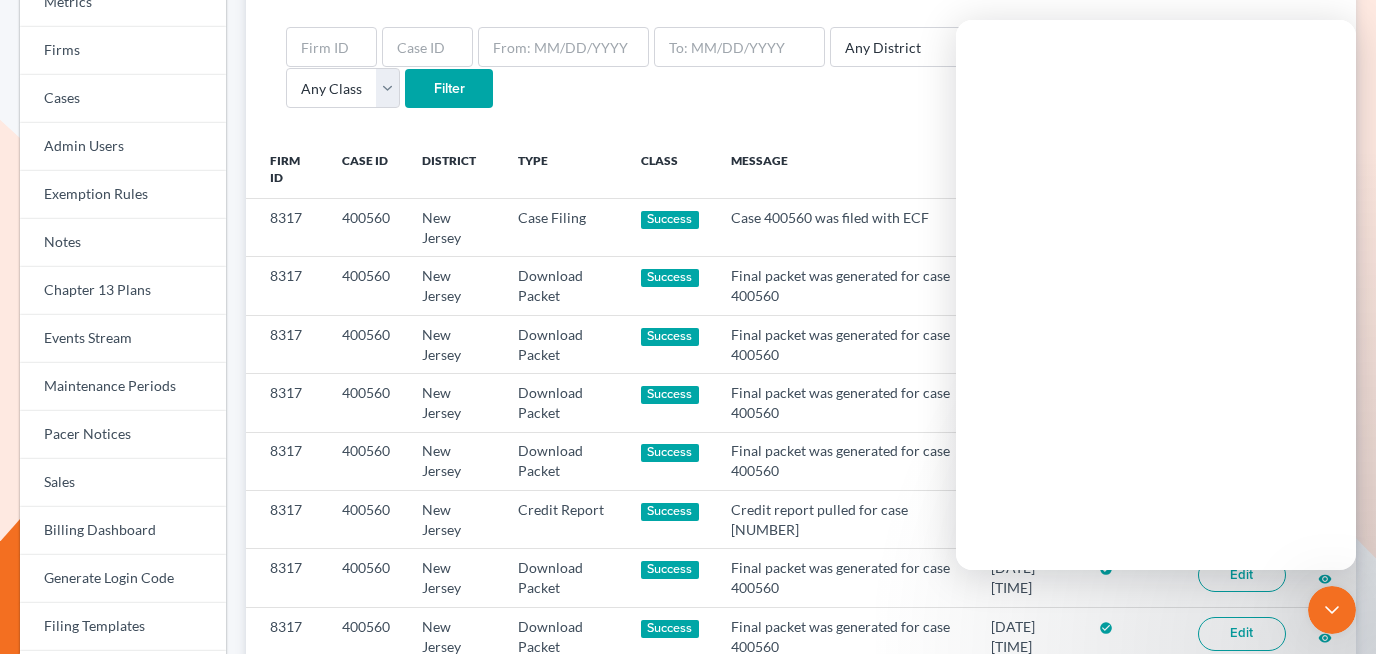 scroll, scrollTop: 0, scrollLeft: 0, axis: both 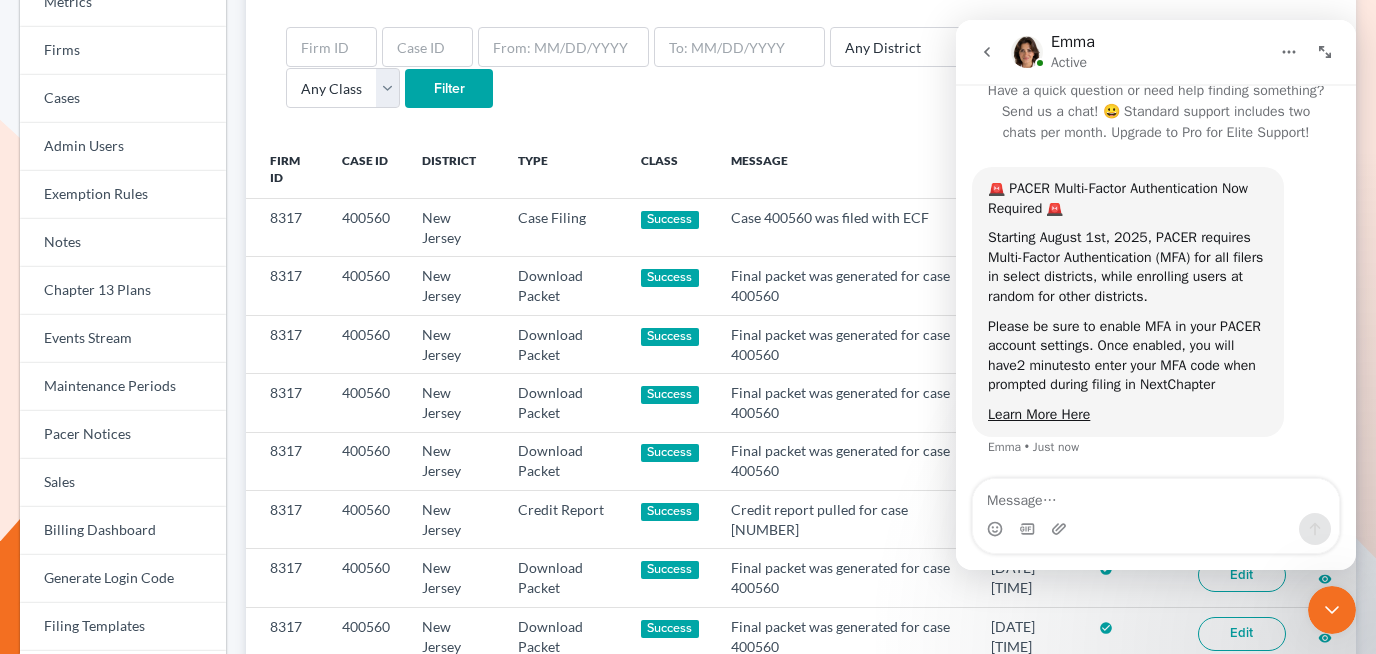 click on "Any District Alabama - Middle
Alabama - Northern
Alabama - Southern
Alaska
Arizona
Arkansas - Eastern
Arkansas - Western
California - Central
California - Eastern
California - Northern
California - Southern
Colorado
Connecticut
Delaware
District of Columbia
Florida - Middle
Florida - Northern
Florida - Southern
Georgia - Middle
Georgia - Northern
Georgia - Southern
Guam
Hawaii
Idaho
Illinois - Central
Illinois - Northern
Illinois - Southern
Indiana - Northern
Indiana - Southern
Iowa - Northern
Iowa - Southern
Kansas
Kentucky
Kentucky - Eastern
Kentucky - Western
Louisiana - Eastern
Louisiana - Middle
Louisiana - Western
Maine
Maryland
Massachusetts
Michigan - Eastern
Michigan - Western
Minnesota
Mississippi - Northern
Mississippi - Southern
Missouri - Eastern
Missouri - Western
Montana
Nebraska
Nevada
New Hampshire
New Jersey
New Mexico
New York - Eastern
New York - Northern
New York - Southern" at bounding box center [801, 68] 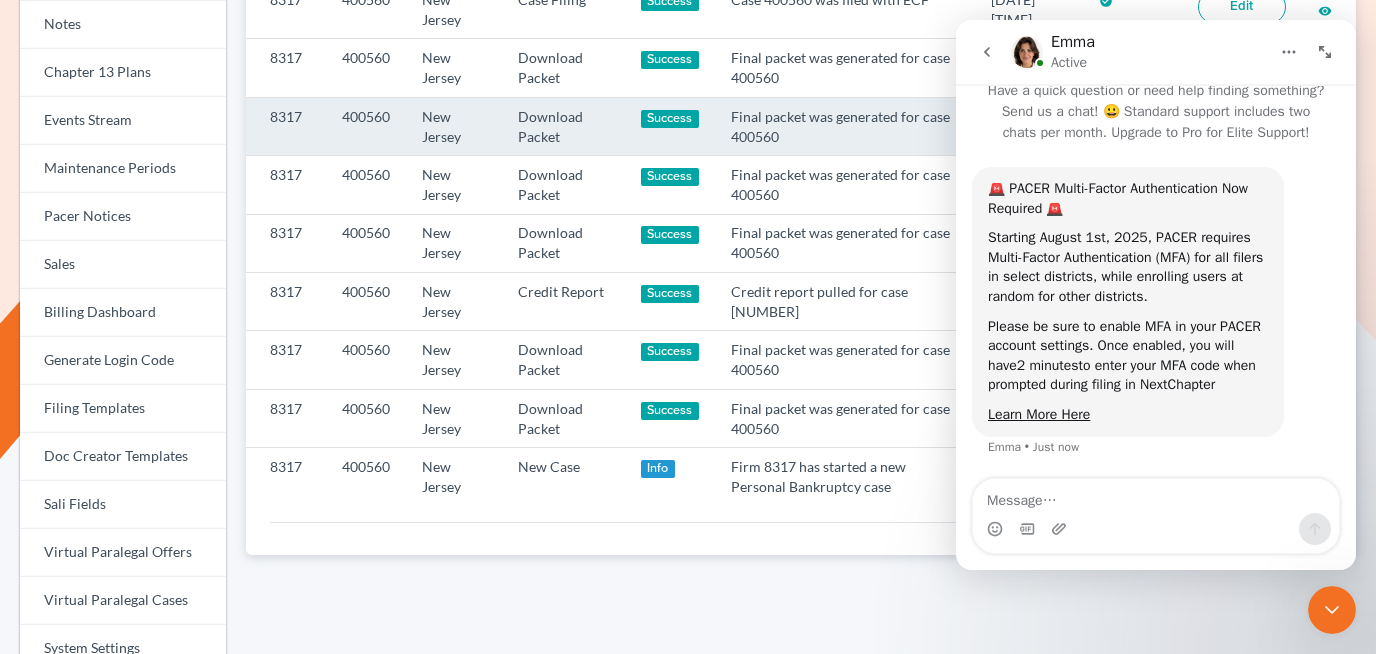 scroll, scrollTop: 417, scrollLeft: 0, axis: vertical 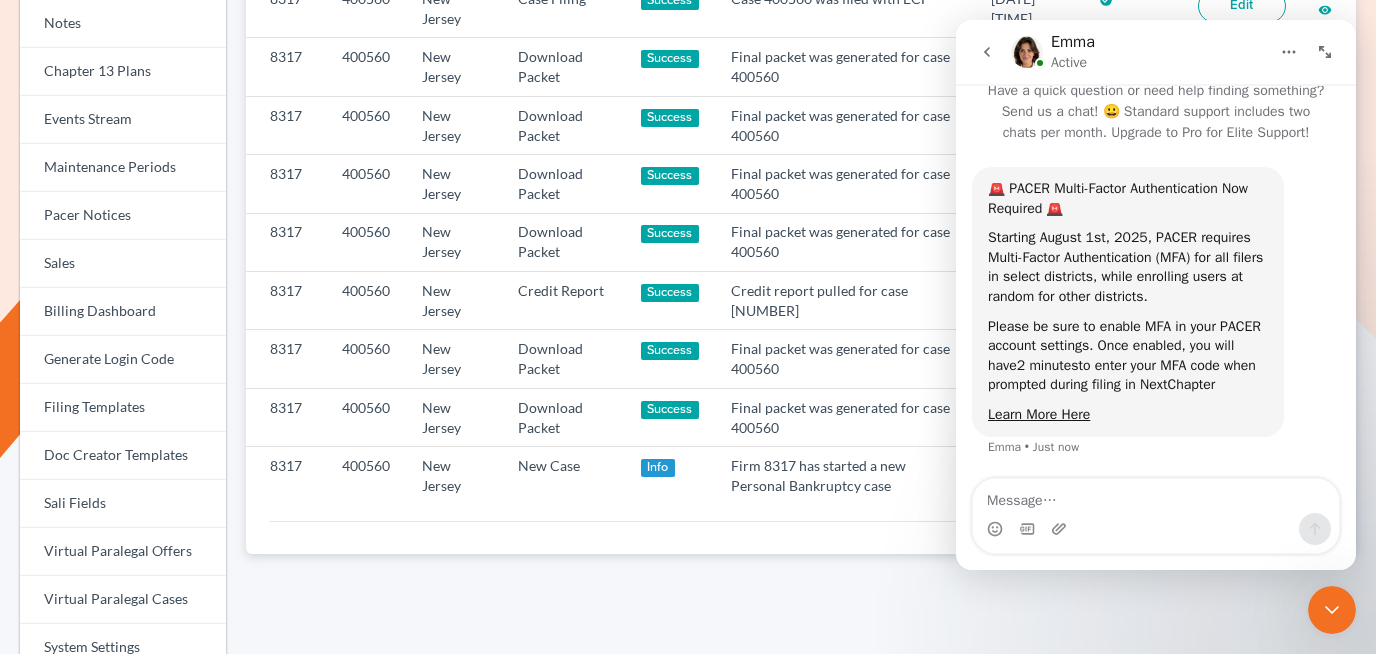 click 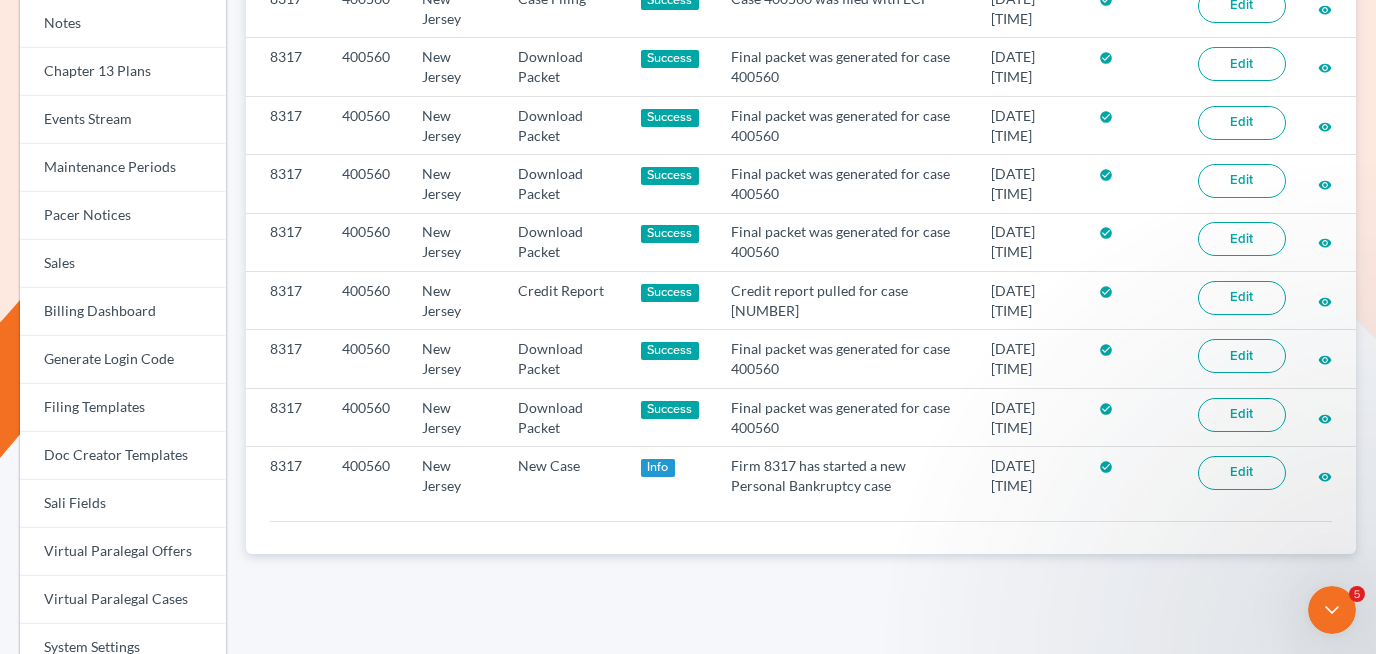 scroll, scrollTop: 0, scrollLeft: 0, axis: both 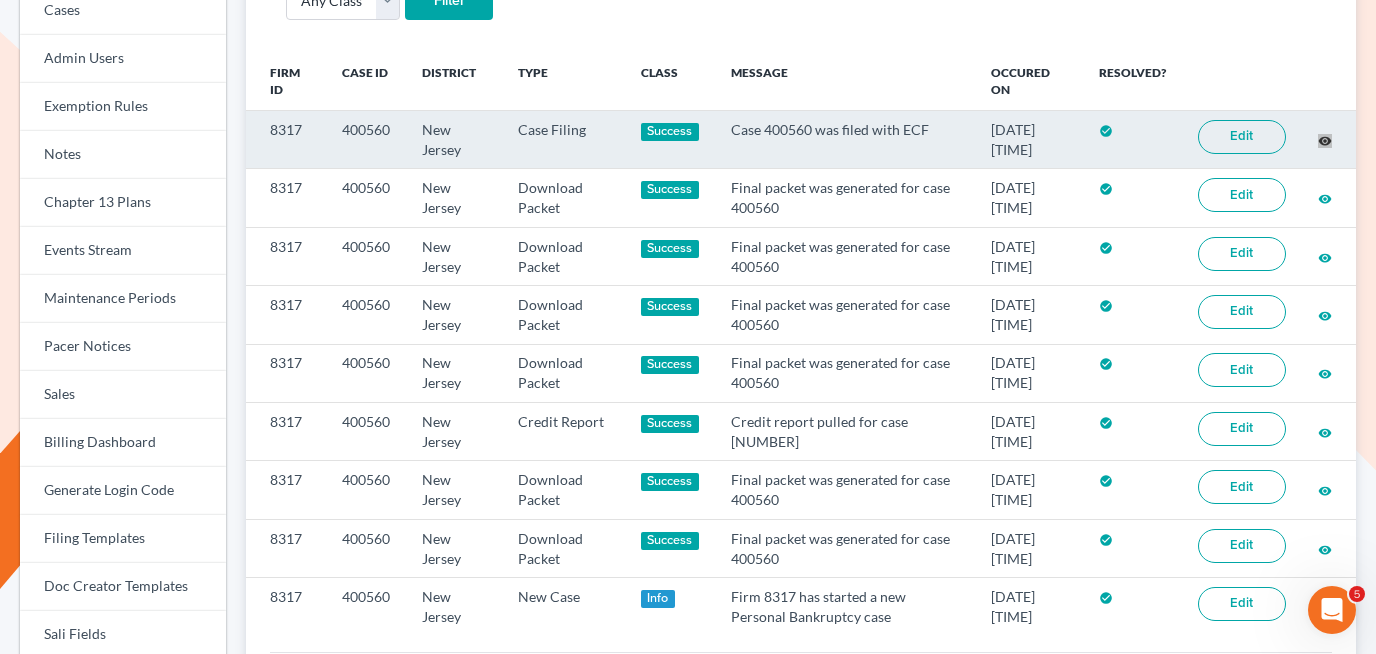 click on "Top Customers Metrics Firms Cases Admin Users Exemption Rules Notes Chapter 13 Plans Events Stream Maintenance Periods Pacer Notices Sales Billing Dashboard Generate Login Code Filing Templates Doc Creator Templates Sali Fields Virtual Paralegal Offers Virtual Paralegal Cases System Settings Mail Templates Downloads Events Stream Any District Alabama - Middle
Alabama - Northern
Alabama - Southern
Alaska
Arizona
Arkansas - Eastern
Arkansas - Western
California - Central
California - Eastern
California - Northern
California - Southern
Colorado
Connecticut
Delaware
District of Columbia
Florida - Middle
Florida - Northern
Florida - Southern
Georgia - Middle
Georgia - Northern
Georgia - Southern
Guam
Hawaii
Idaho
Illinois - Central
Illinois - Northern
Illinois - Southern
Indiana - Northern
Indiana - Southern
Iowa - Northern
Iowa - Southern
Kansas
Kentucky
Kentucky - Eastern
Kentucky - Western
Louisiana - Eastern
Louisiana - Middle
Maine" at bounding box center (688, 379) 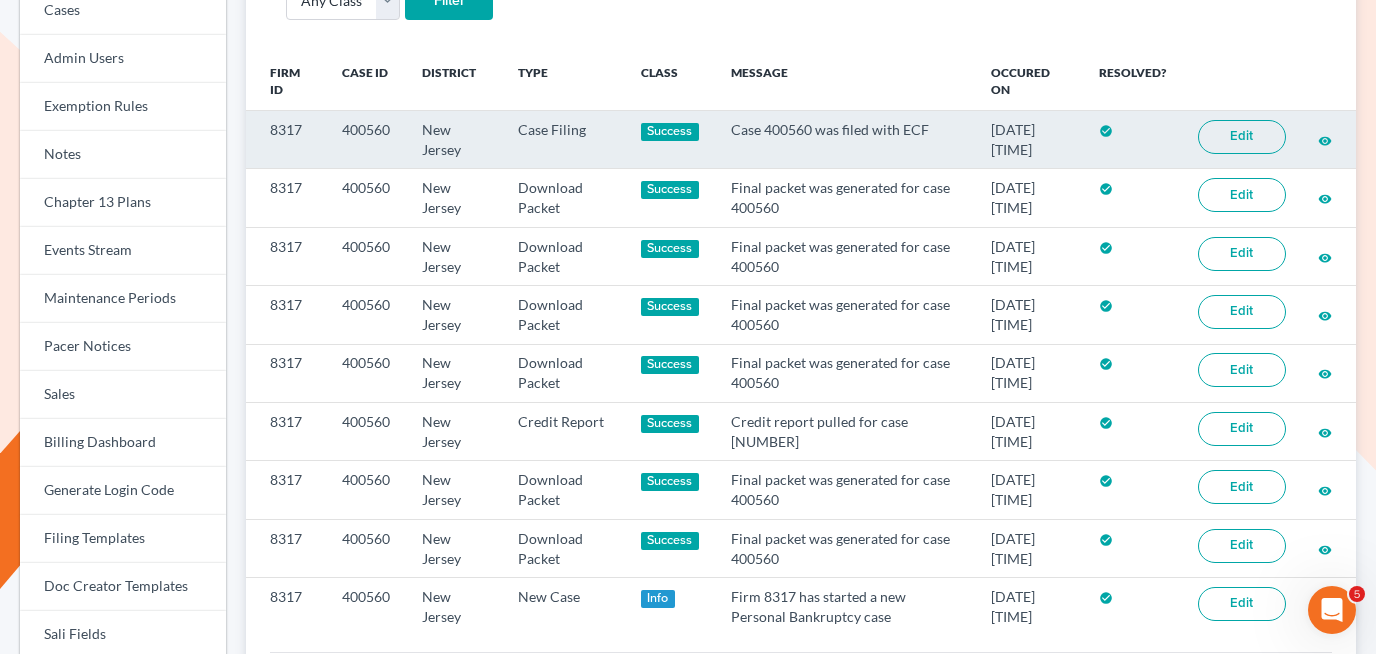 click on "400560" at bounding box center (366, 140) 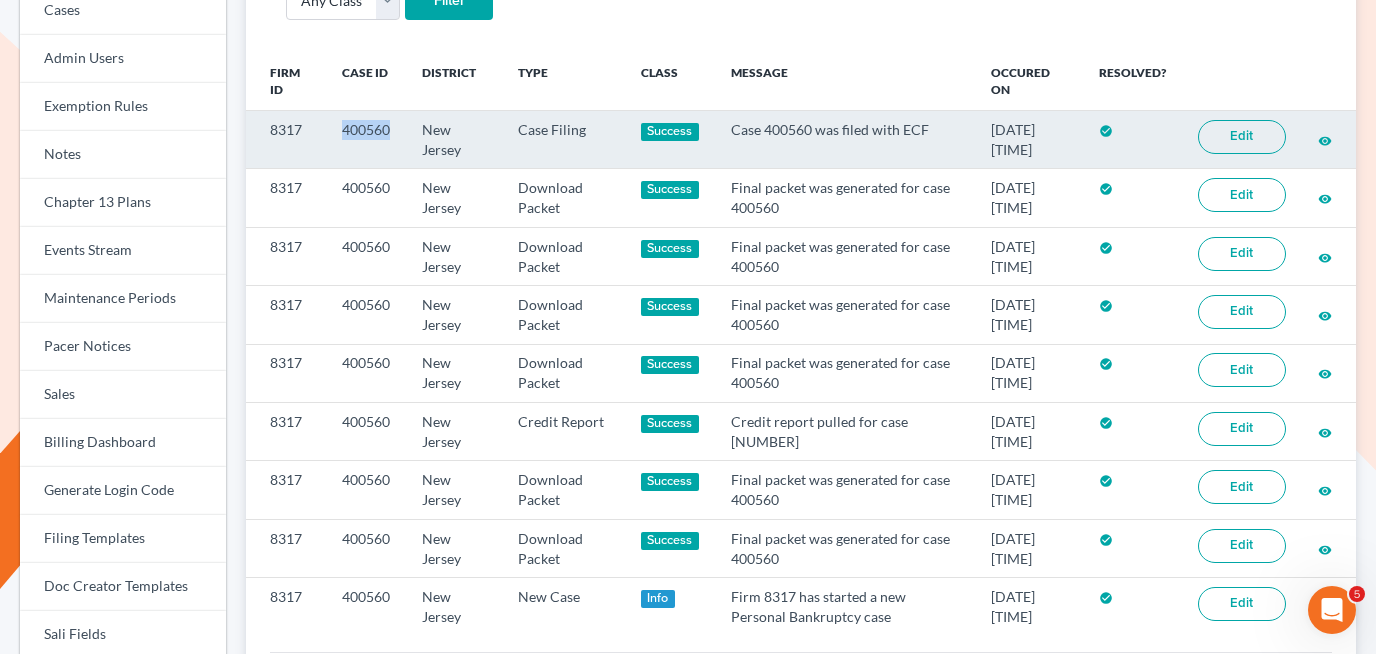 click on "400560" at bounding box center (366, 140) 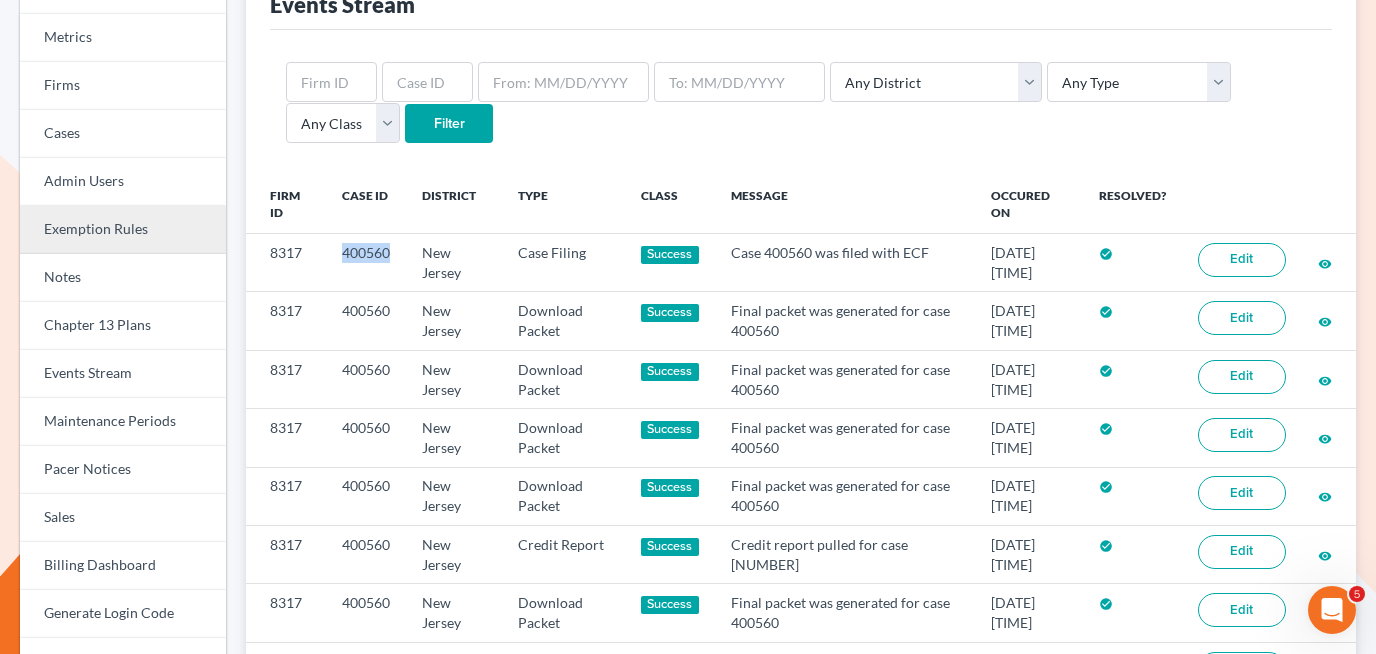 scroll, scrollTop: 224, scrollLeft: 0, axis: vertical 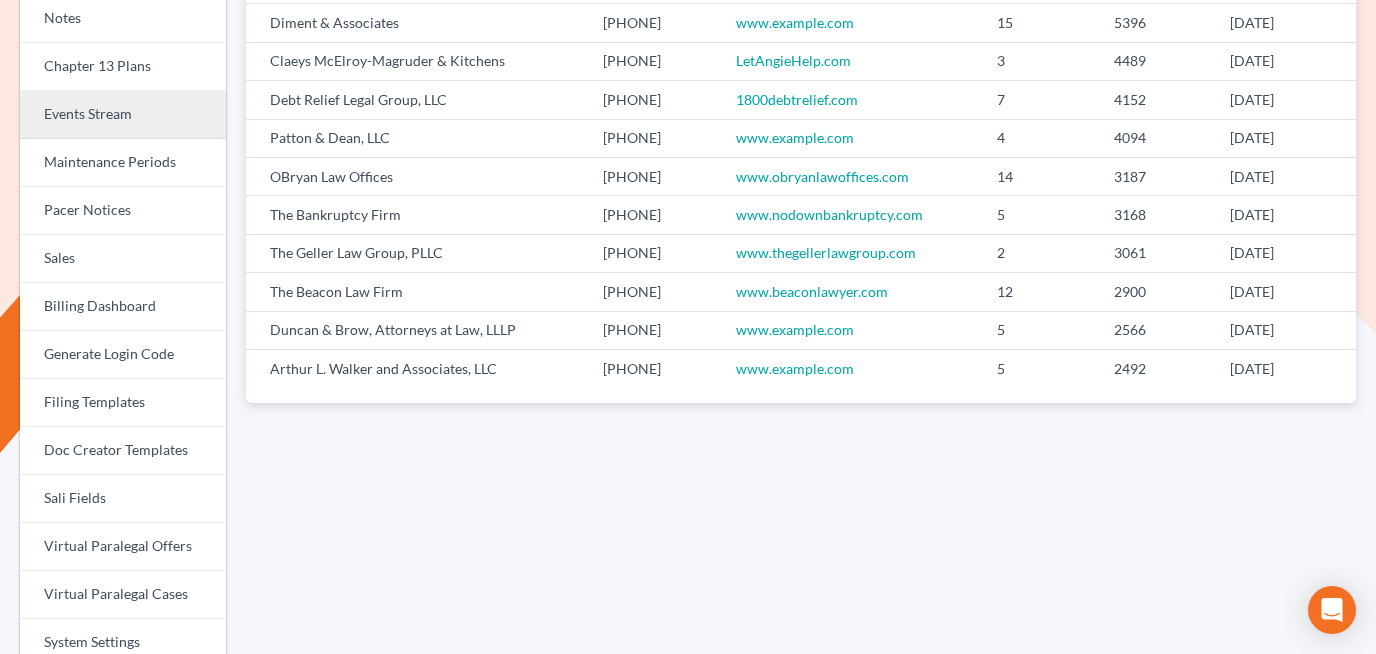 click on "Events Stream" at bounding box center (123, 115) 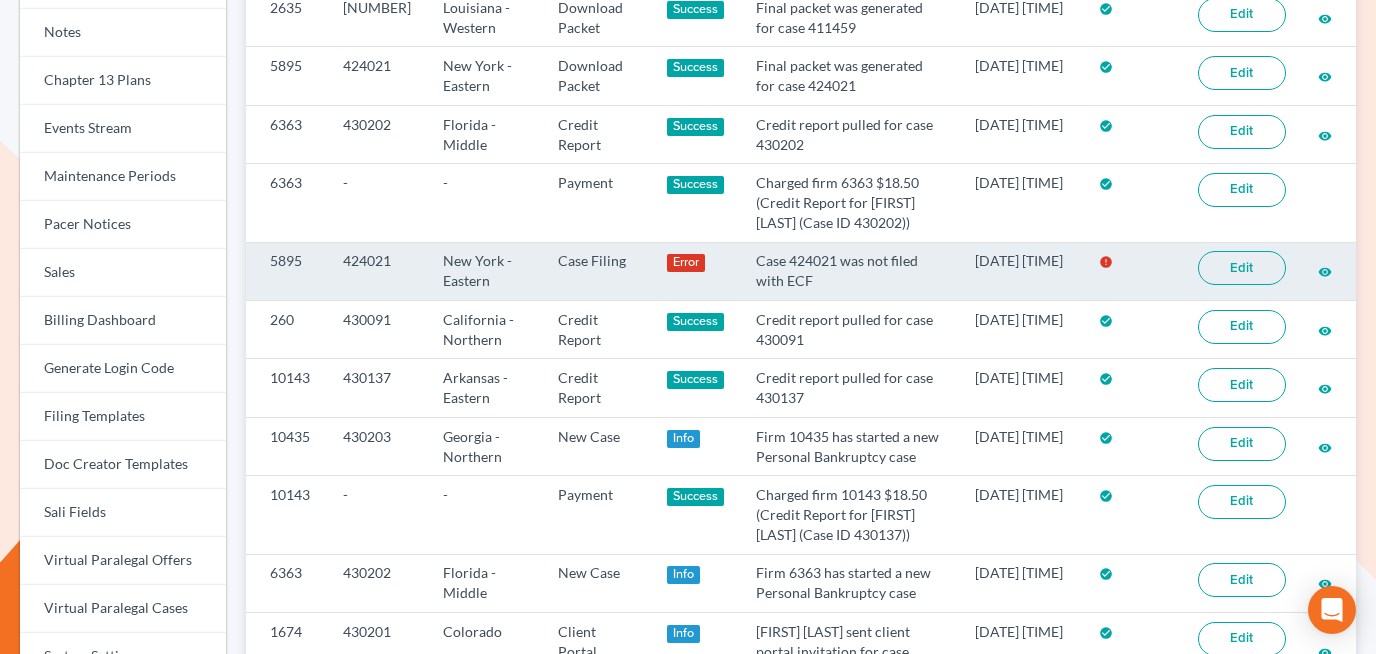 scroll, scrollTop: 410, scrollLeft: 0, axis: vertical 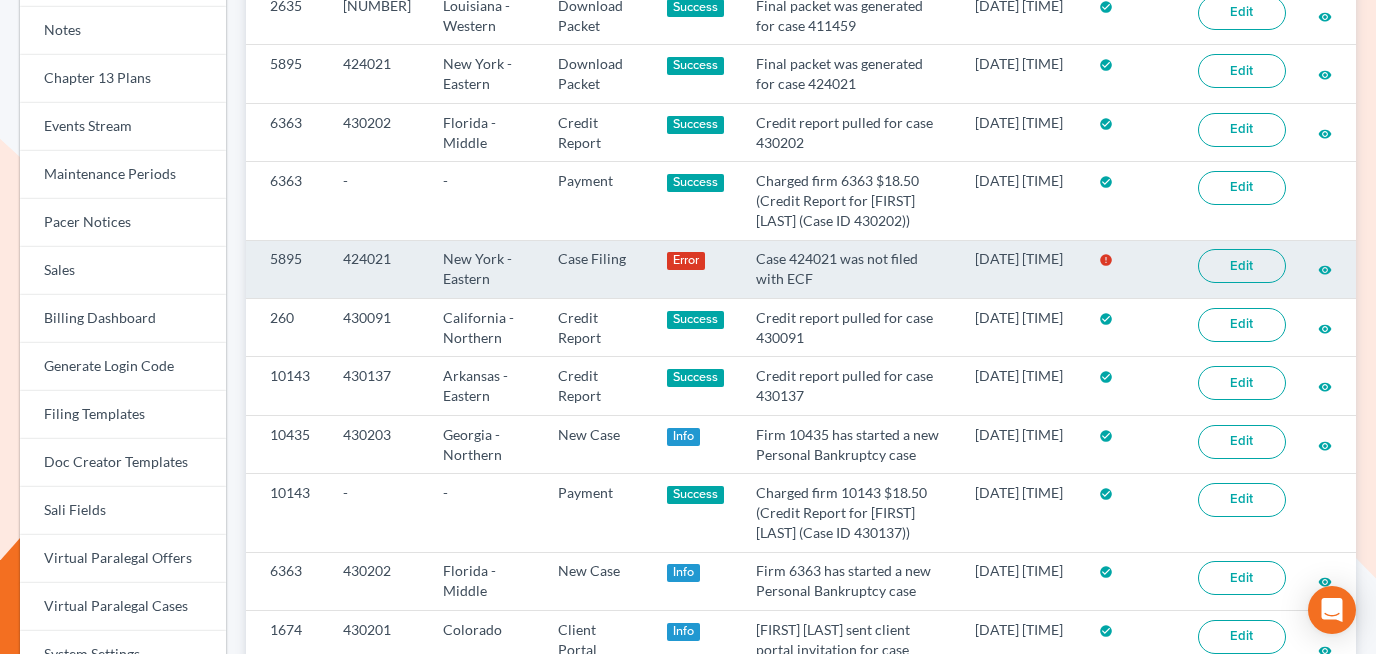 click on "Edit" at bounding box center [1242, 266] 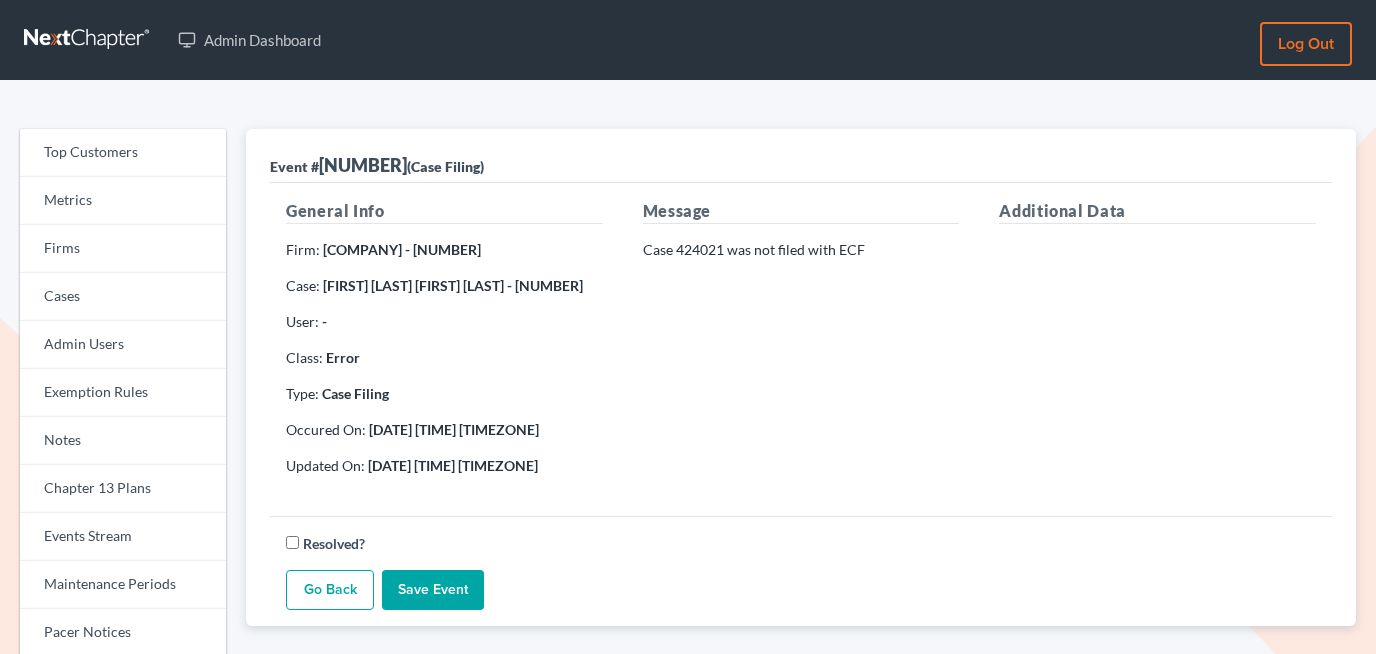 scroll, scrollTop: 0, scrollLeft: 0, axis: both 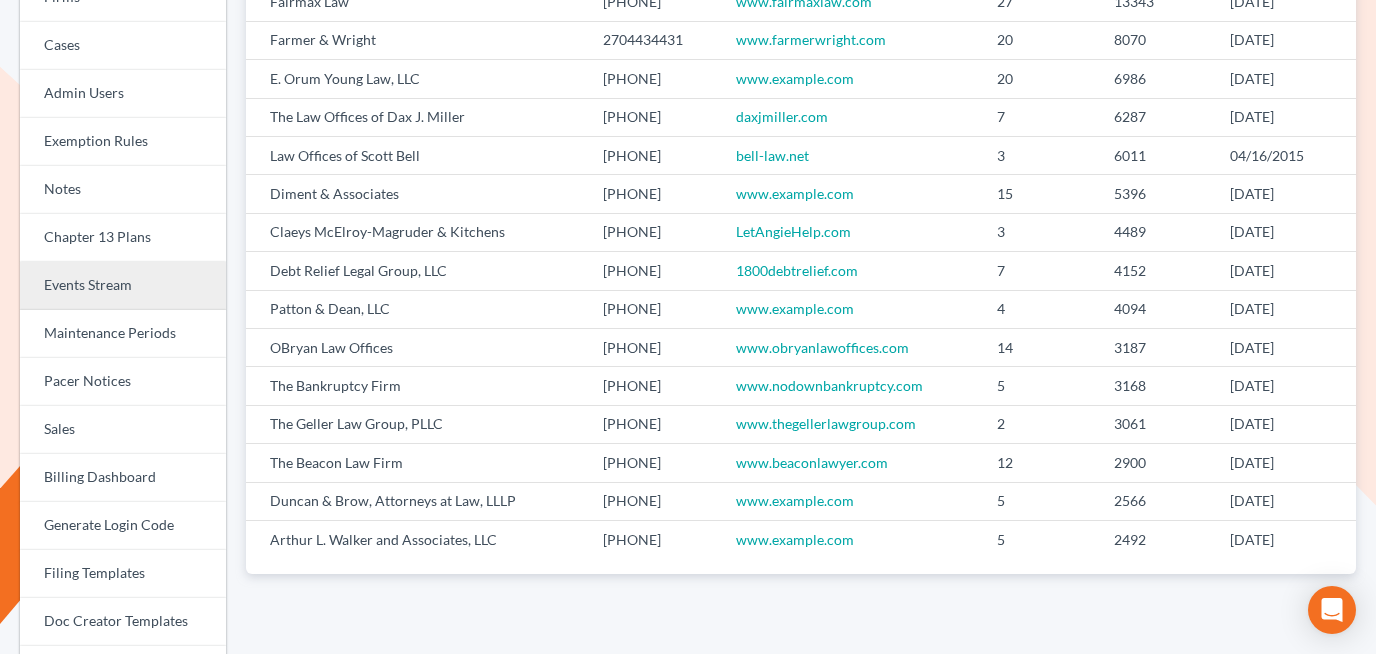 click on "Events Stream" at bounding box center [123, 286] 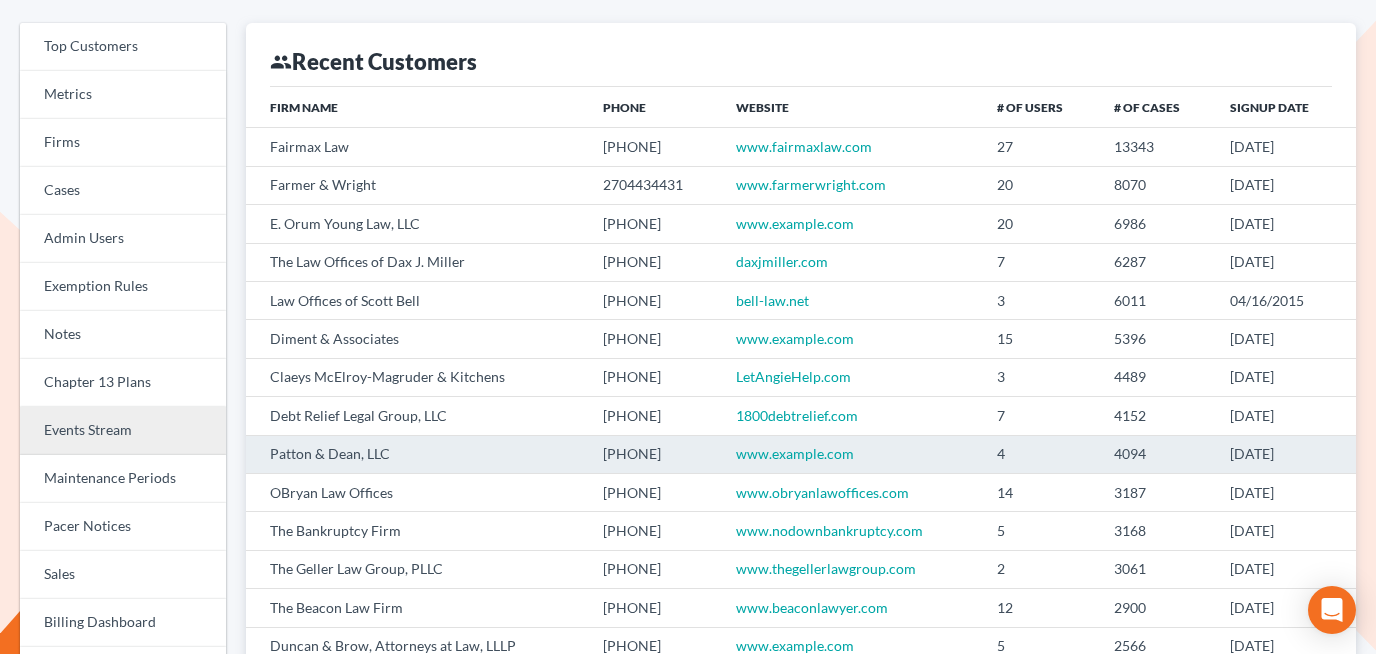 scroll, scrollTop: 128, scrollLeft: 0, axis: vertical 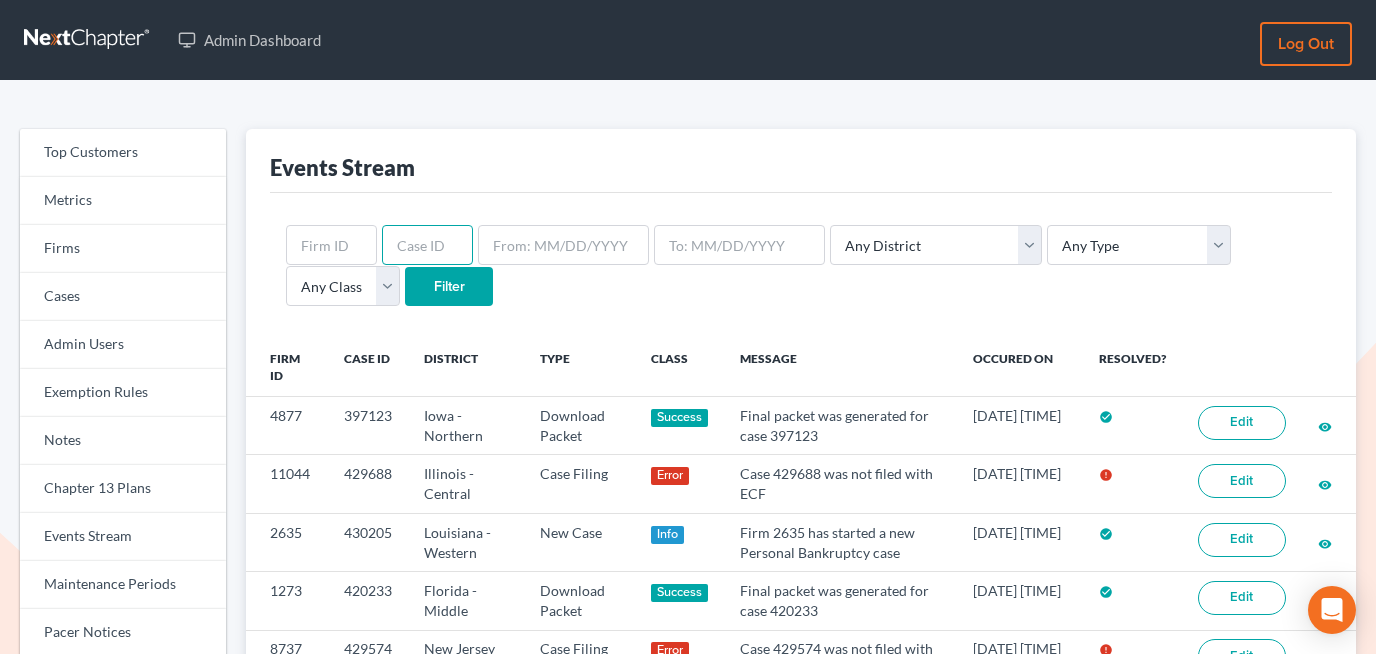 click at bounding box center [427, 245] 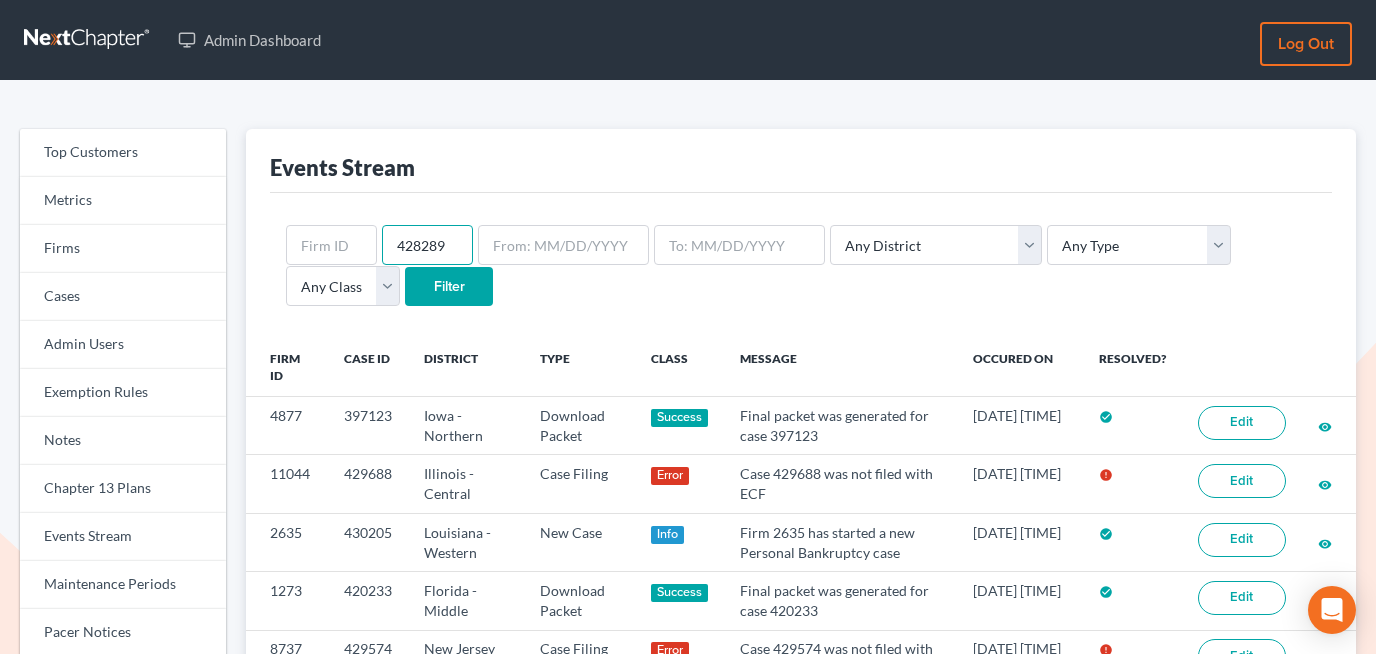 type on "428289" 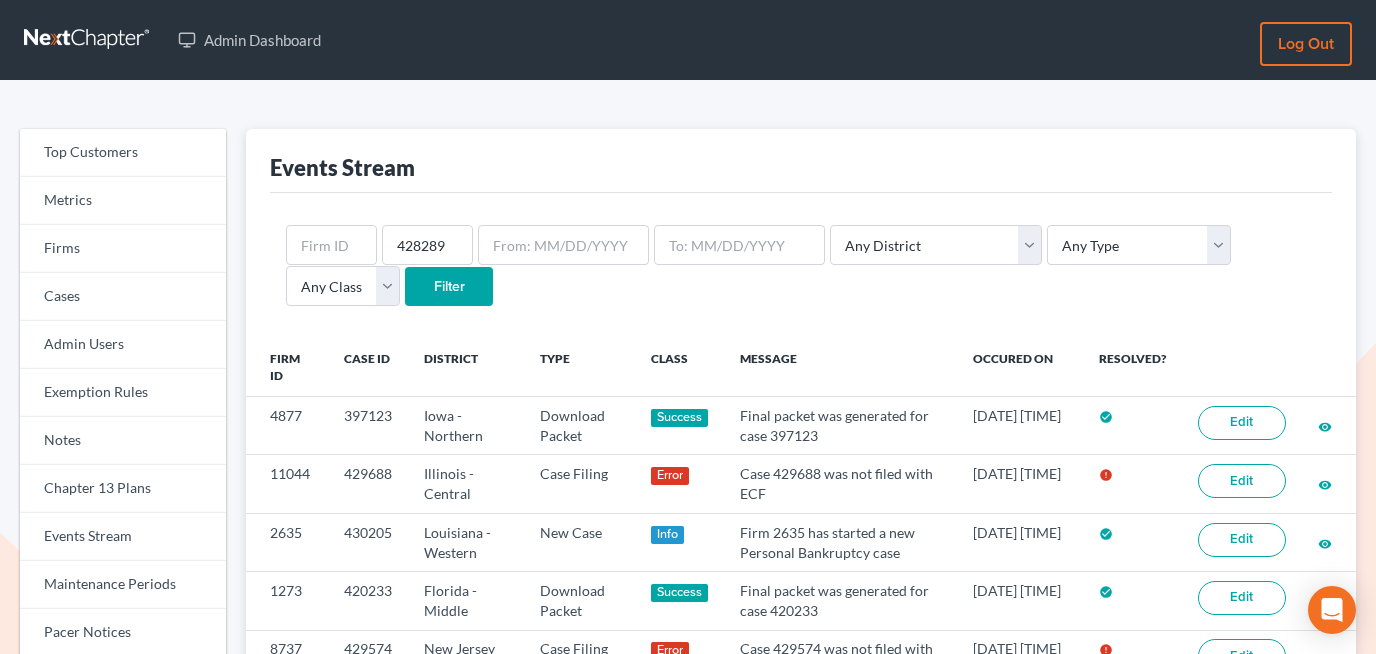 click on "Filter" at bounding box center [449, 287] 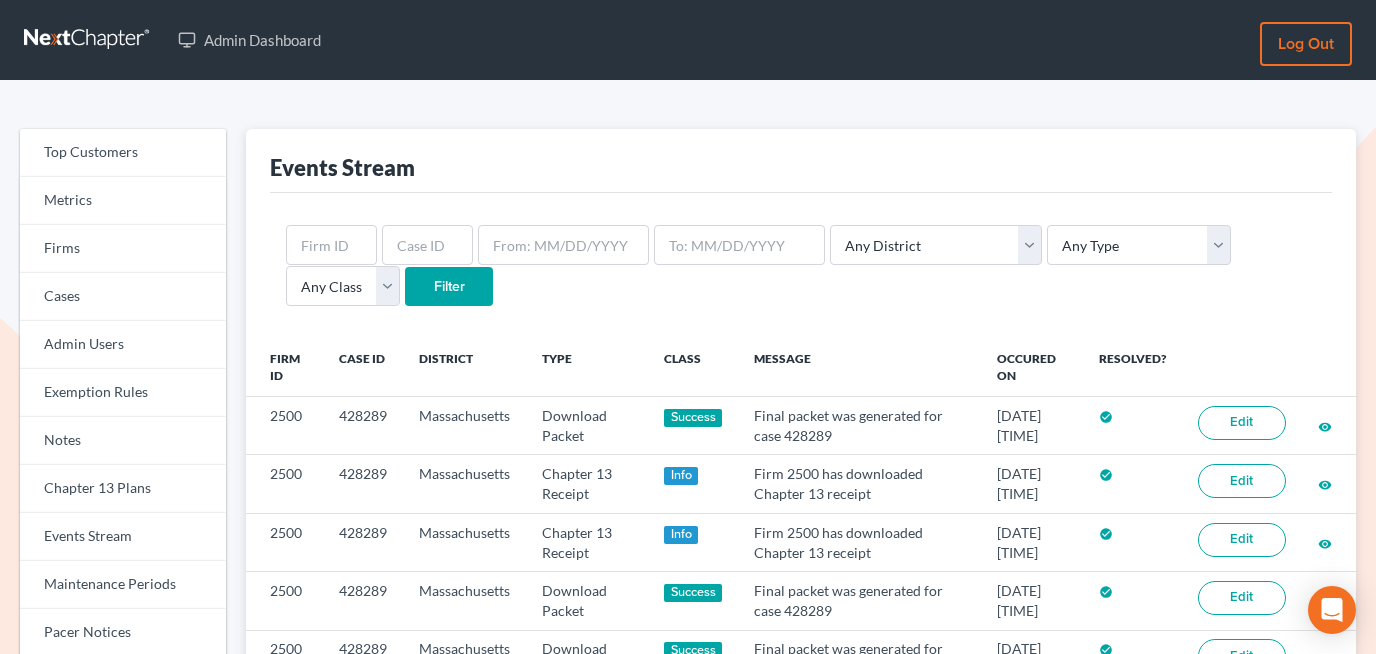 scroll, scrollTop: 0, scrollLeft: 0, axis: both 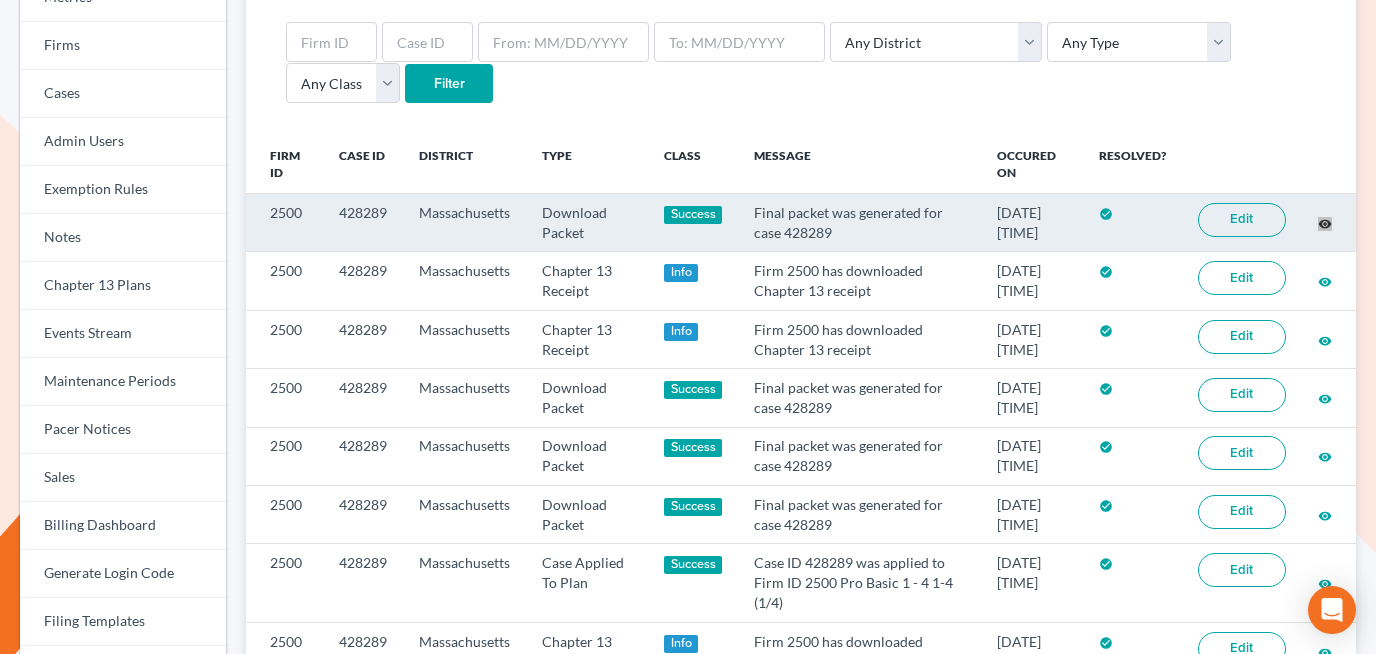 click on "Top Customers Metrics Firms Cases Admin Users Exemption Rules Notes Chapter 13 Plans Events Stream Maintenance Periods Pacer Notices Sales Billing Dashboard Generate Login Code Filing Templates Doc Creator Templates Sali Fields Virtual Paralegal Offers Virtual Paralegal Cases System Settings Mail Templates Downloads Events Stream Any District [STATE] - Middle
[STATE] - Northern
[STATE] - Southern
[STATE]
[STATE]
[STATE] - Eastern
[STATE] - Western
[STATE] - Central
[STATE] - Eastern
[STATE] - Northern
[STATE] - Southern
[STATE]
[STATE]
[STATE]
[STATE]
[STATE] - Middle
[STATE] - Northern
[STATE] - Southern
[STATE] - Middle
[STATE] - Northern
[STATE] - Southern
Guam
[STATE]
[STATE]
[STATE] - Central
[STATE] - Northern
[STATE] - Southern
[STATE] - Northern
[STATE] - Southern
[STATE] - Northern
[STATE] - Southern
[STATE]
[STATE]
[STATE] - Eastern
[STATE] - Western
[STATE] - Eastern
[STATE] - Middle
[STATE]" at bounding box center (688, 462) 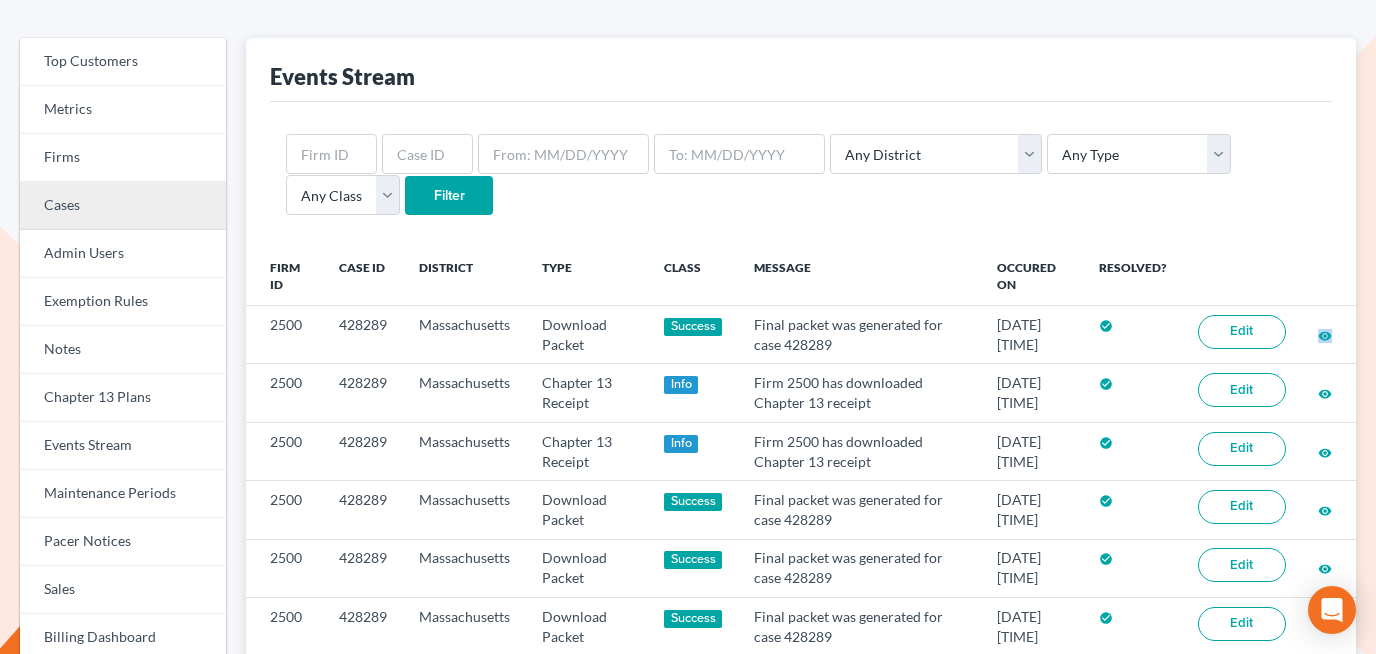 scroll, scrollTop: 70, scrollLeft: 0, axis: vertical 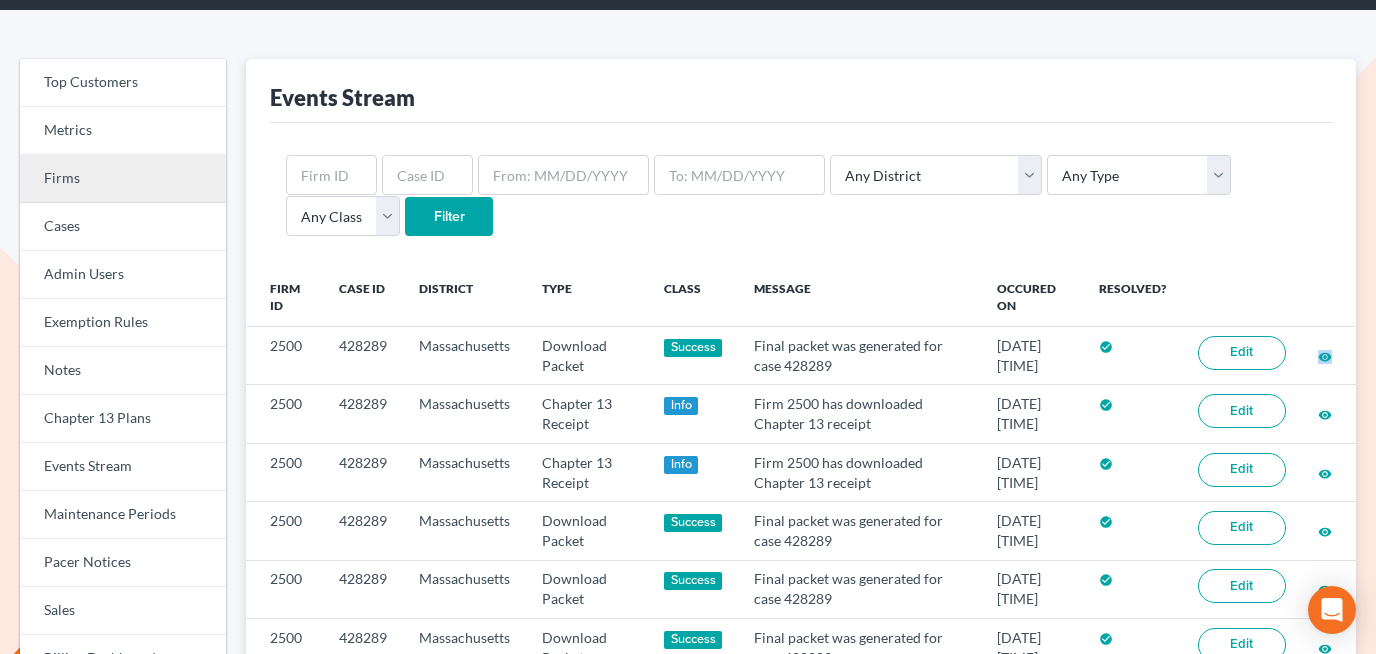 click on "Firms" at bounding box center (123, 179) 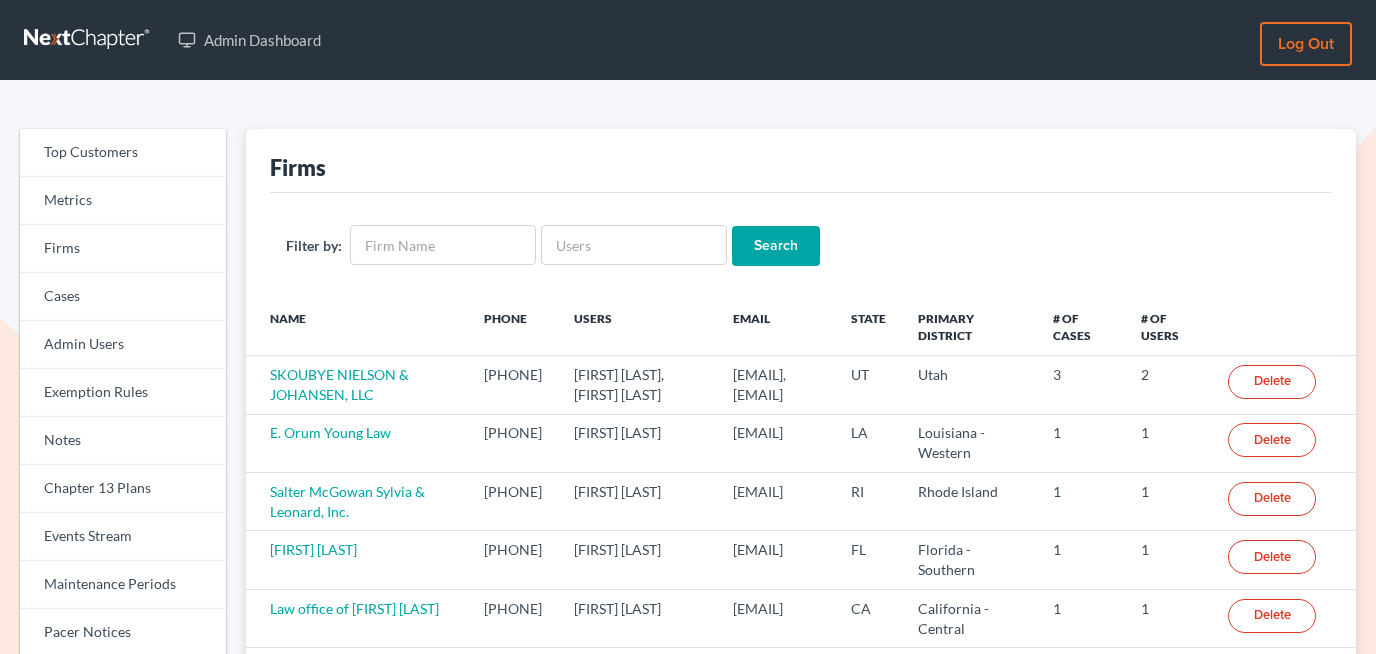scroll, scrollTop: 0, scrollLeft: 0, axis: both 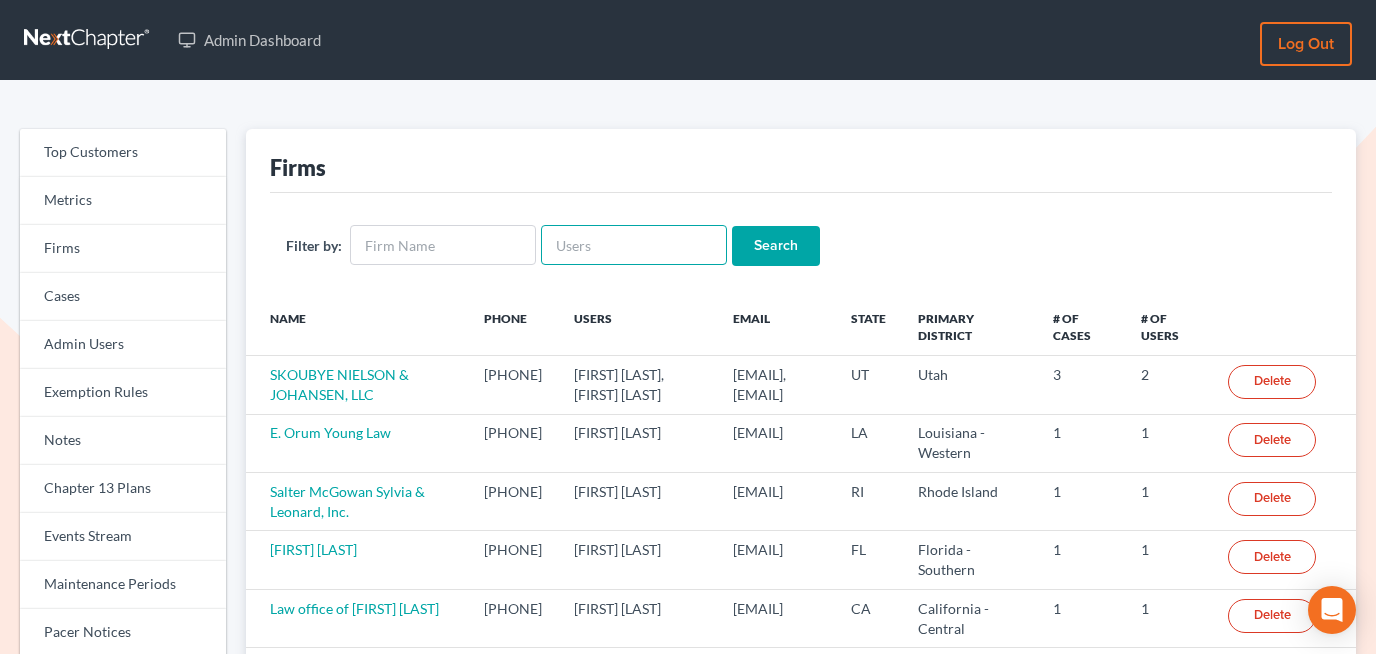 click at bounding box center [634, 245] 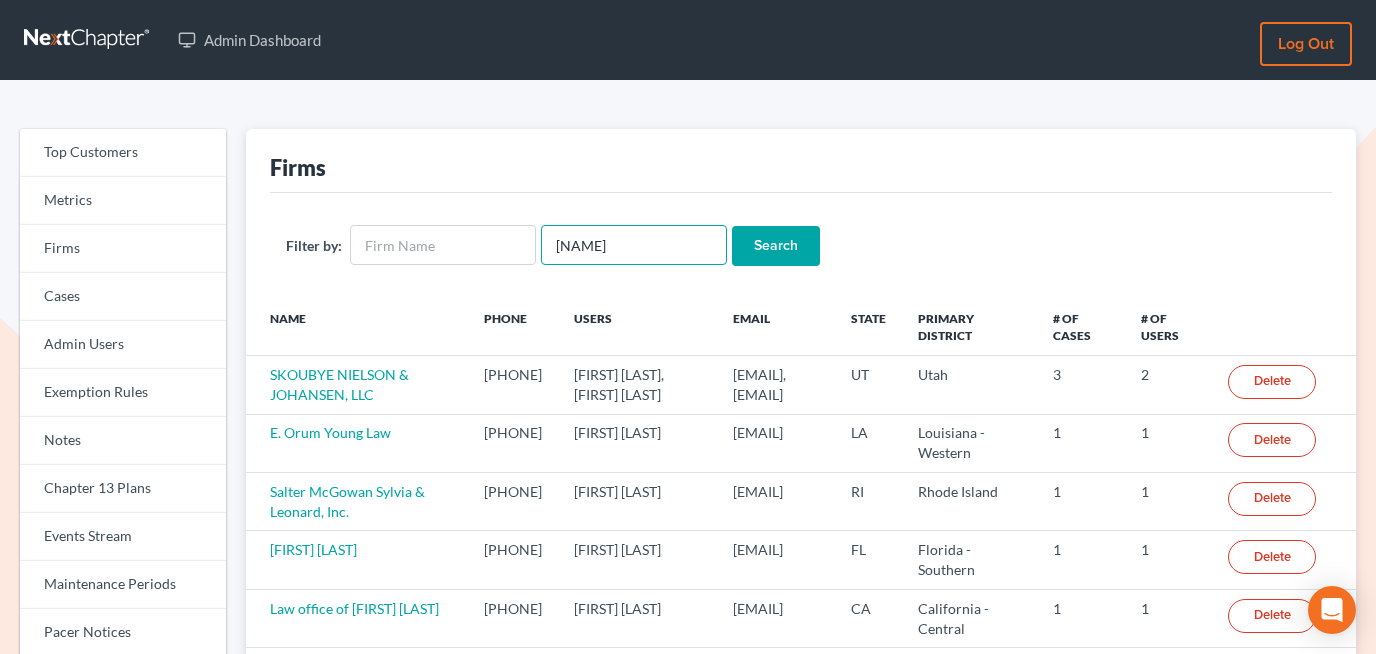 type on "orshon" 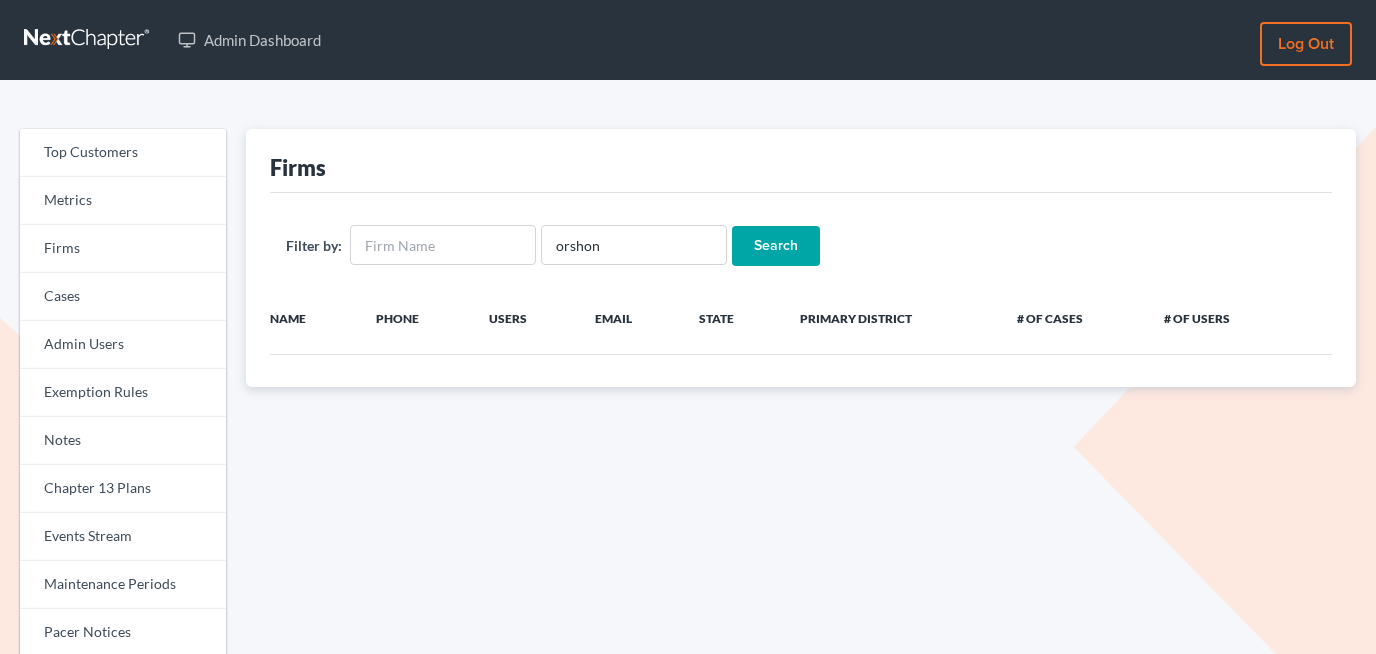 scroll, scrollTop: 0, scrollLeft: 0, axis: both 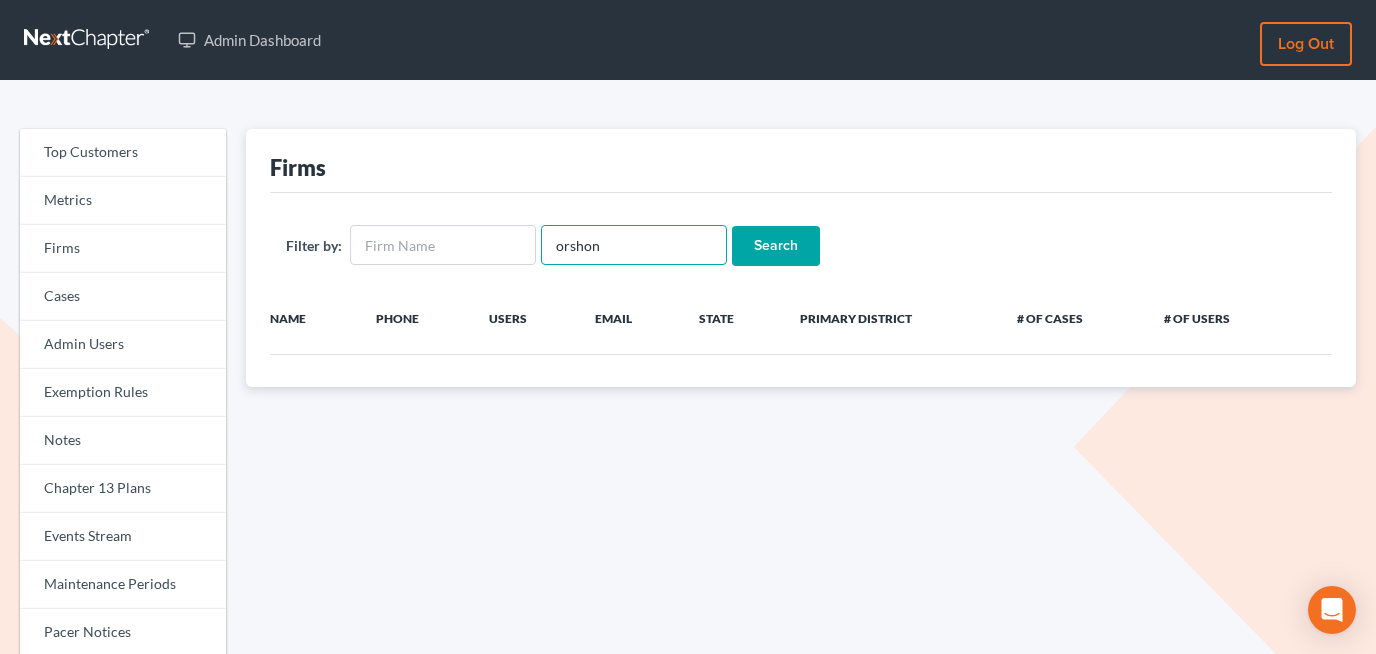 click on "orshon" at bounding box center [634, 245] 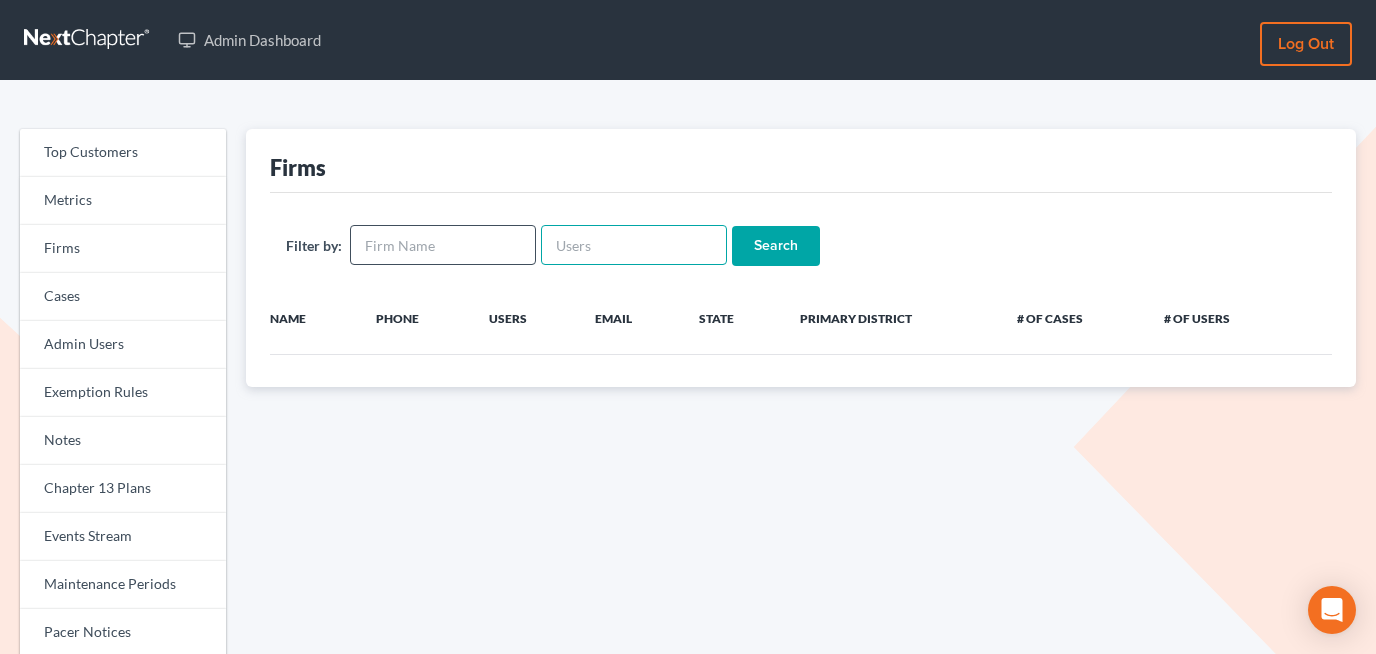 type 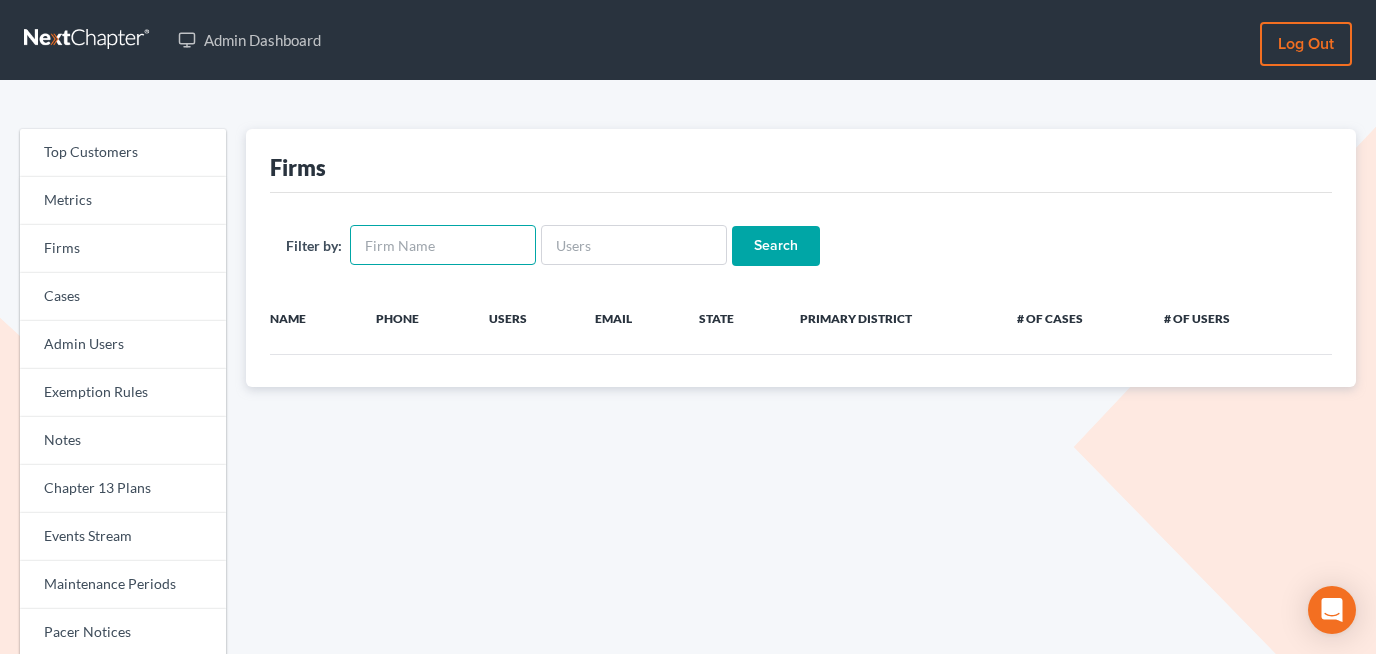 click at bounding box center (443, 245) 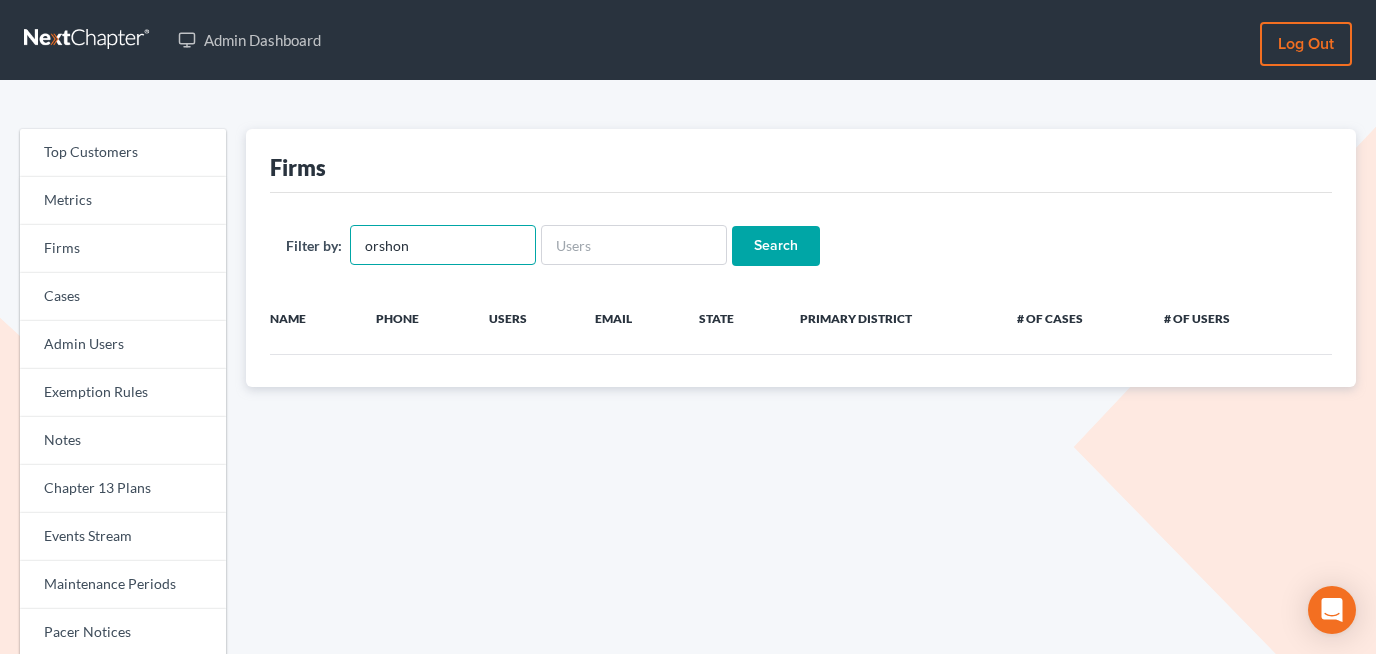 type on "orshon" 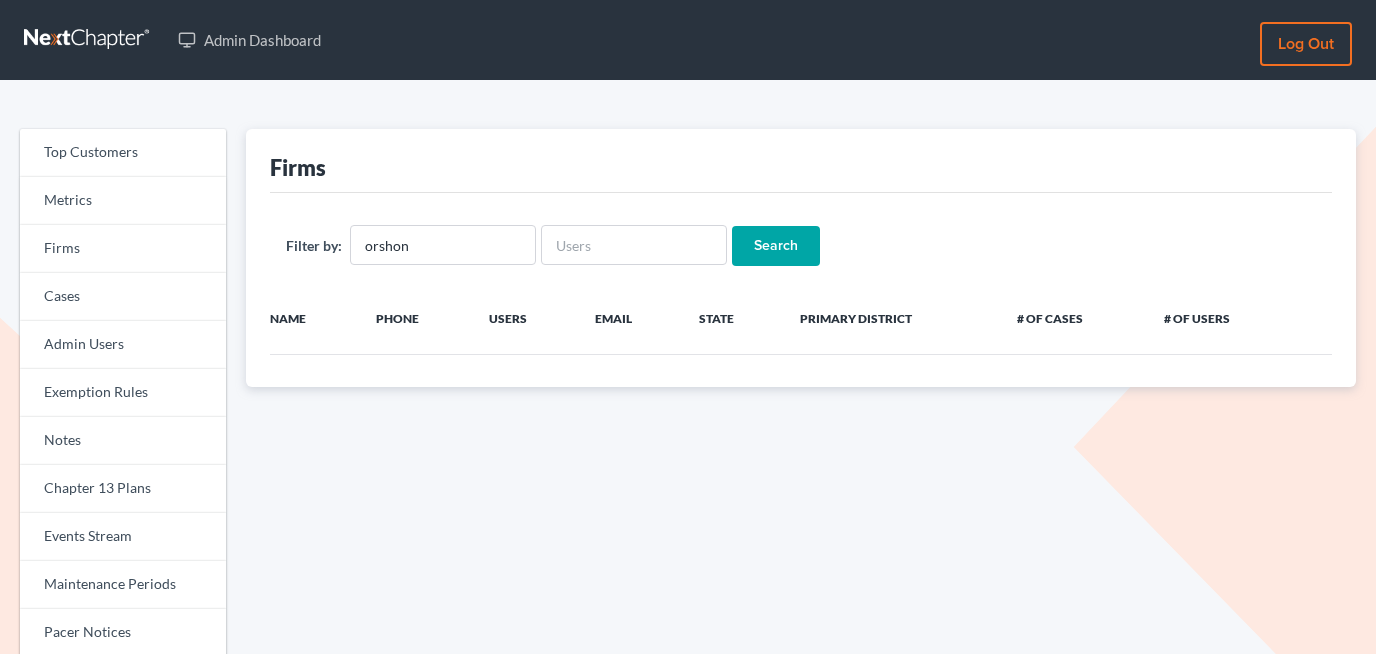scroll, scrollTop: 0, scrollLeft: 0, axis: both 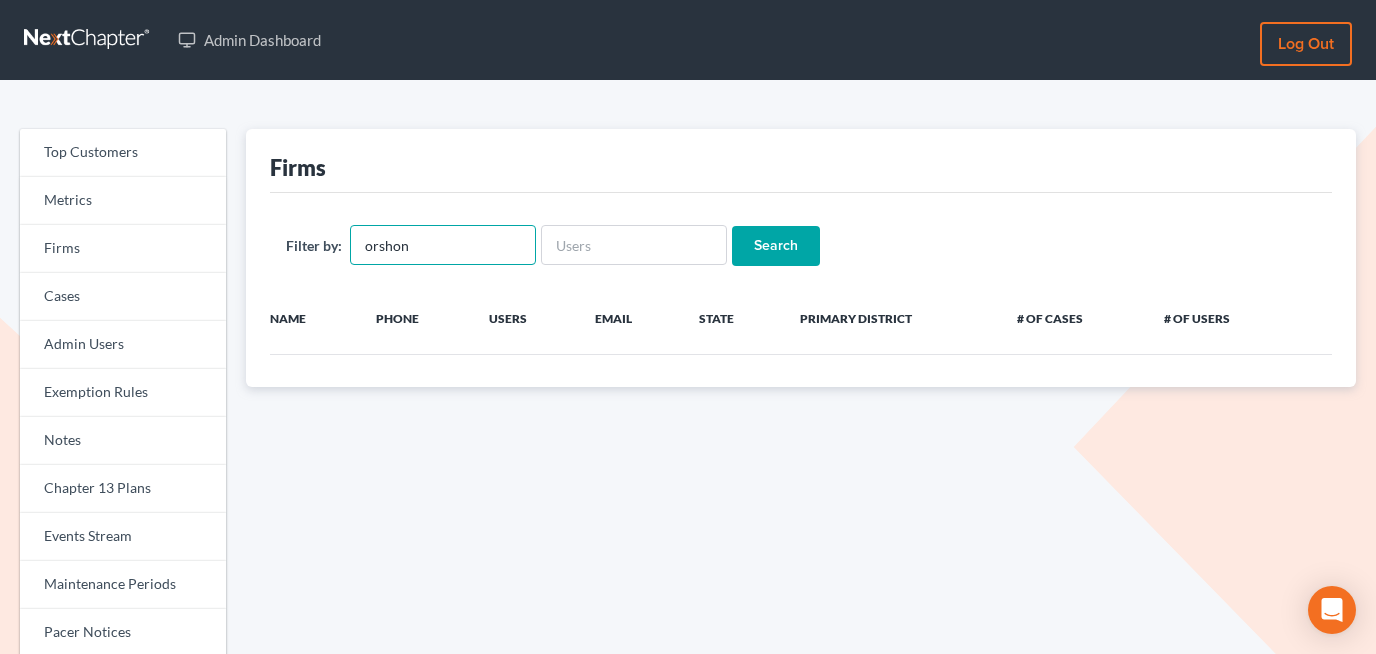 click on "orshon" at bounding box center (443, 245) 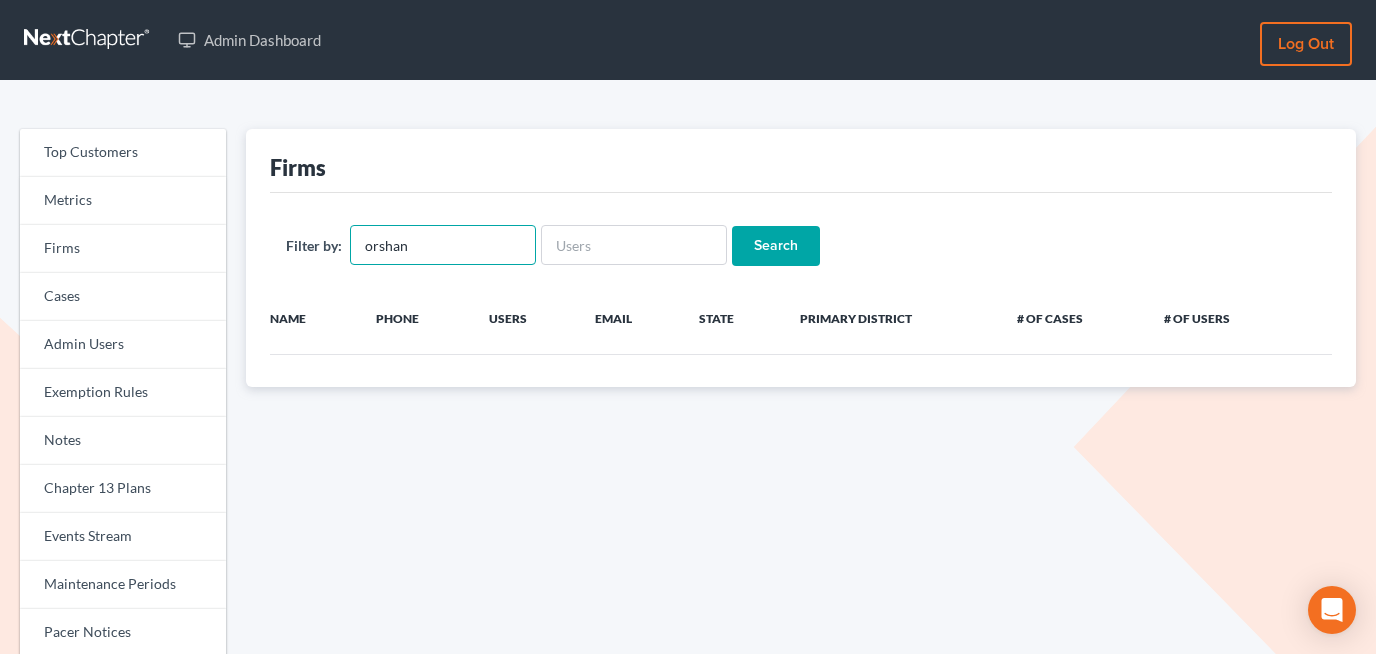 type on "orshan" 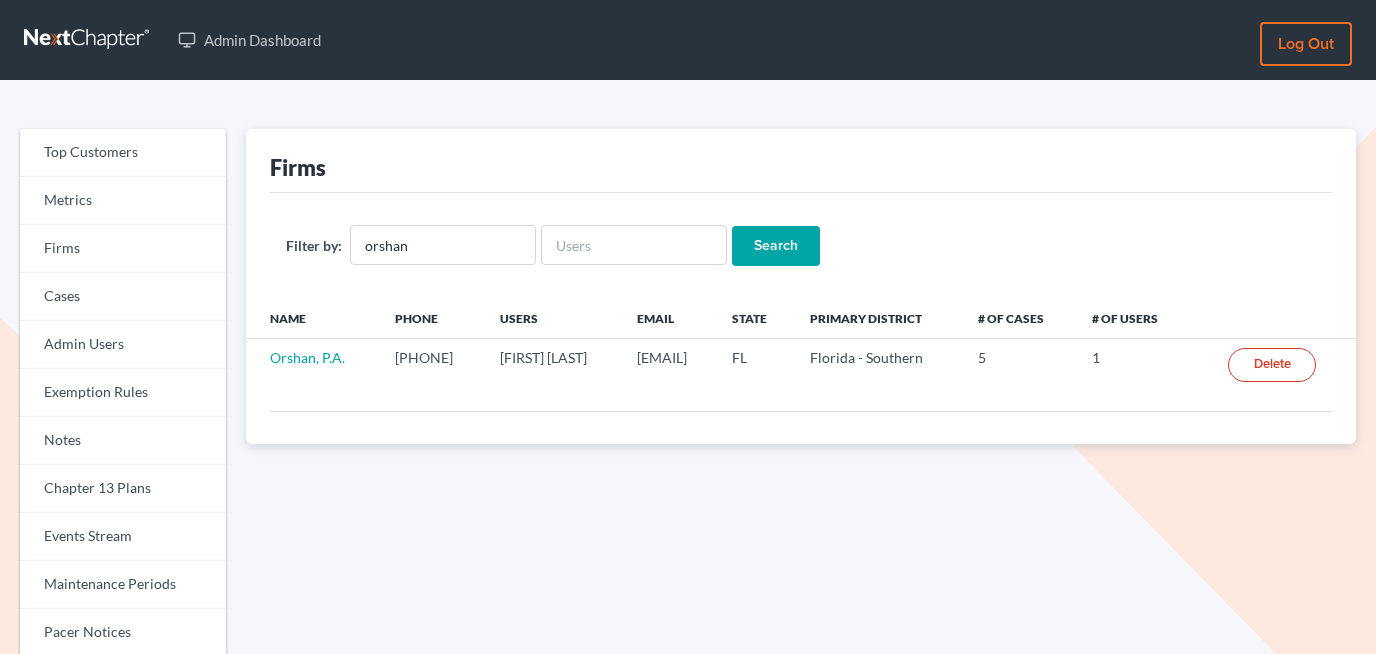 scroll, scrollTop: 0, scrollLeft: 0, axis: both 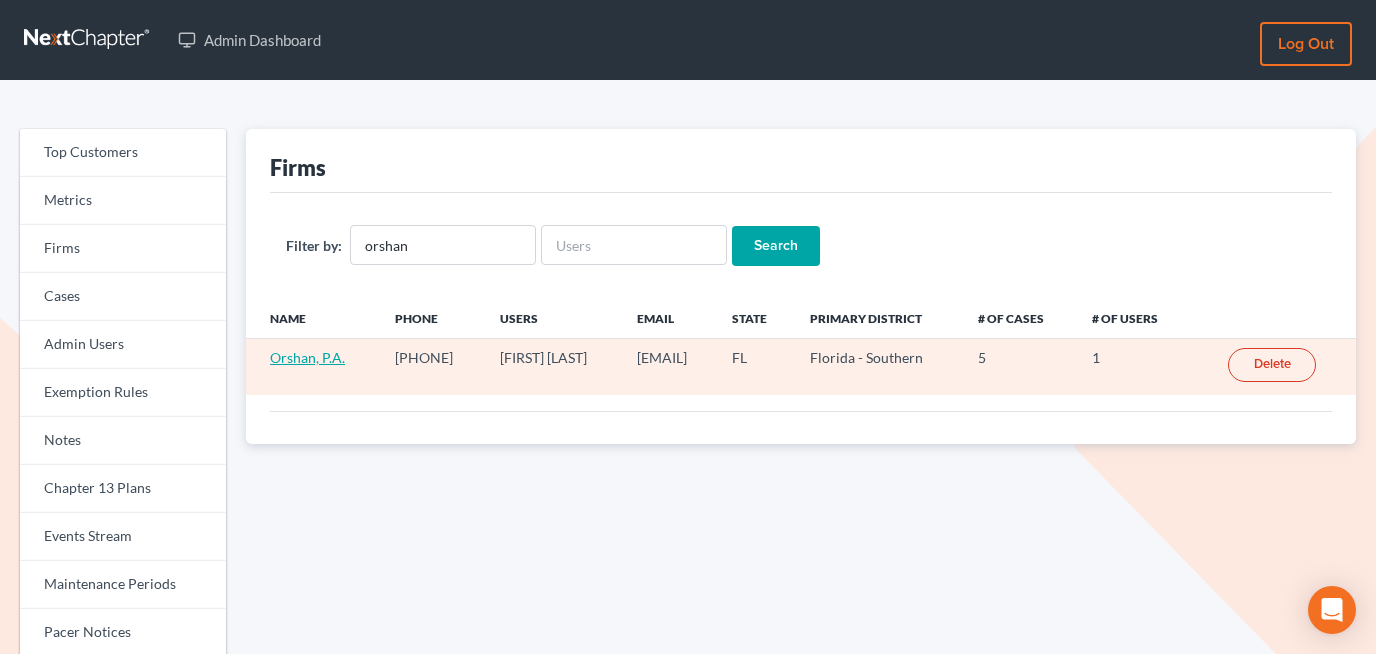 click on "Orshan, P.A." at bounding box center (307, 357) 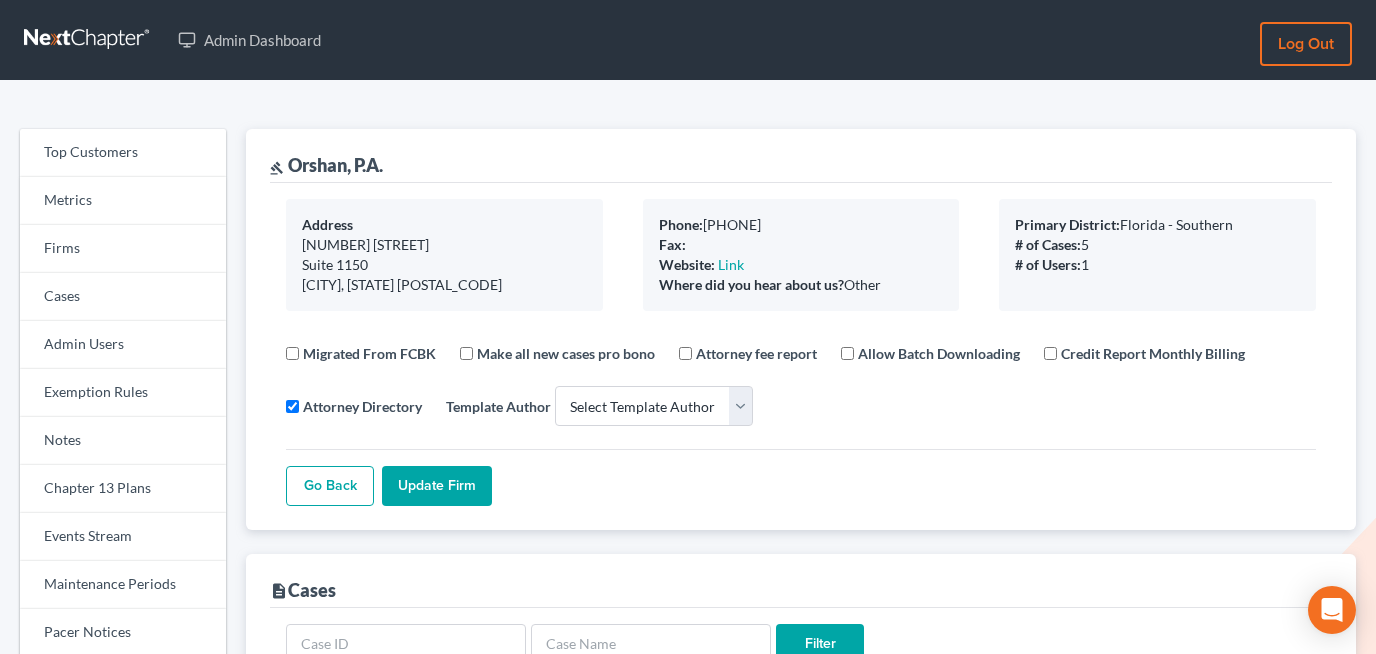select 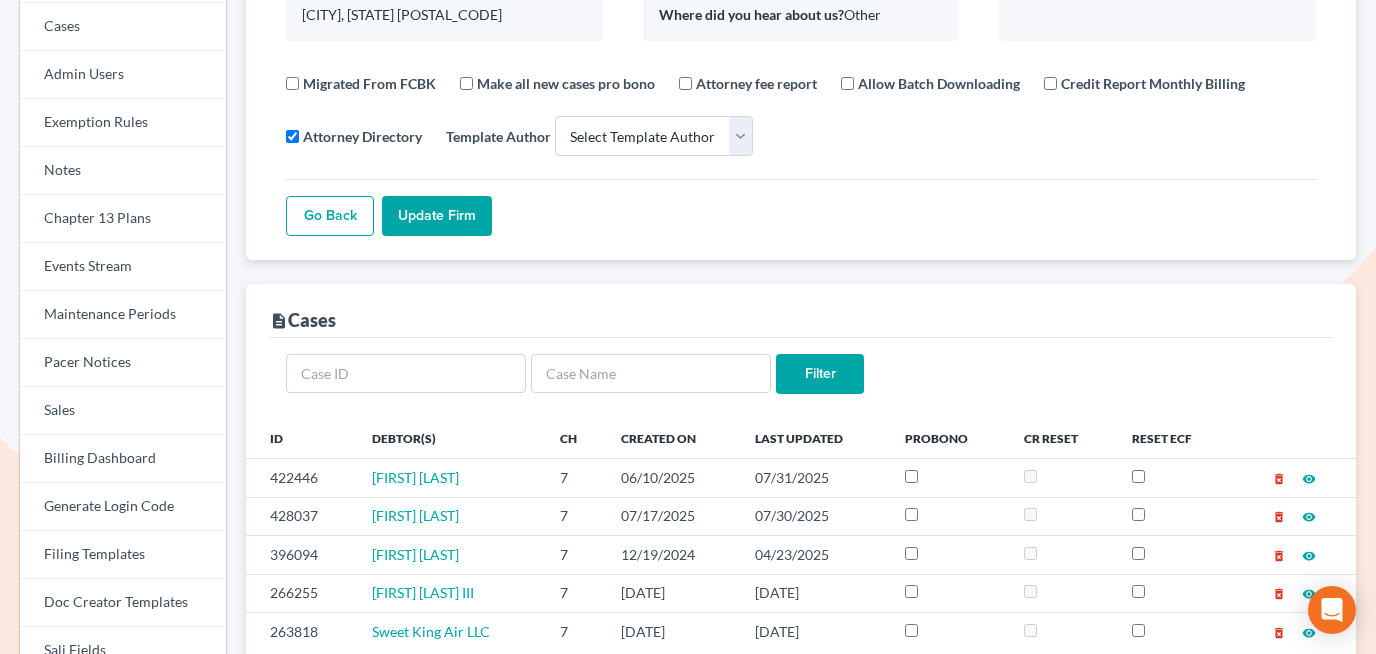 scroll, scrollTop: 465, scrollLeft: 0, axis: vertical 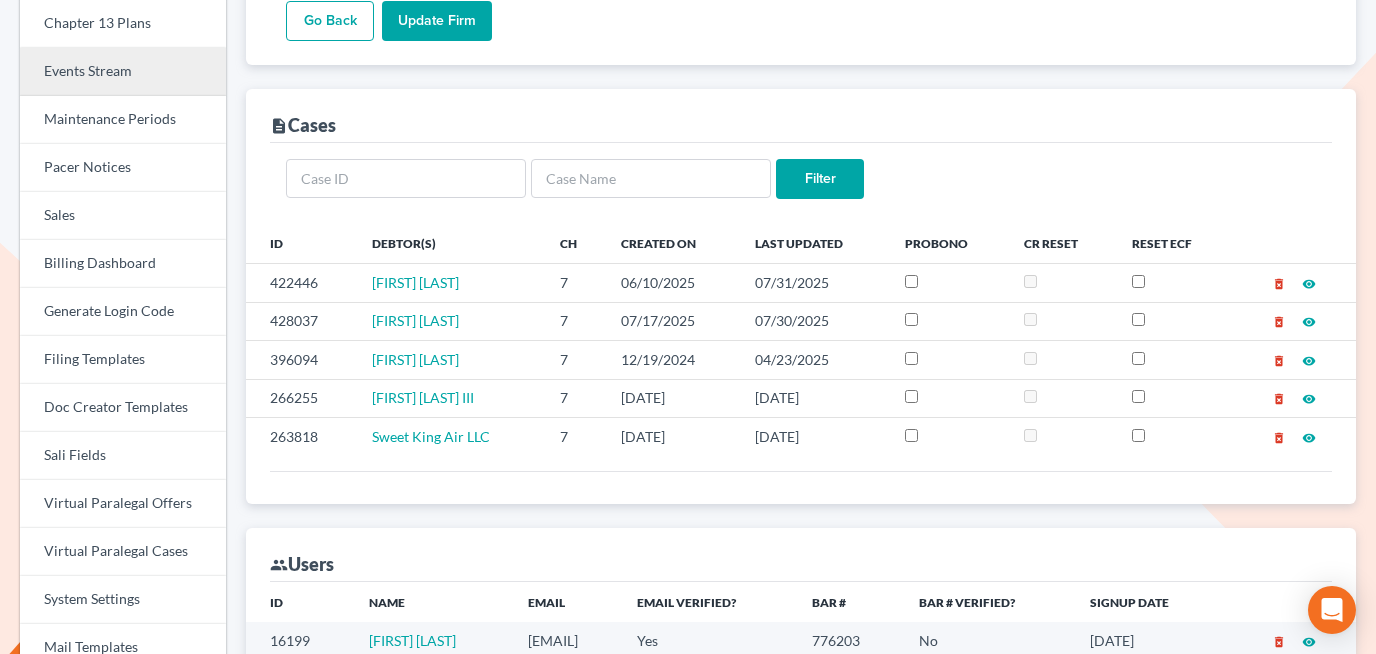 click on "Events Stream" at bounding box center (123, 72) 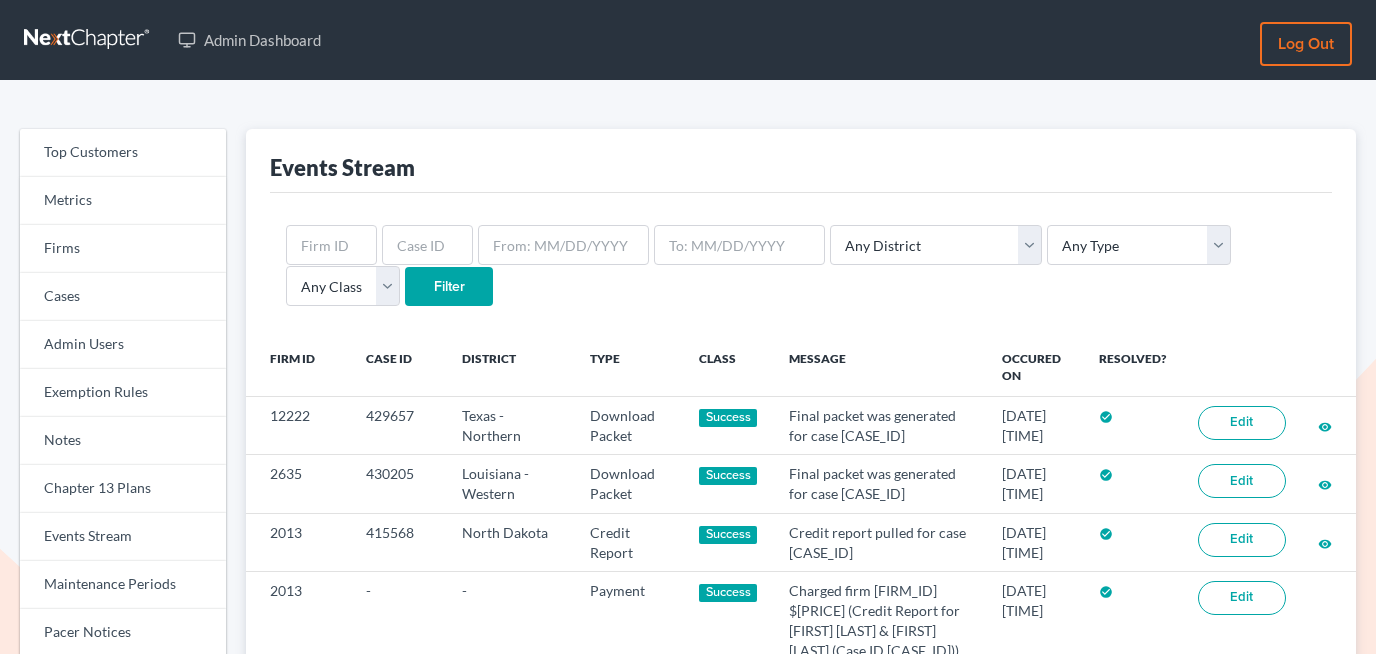 scroll, scrollTop: 0, scrollLeft: 0, axis: both 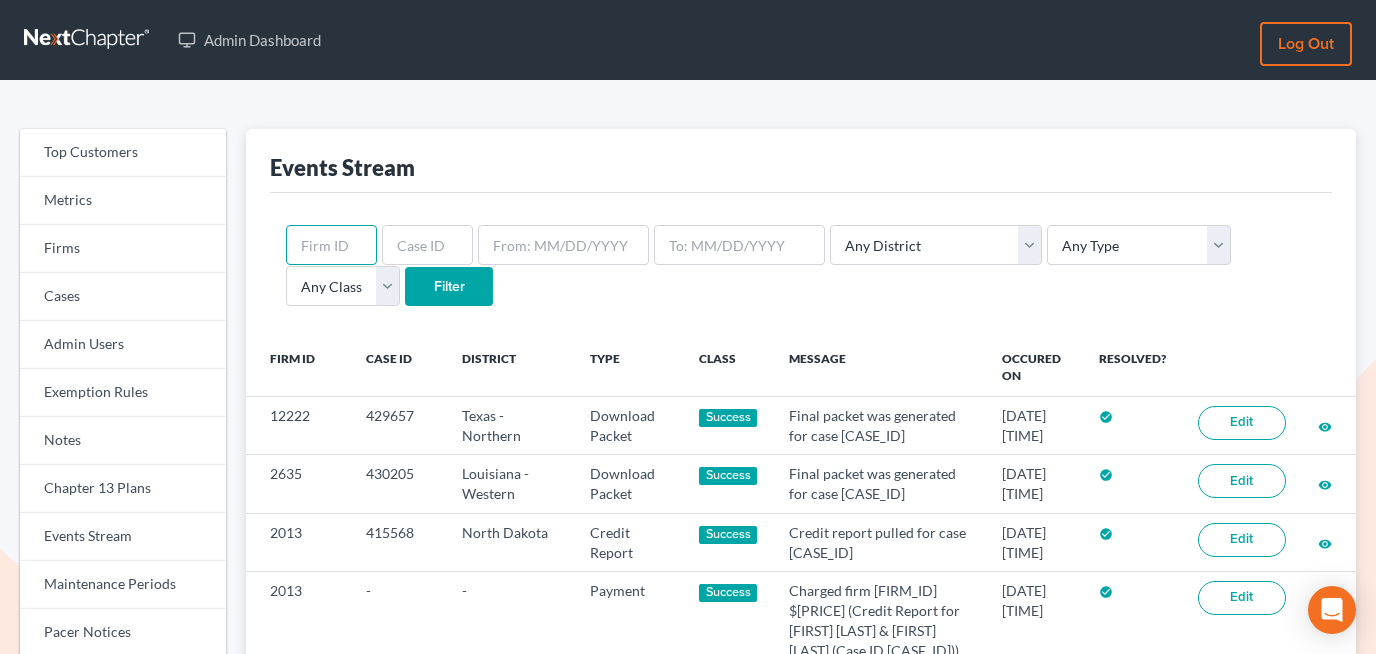 click at bounding box center (331, 245) 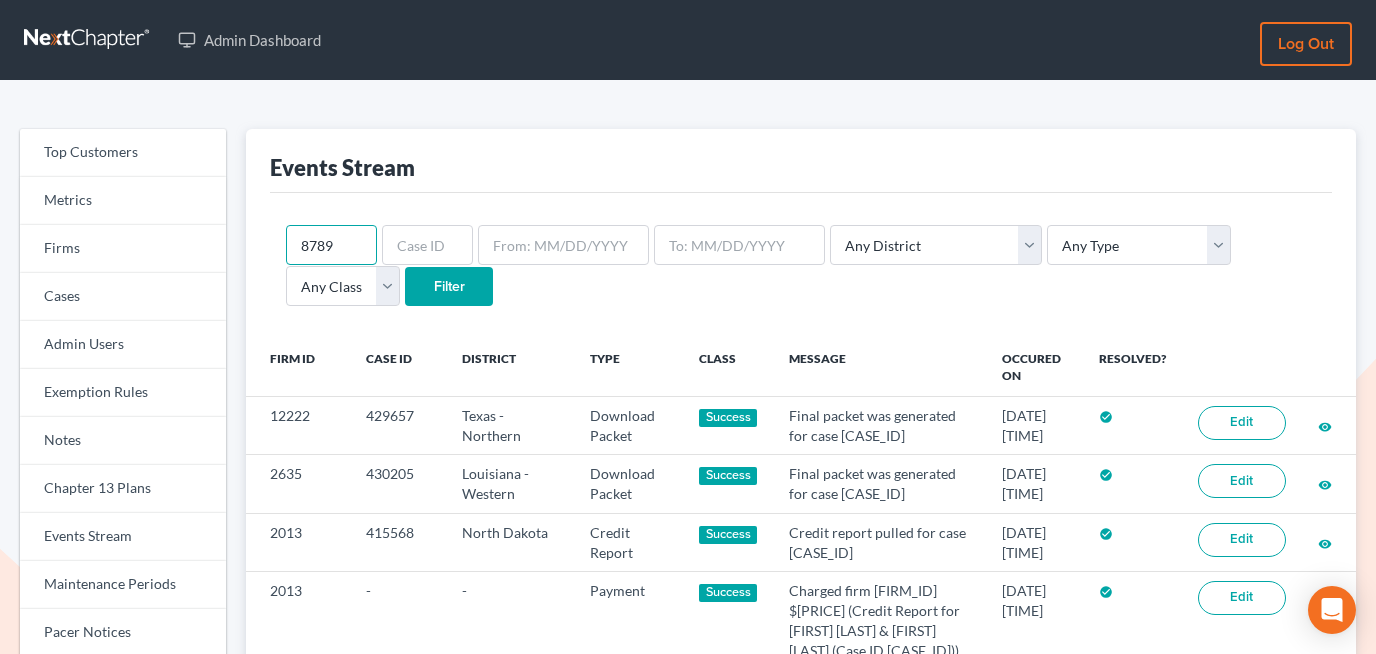 type on "8789" 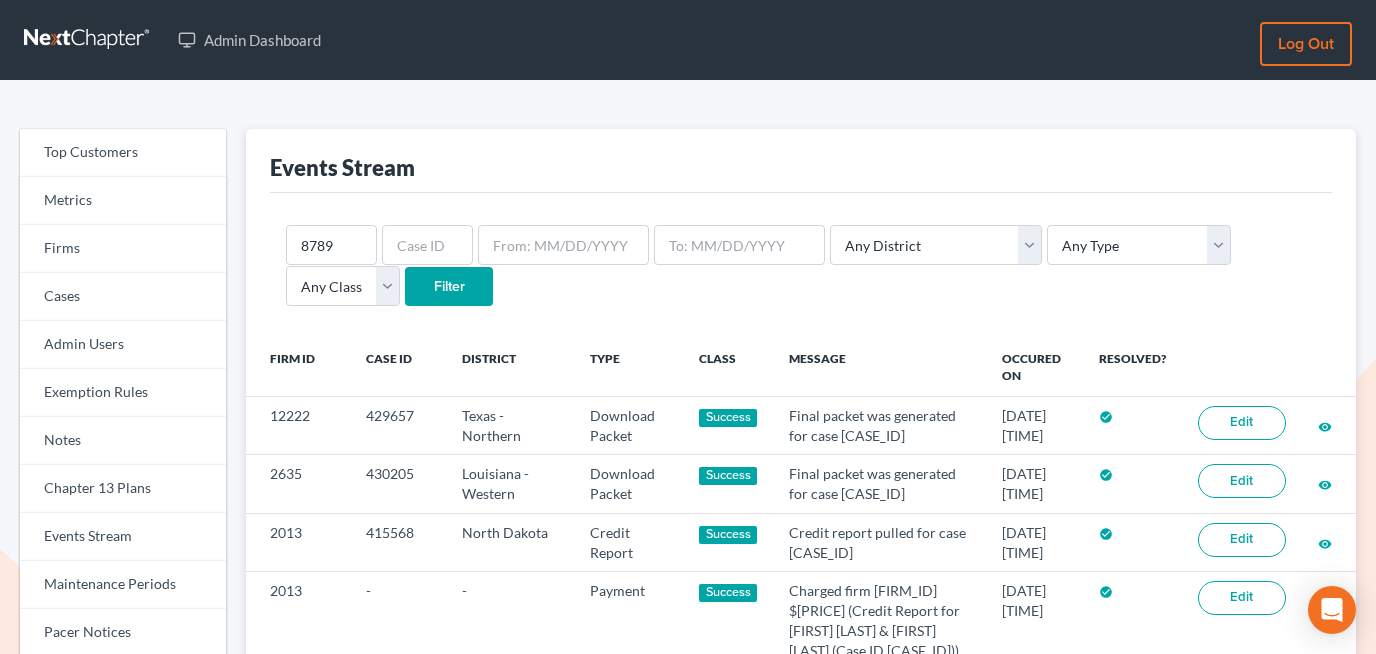 click on "Filter" at bounding box center (449, 287) 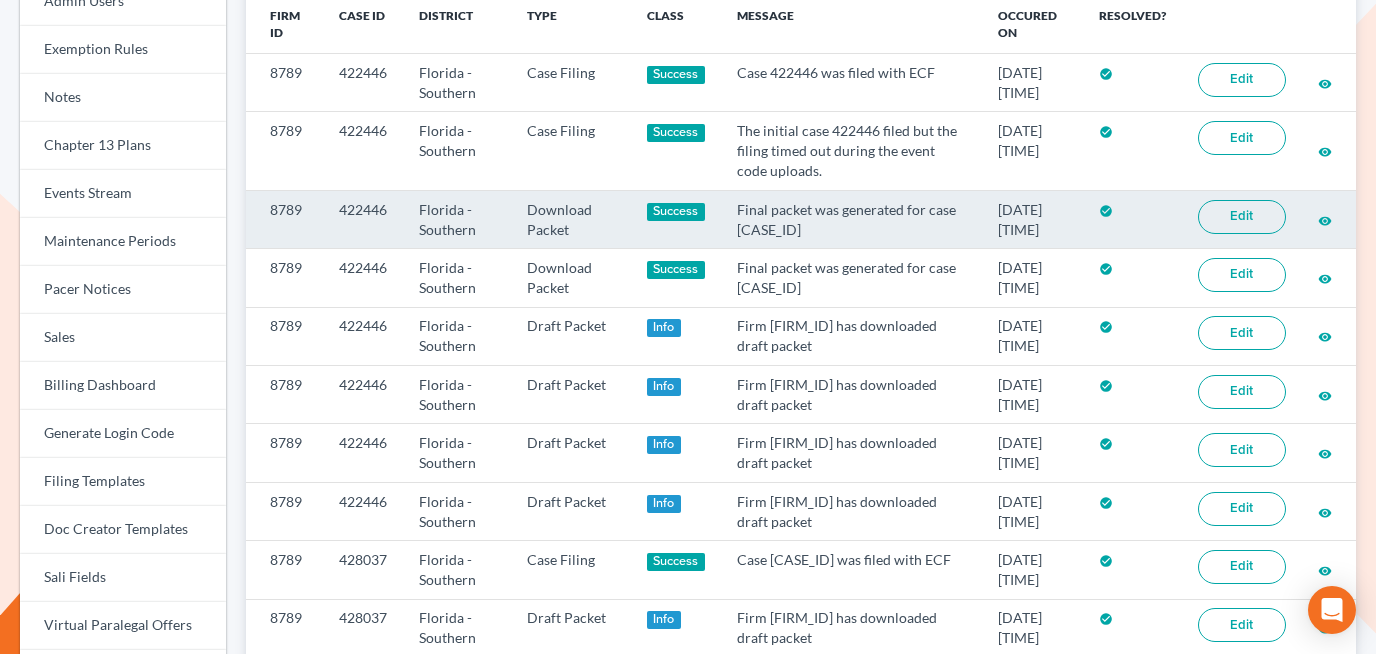 scroll, scrollTop: 345, scrollLeft: 0, axis: vertical 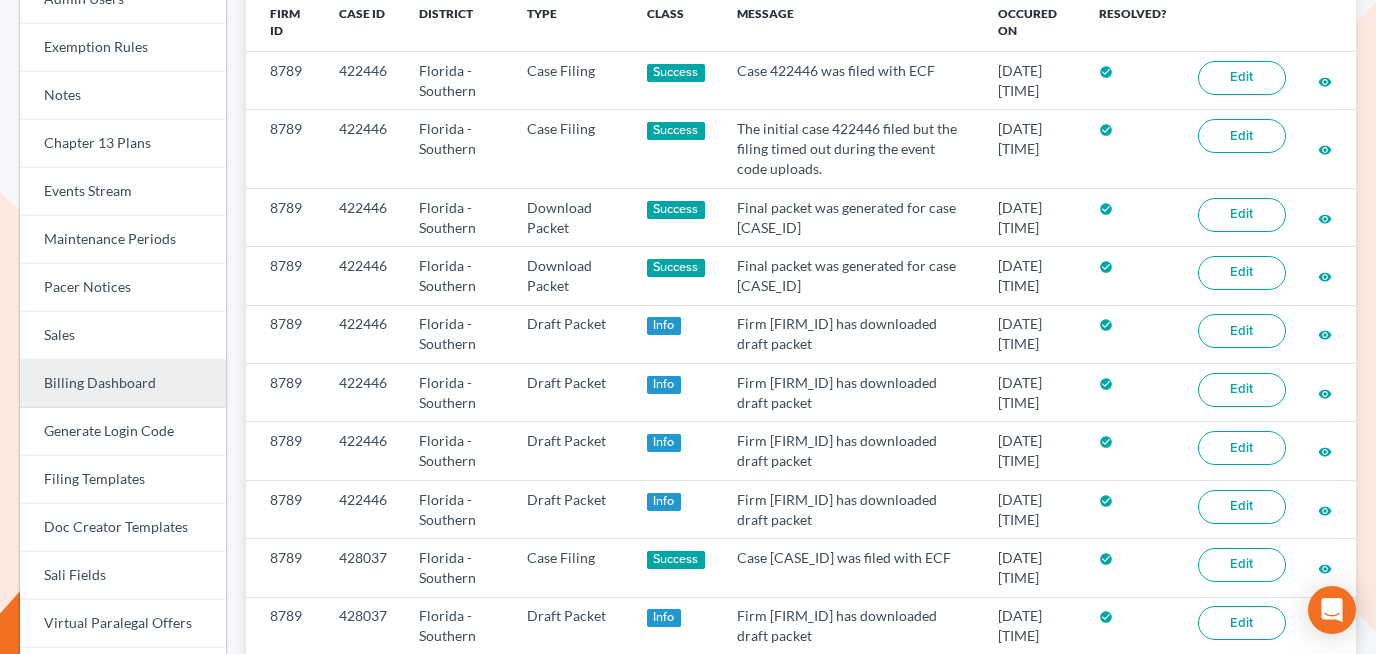 click on "Billing Dashboard" at bounding box center (123, 384) 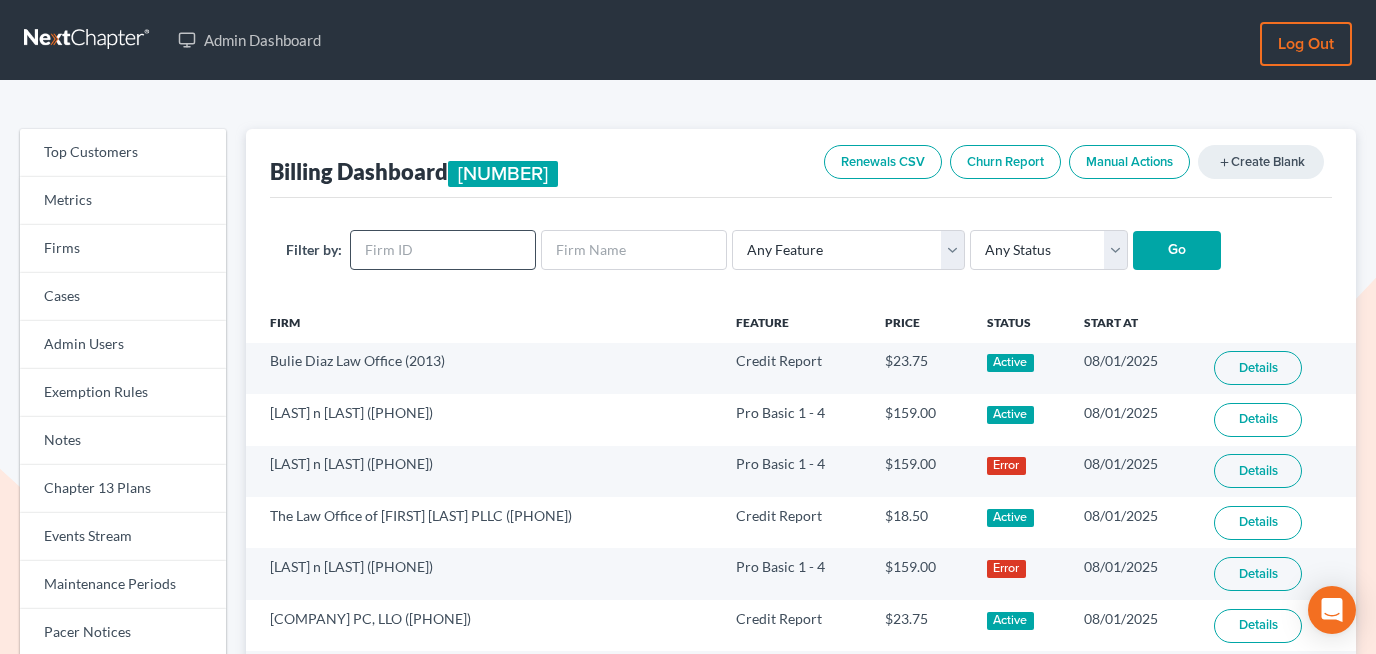 scroll, scrollTop: 0, scrollLeft: 0, axis: both 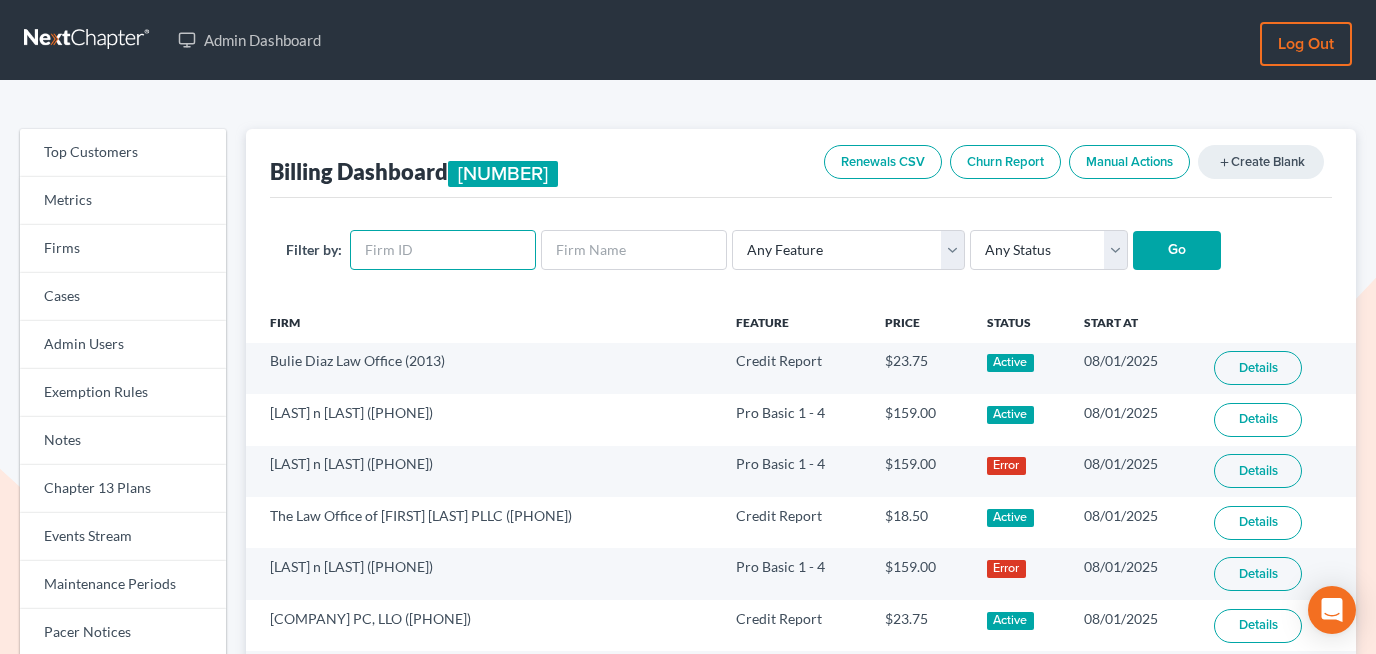 click at bounding box center (443, 250) 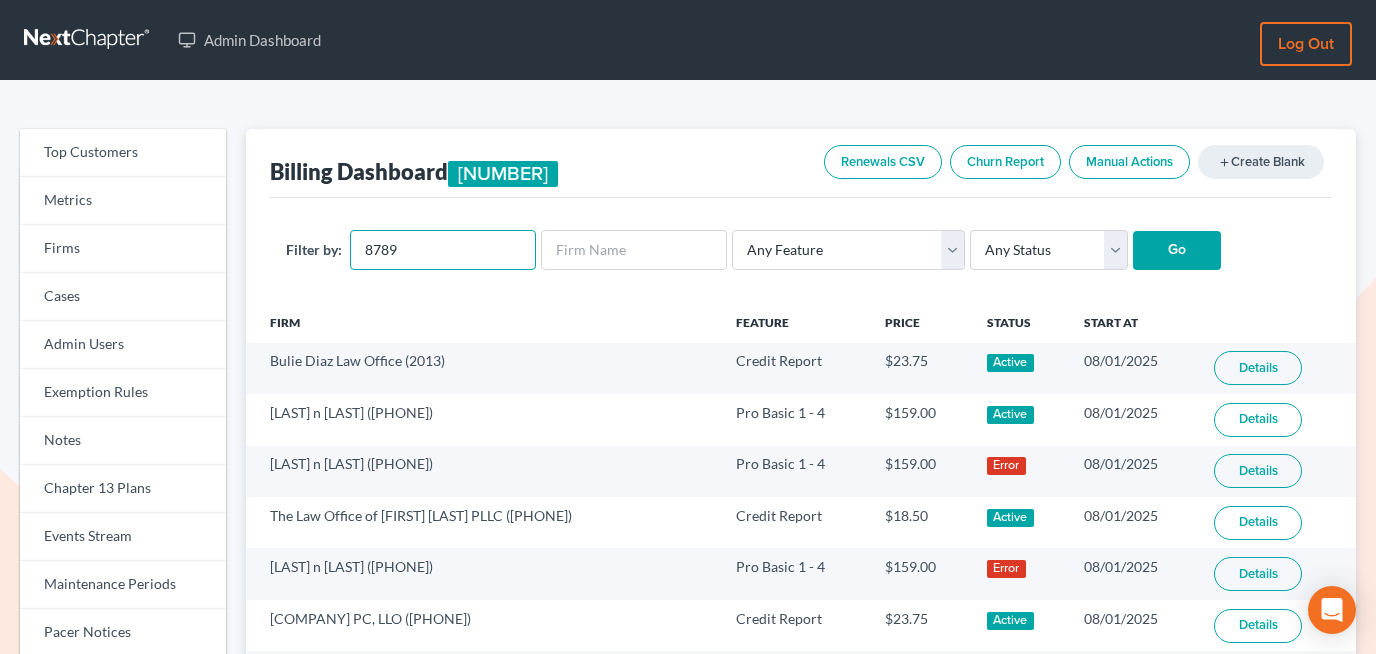 type on "8789" 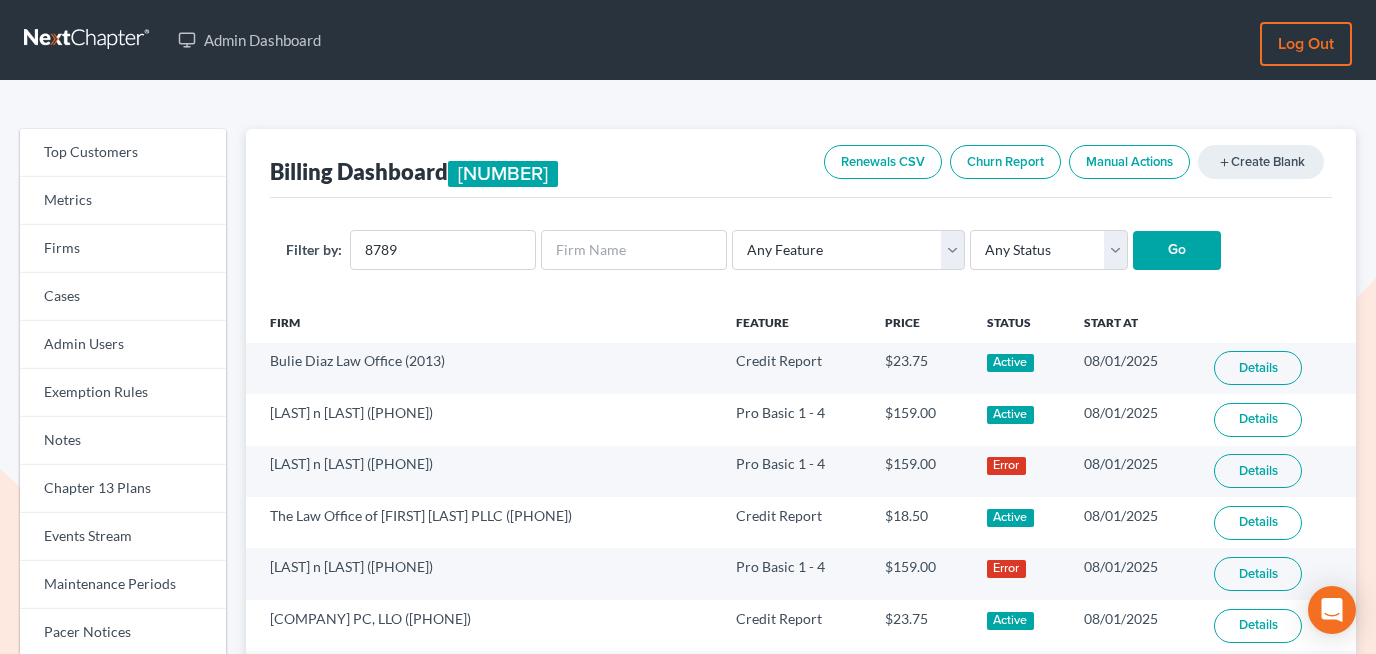 click on "Go" at bounding box center (1177, 251) 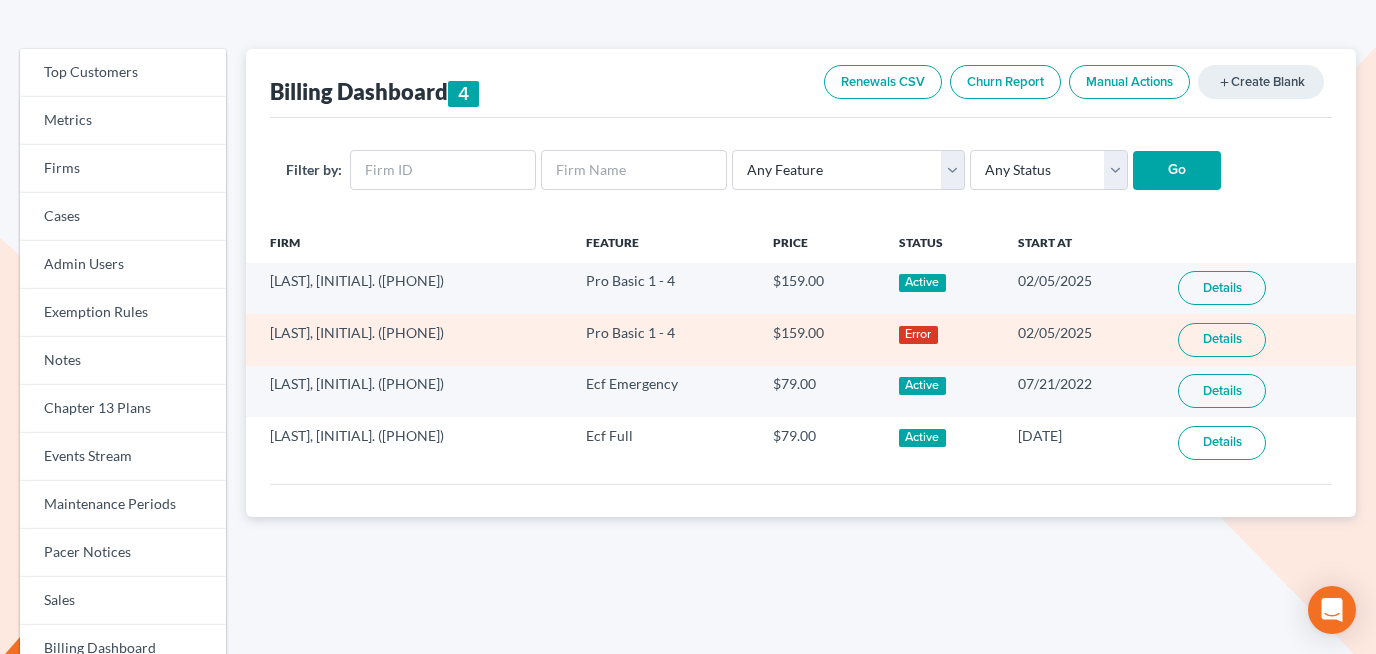 scroll, scrollTop: 98, scrollLeft: 0, axis: vertical 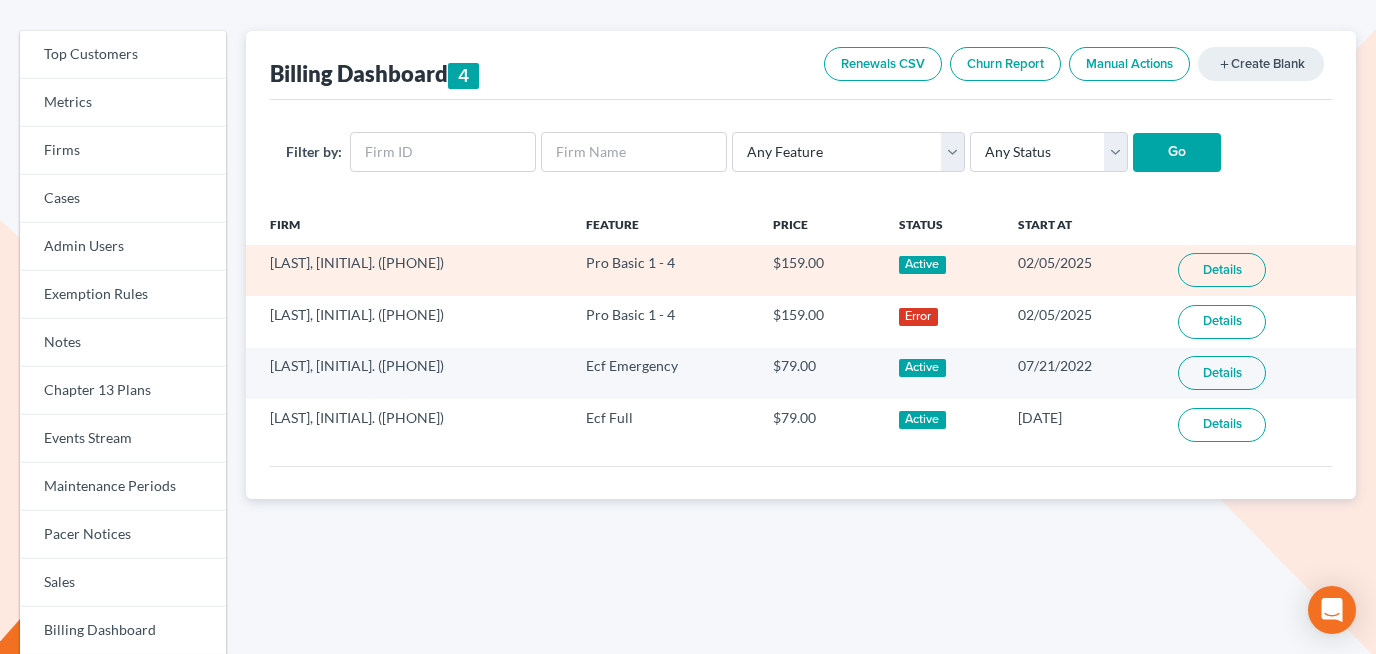 click on "Details" at bounding box center [1222, 270] 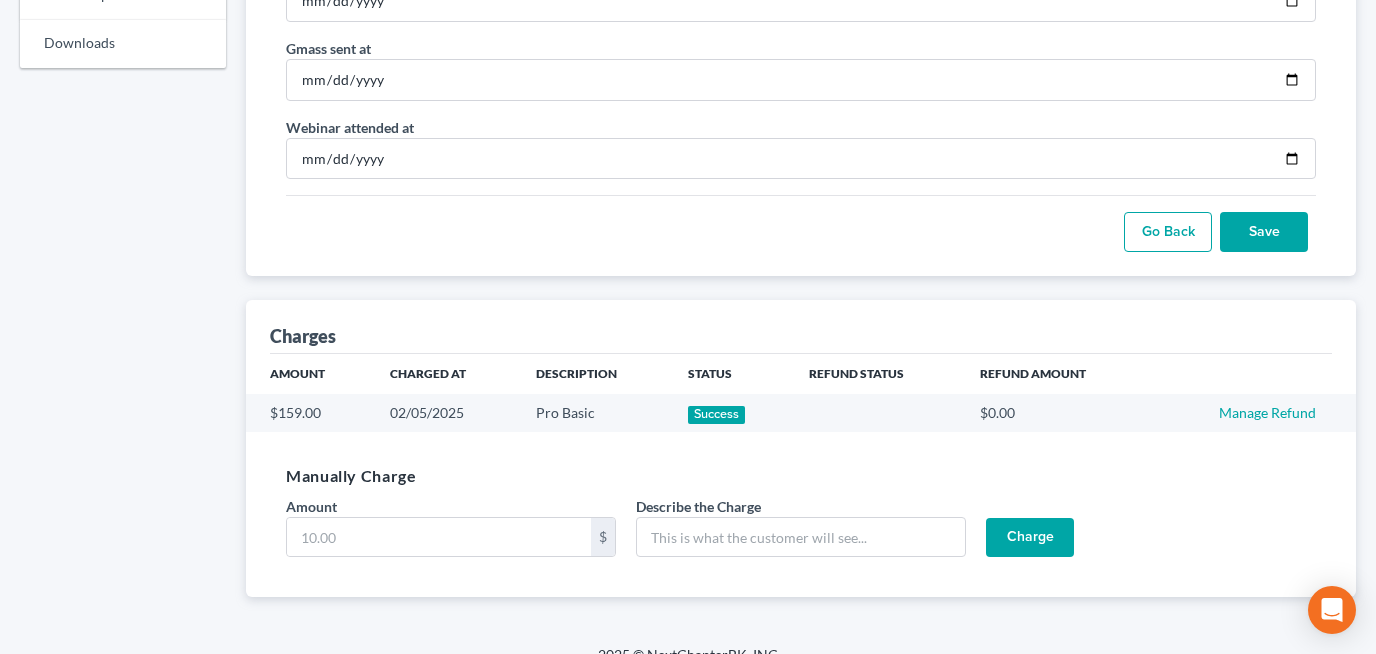scroll, scrollTop: 1144, scrollLeft: 0, axis: vertical 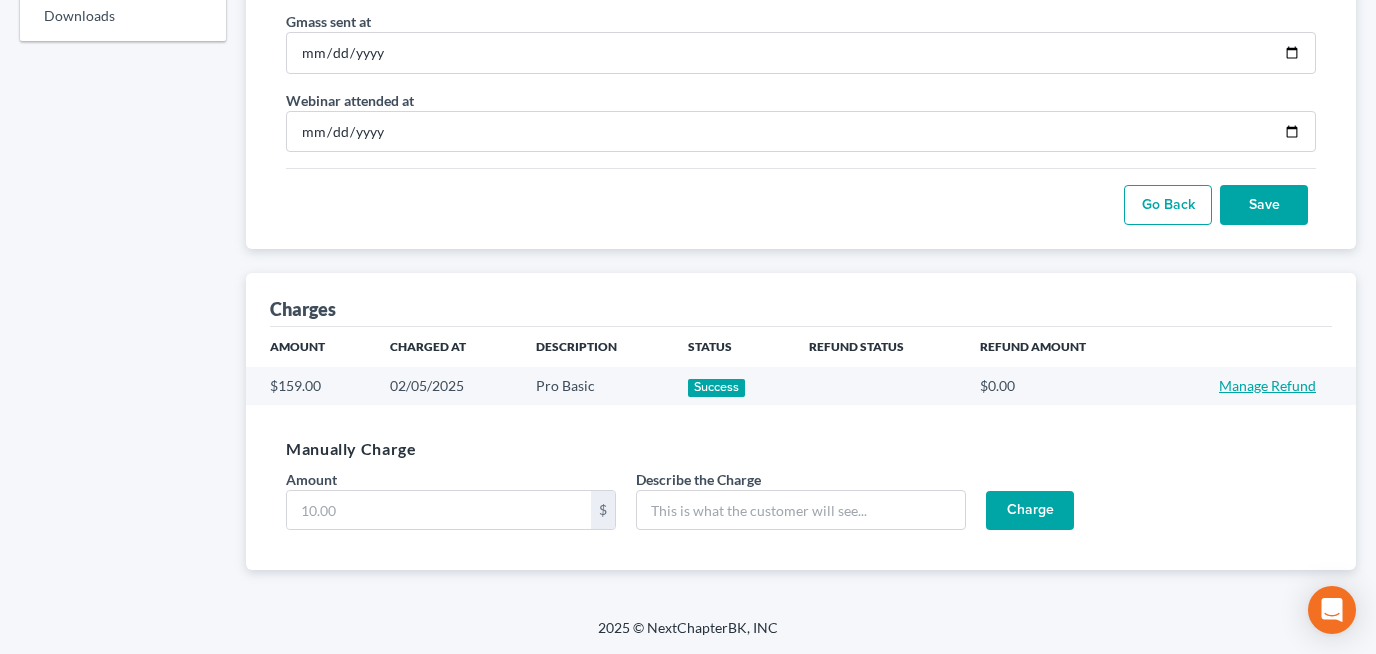 click on "Manage Refund" at bounding box center (1267, 385) 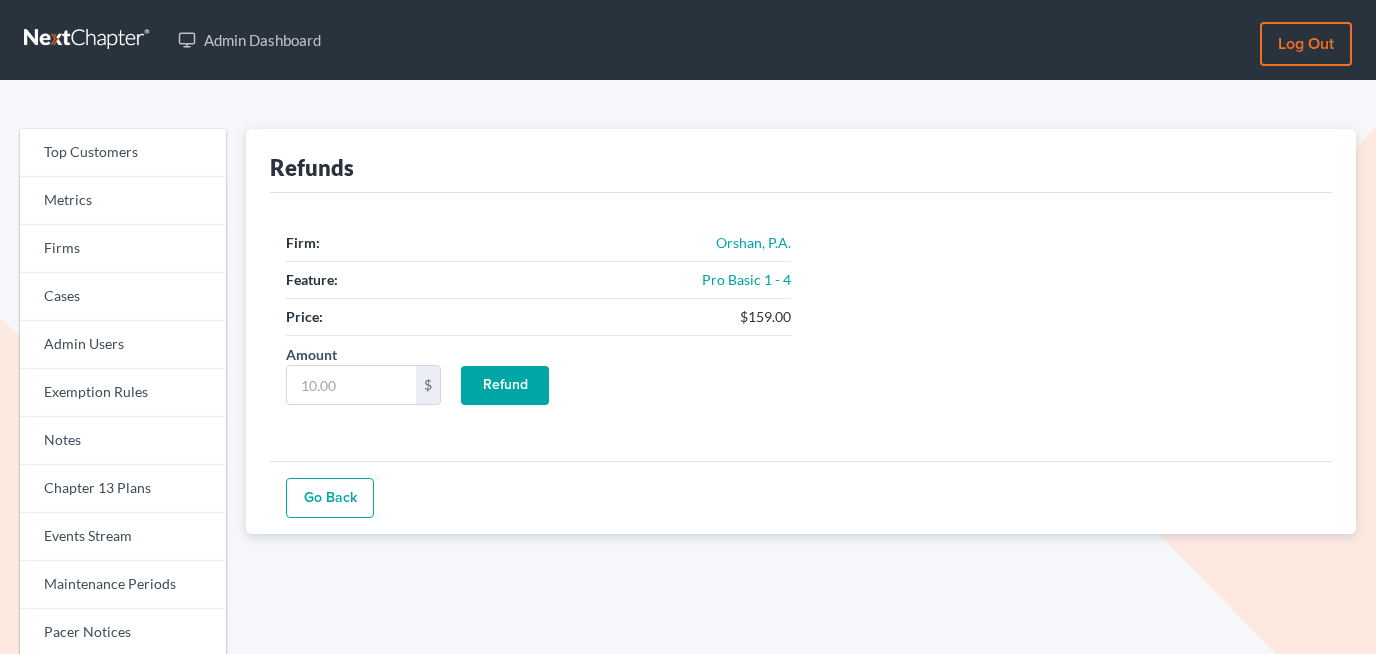 scroll, scrollTop: 0, scrollLeft: 0, axis: both 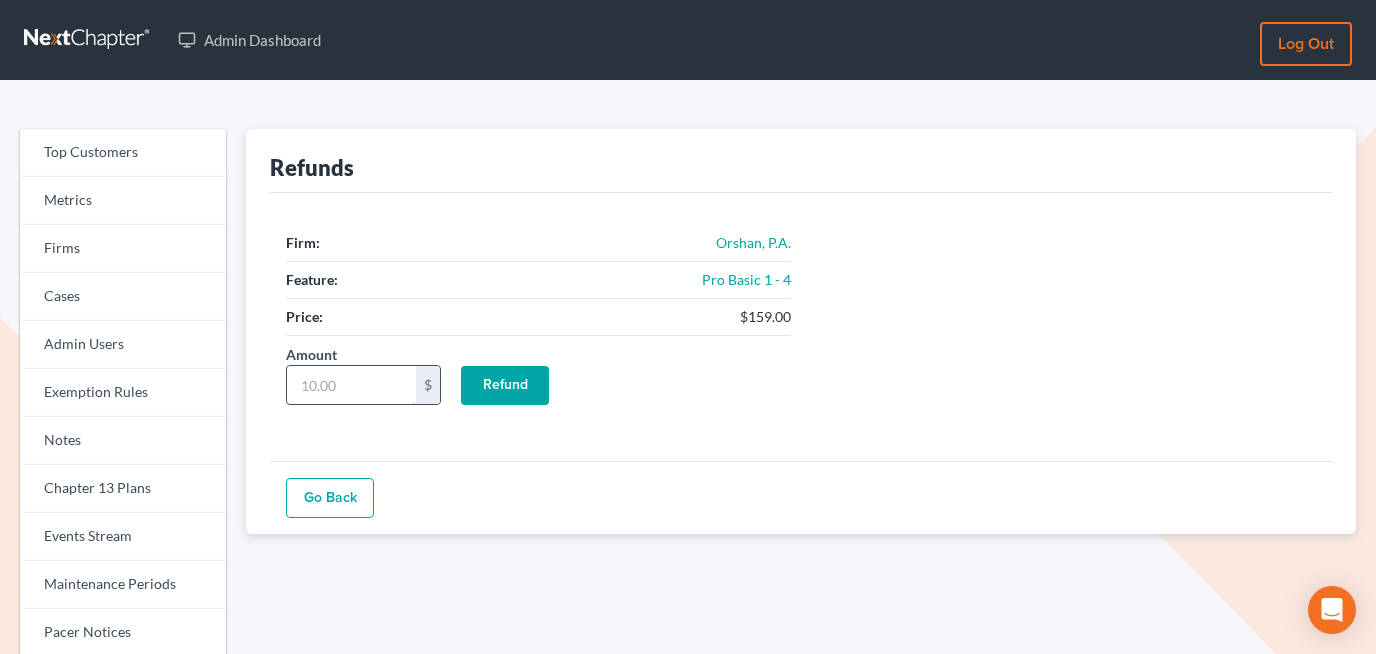 click on "Amount" at bounding box center [351, 385] 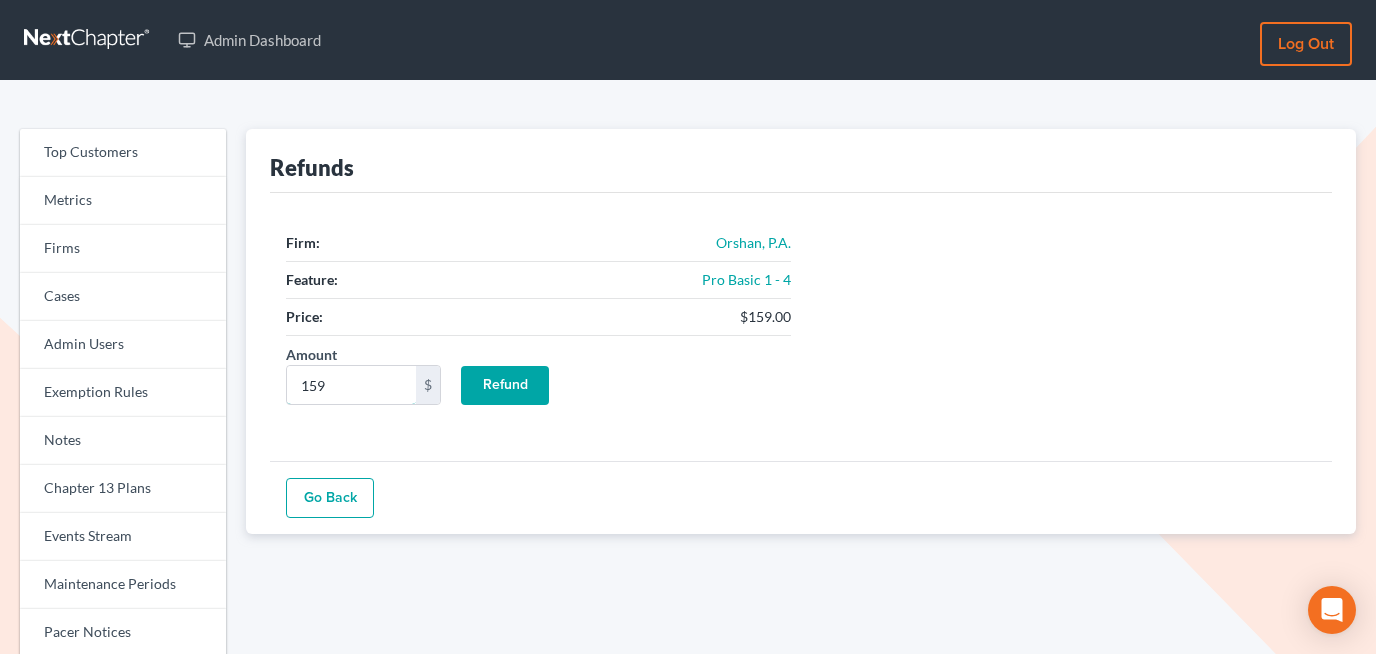type on "159" 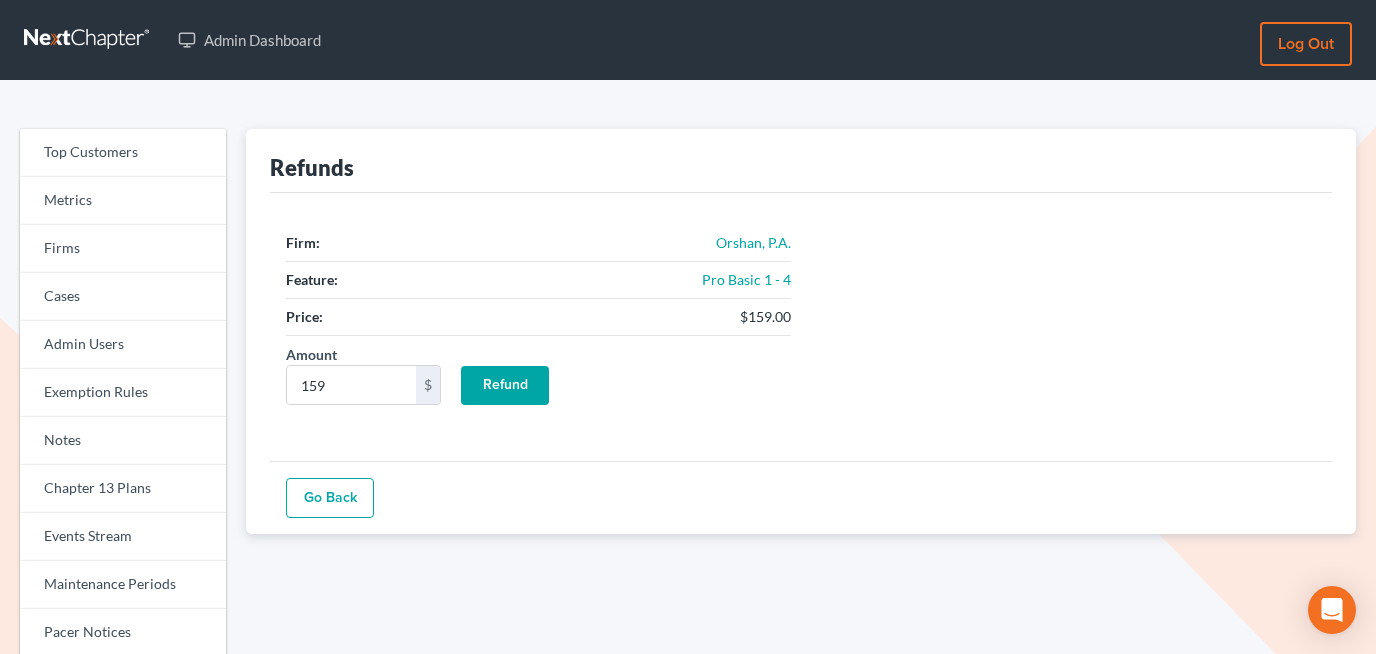 click on "Refund" at bounding box center [505, 386] 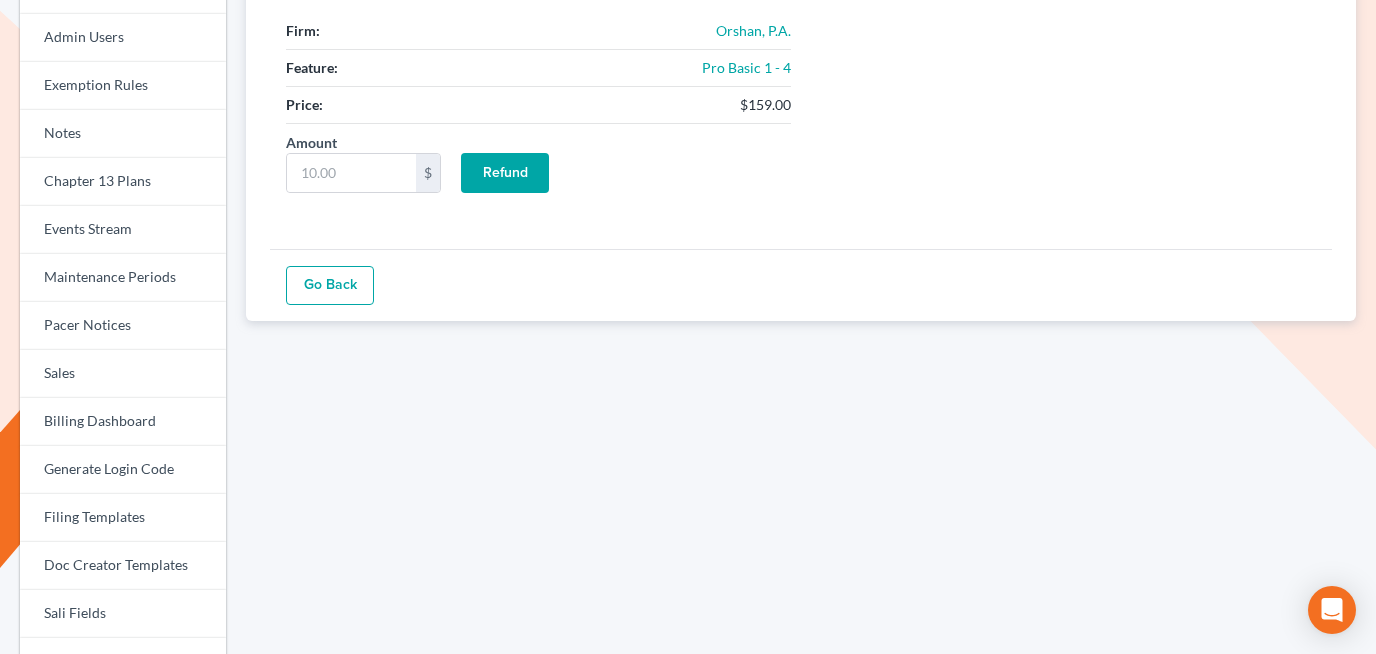 scroll, scrollTop: 240, scrollLeft: 0, axis: vertical 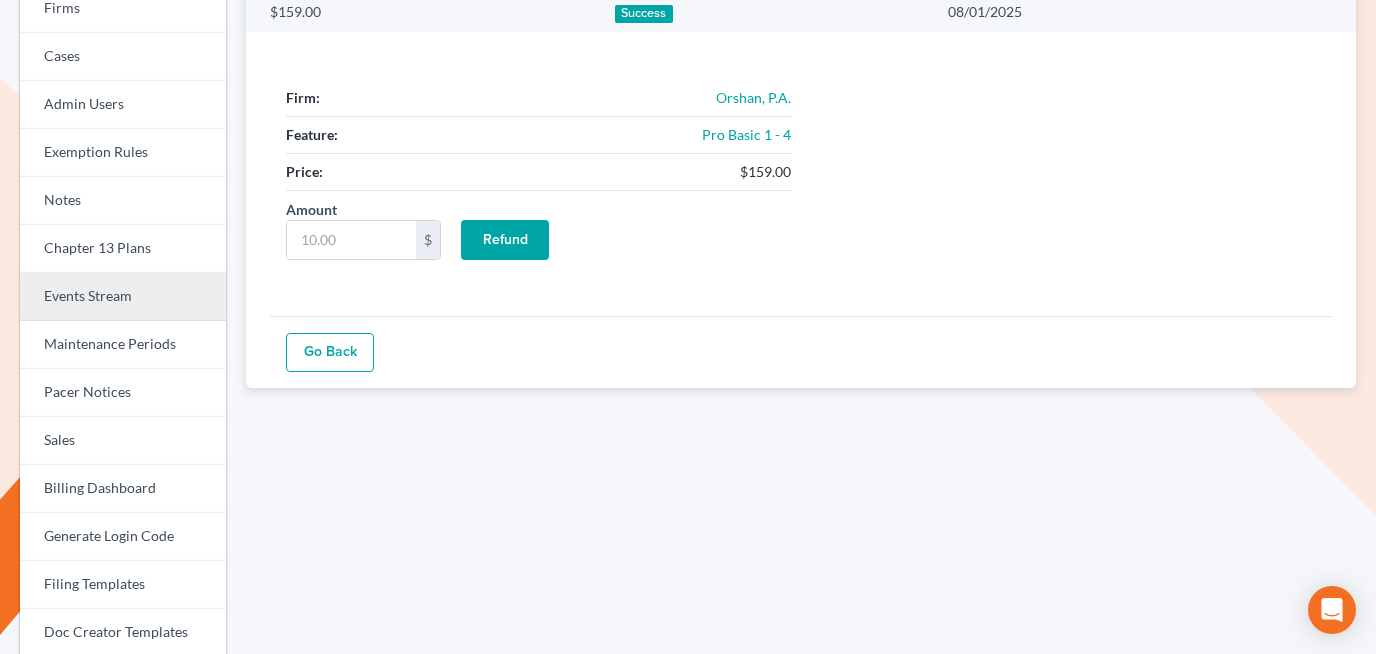 click on "Events Stream" at bounding box center (123, 297) 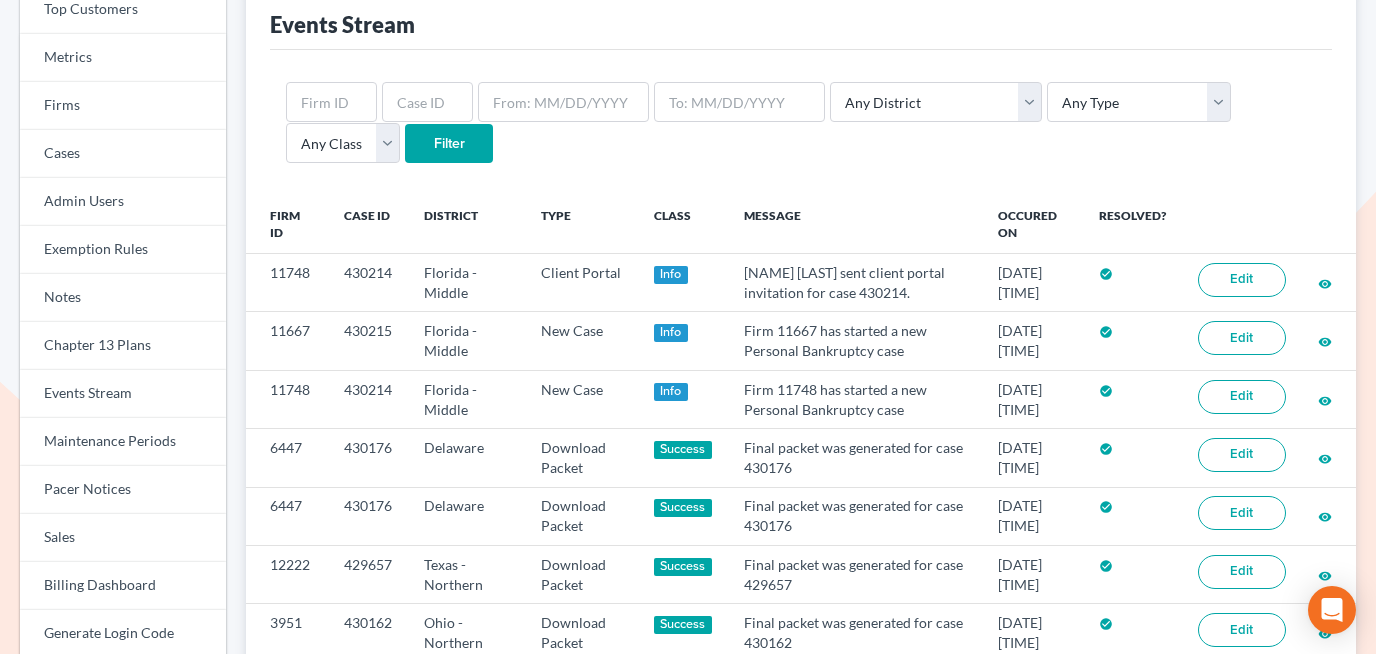 scroll, scrollTop: 0, scrollLeft: 0, axis: both 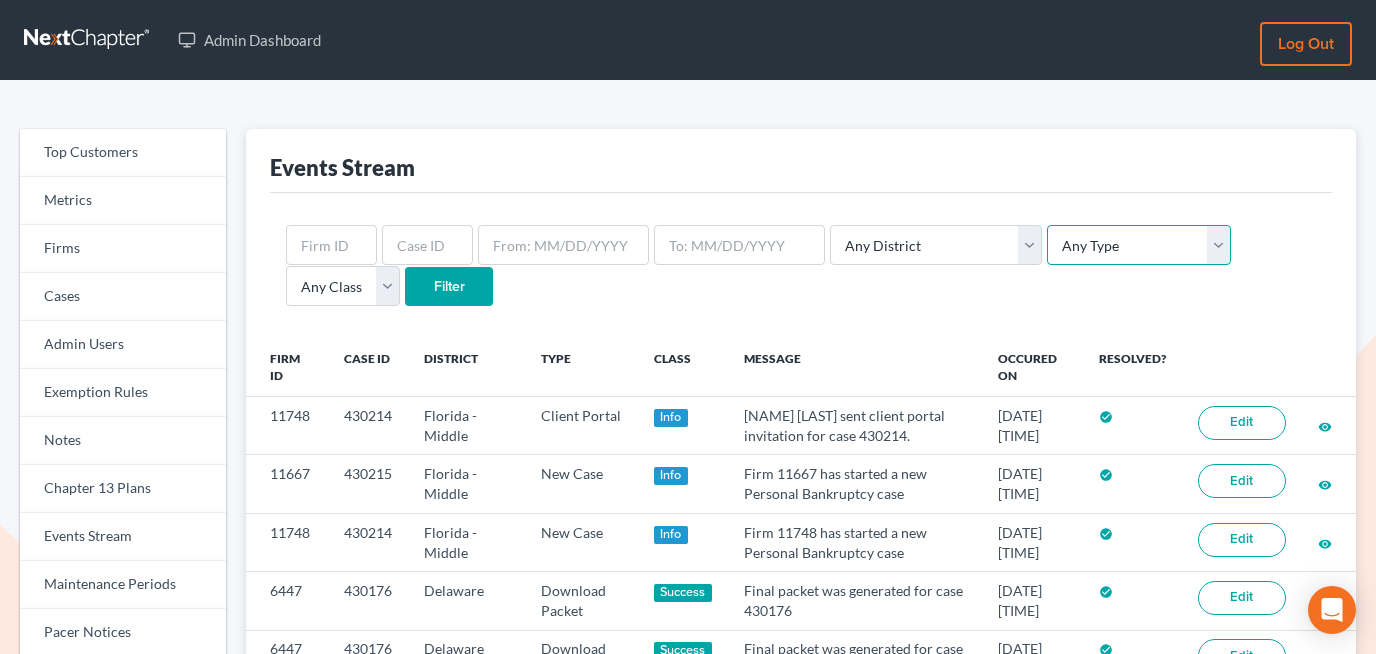 click on "Any Type
Case Applied To Plan
Case Archive
Case Duplicate
Case Filing
Chapter 13 Plan
Chapter 13 Receipt
Client Portal
Credit Card
Credit Report
Debt Import
Directory
Download Packet
Draft Packet
Fee Receipt
New Case
Payment
Payment Import
Payment Plan
Preview" at bounding box center (1139, 245) 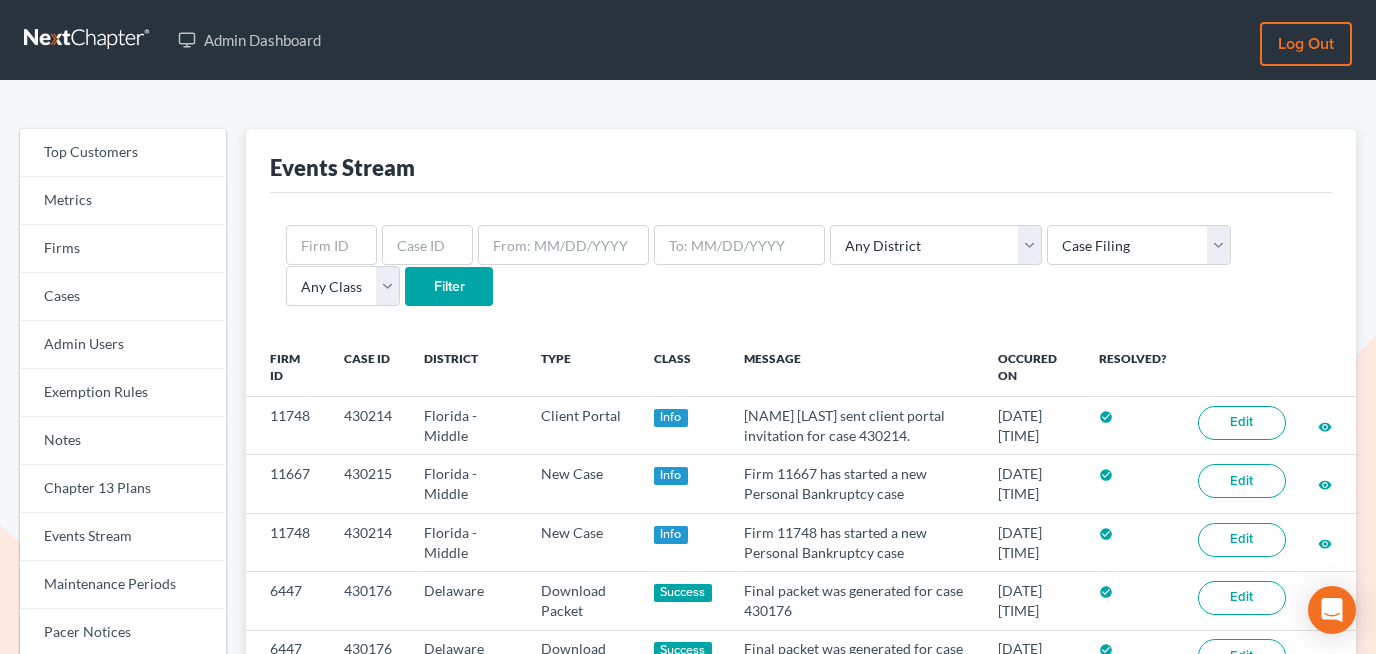 click on "Filter" at bounding box center (449, 287) 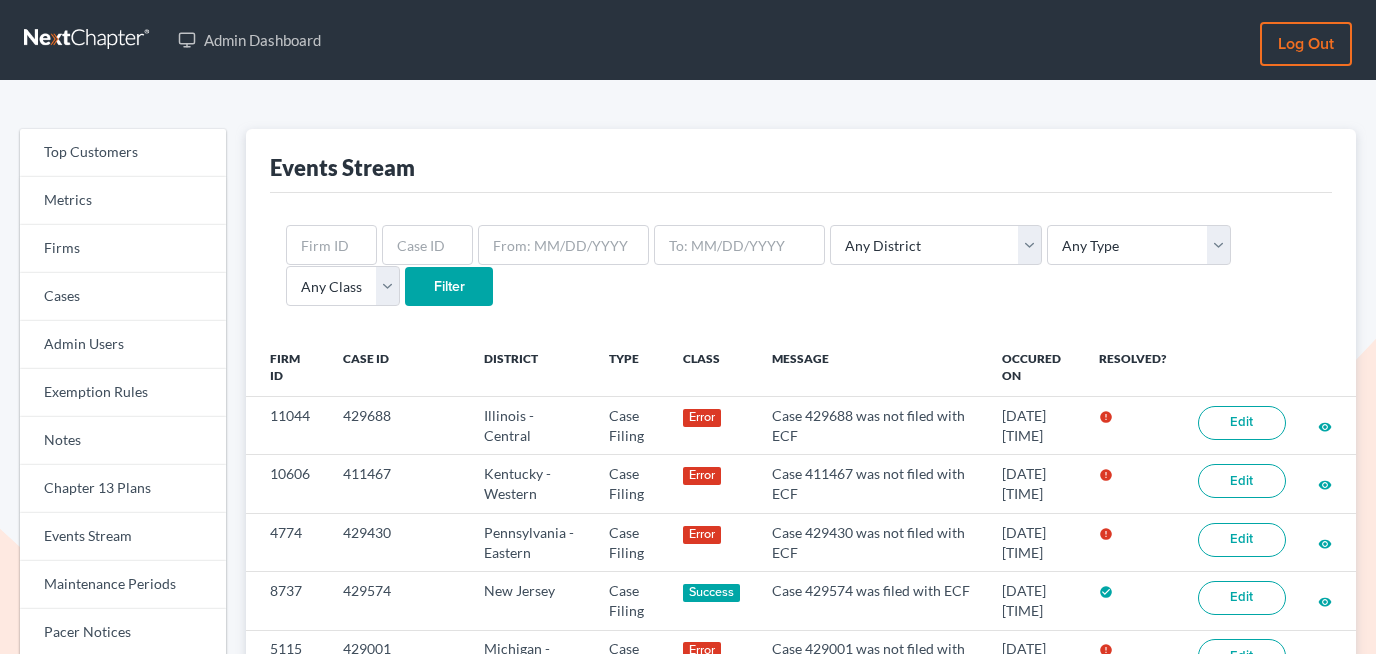 scroll, scrollTop: 0, scrollLeft: 0, axis: both 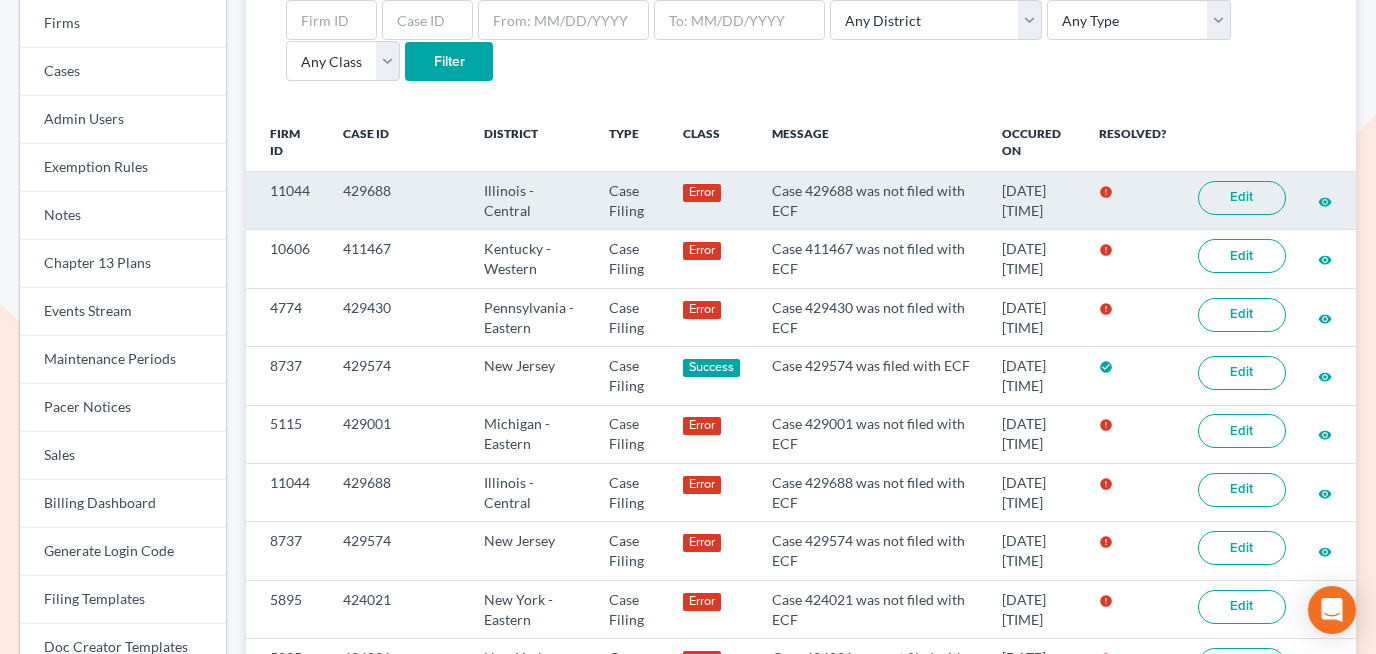 click on "Edit" at bounding box center (1242, 198) 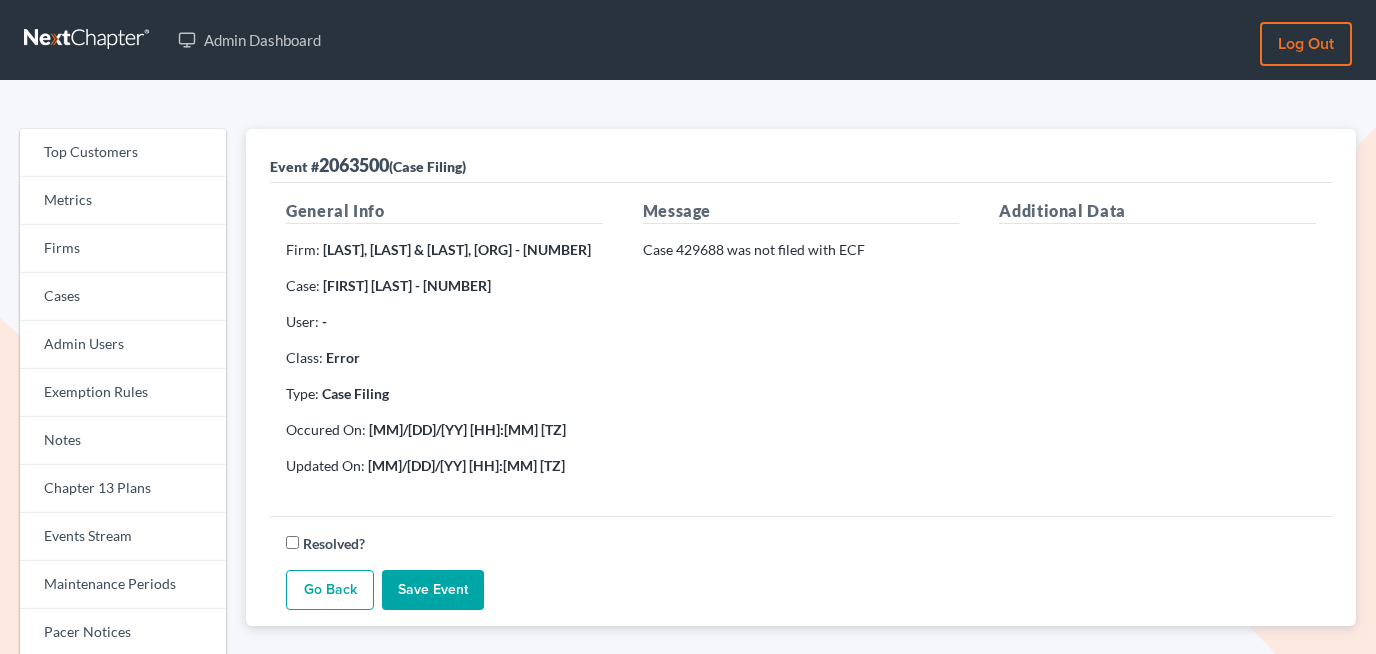 scroll, scrollTop: 0, scrollLeft: 0, axis: both 